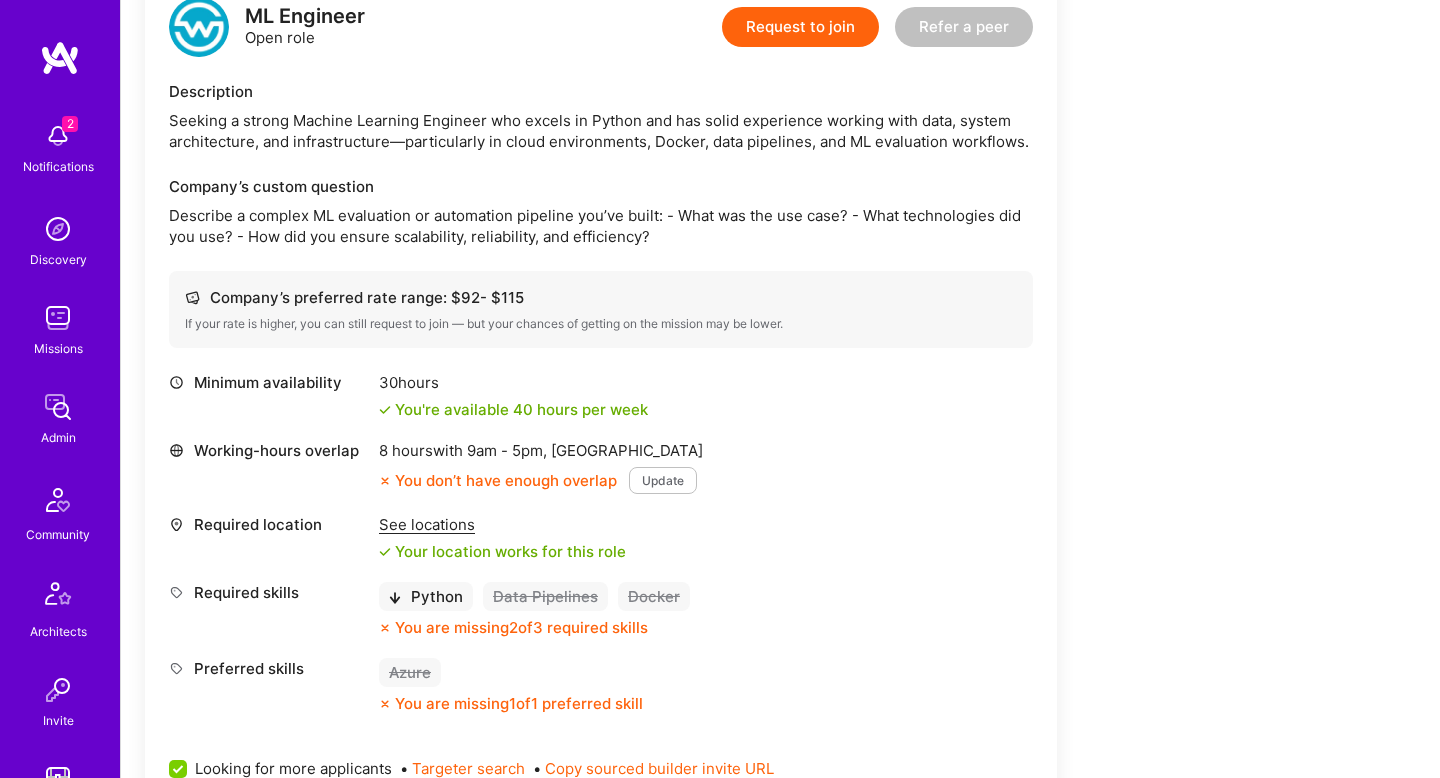 scroll, scrollTop: 1125, scrollLeft: 0, axis: vertical 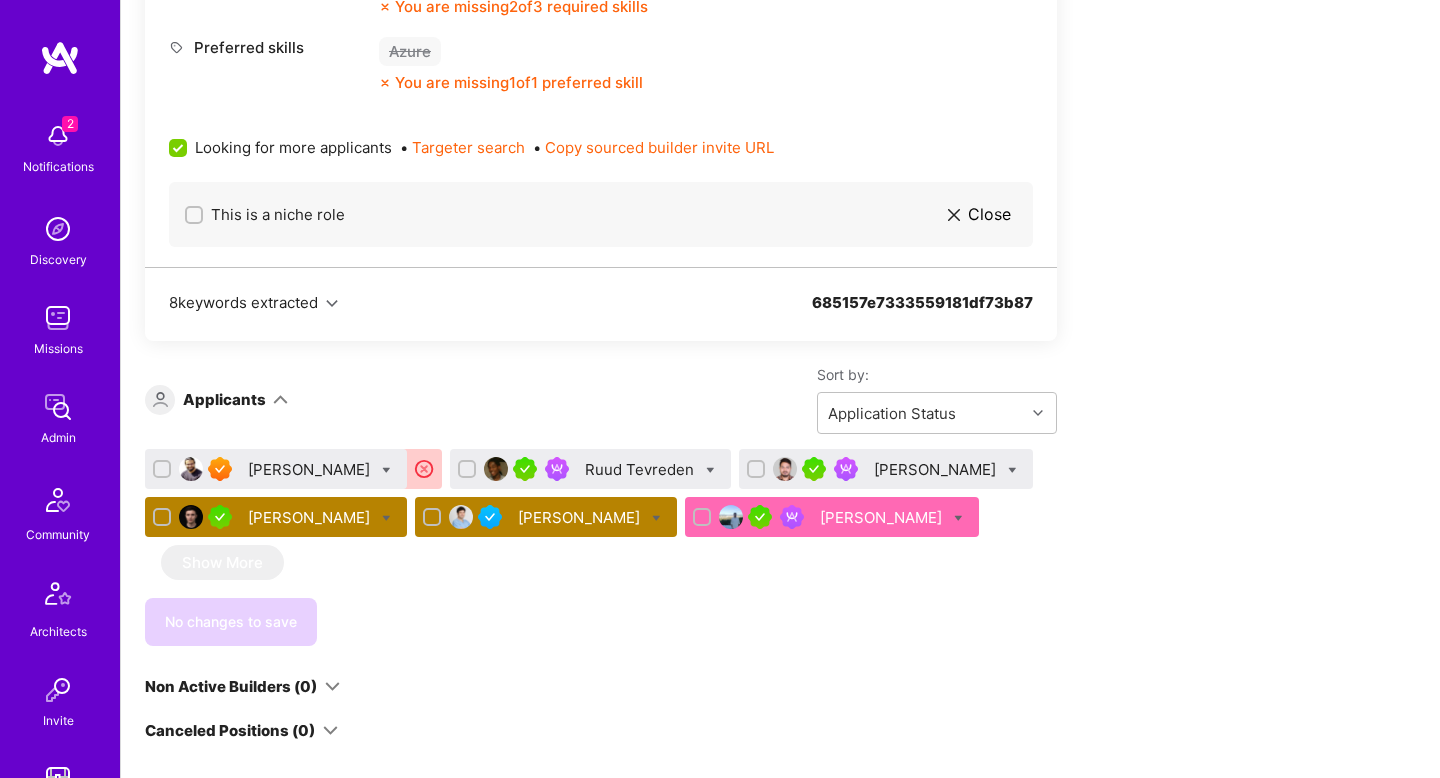 click at bounding box center [656, 517] 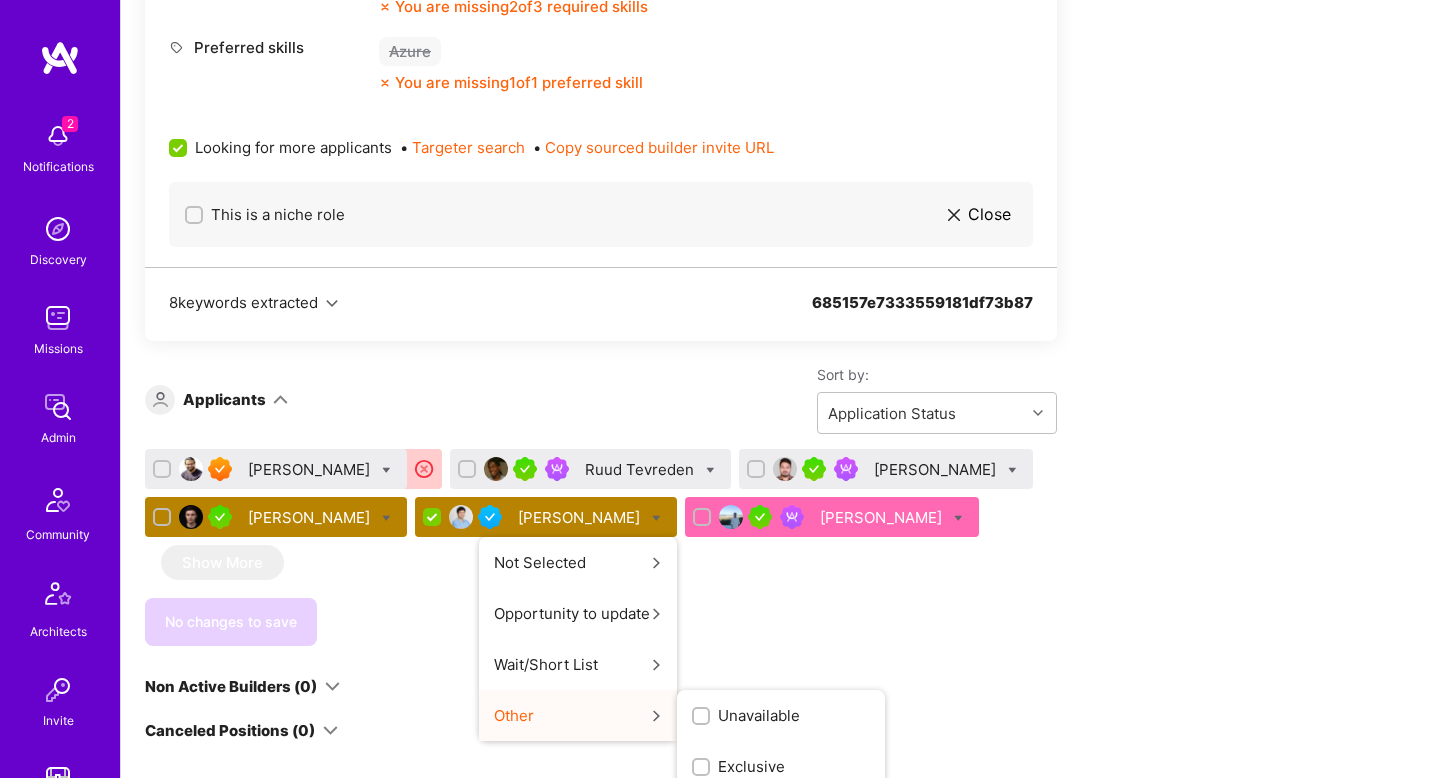 click on "Unavailable" at bounding box center (759, 715) 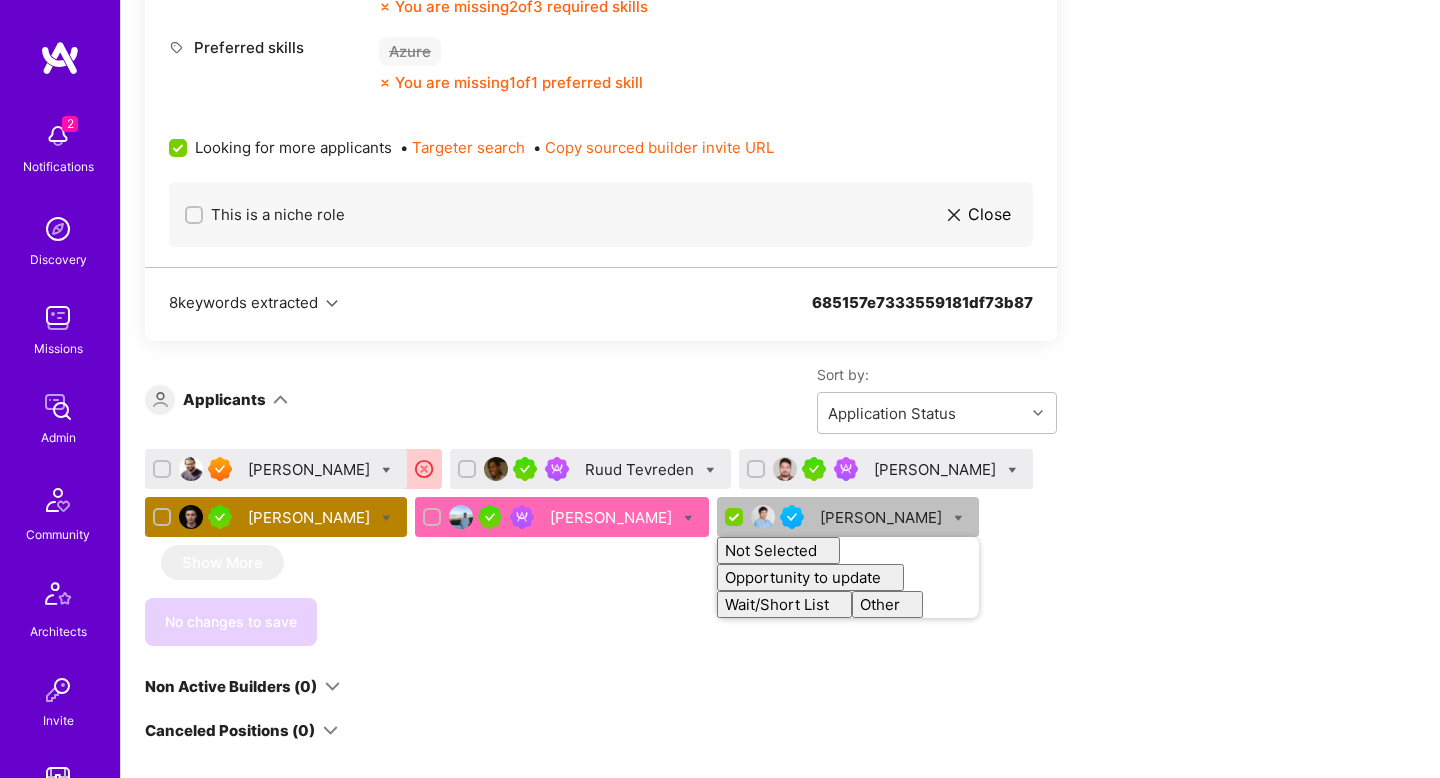 checkbox on "false" 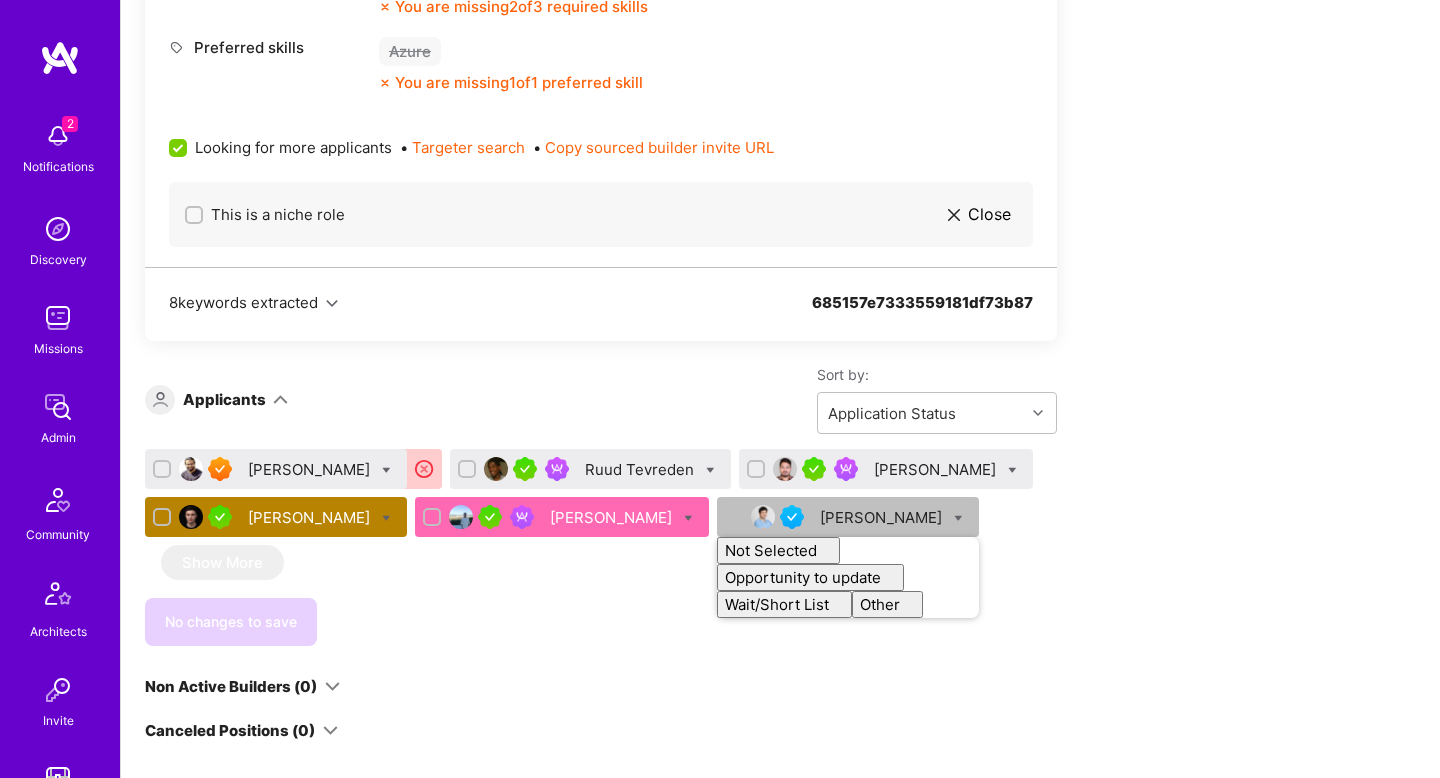 click on "No changes to save" at bounding box center (601, 622) 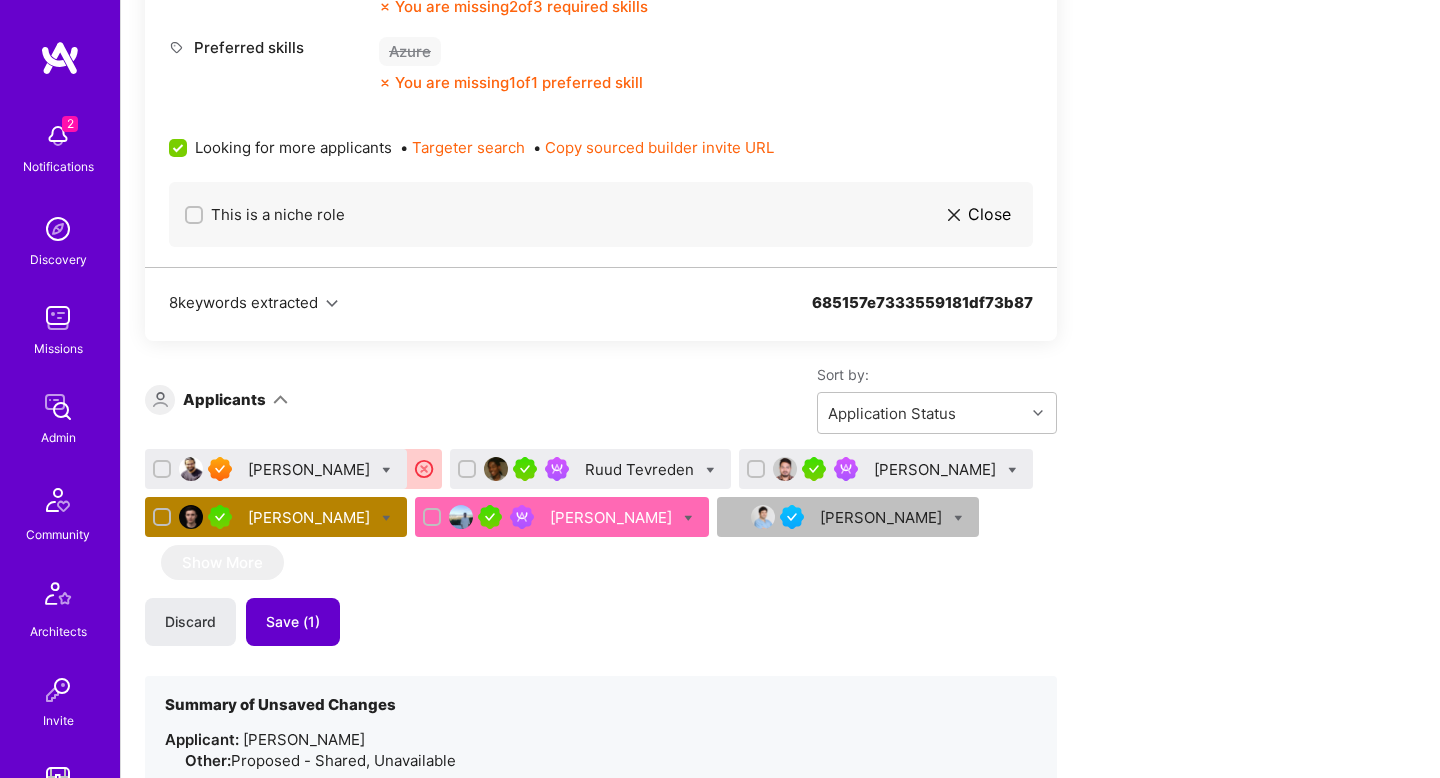 click on "Save (1)" at bounding box center (293, 622) 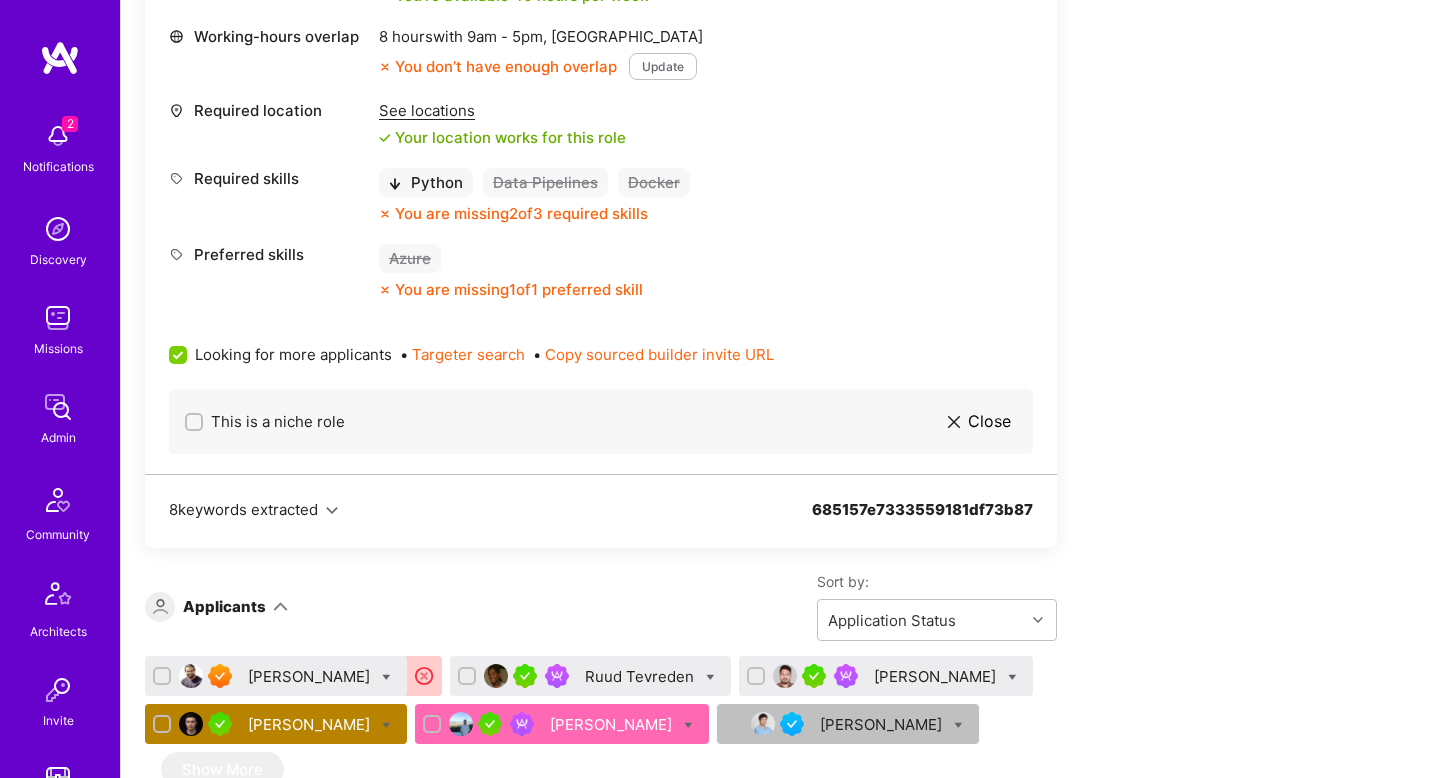 scroll, scrollTop: 889, scrollLeft: 0, axis: vertical 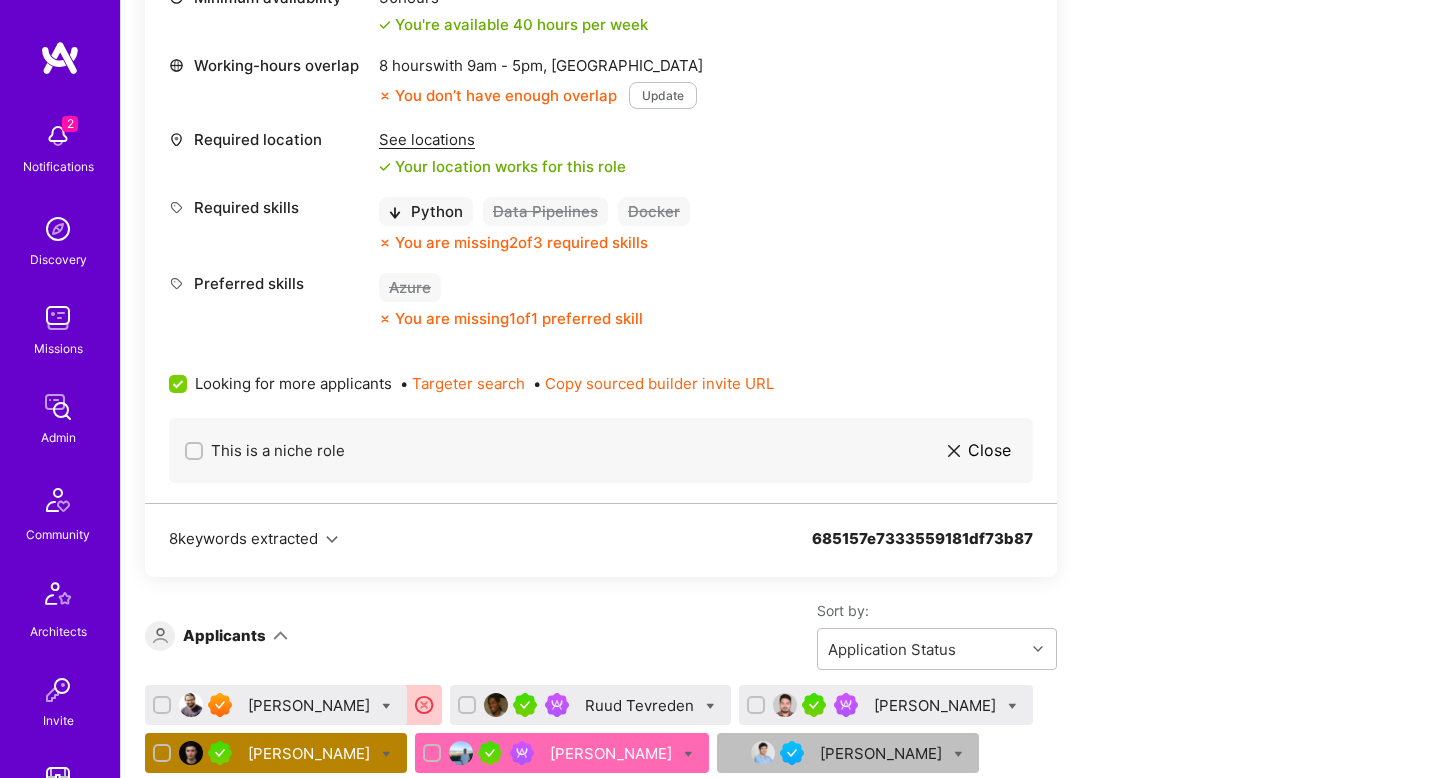 click on "[PERSON_NAME]" at bounding box center [311, 705] 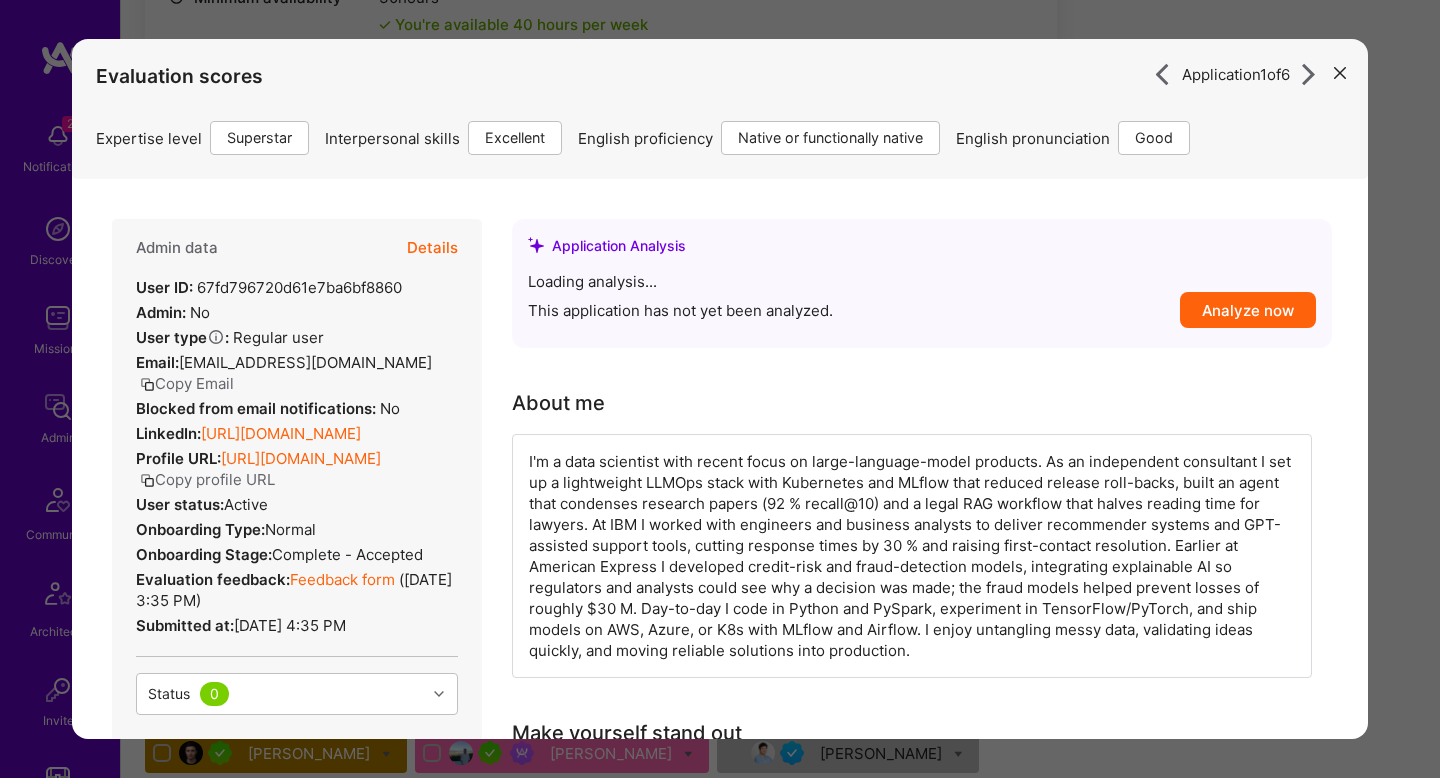 scroll, scrollTop: 739, scrollLeft: 0, axis: vertical 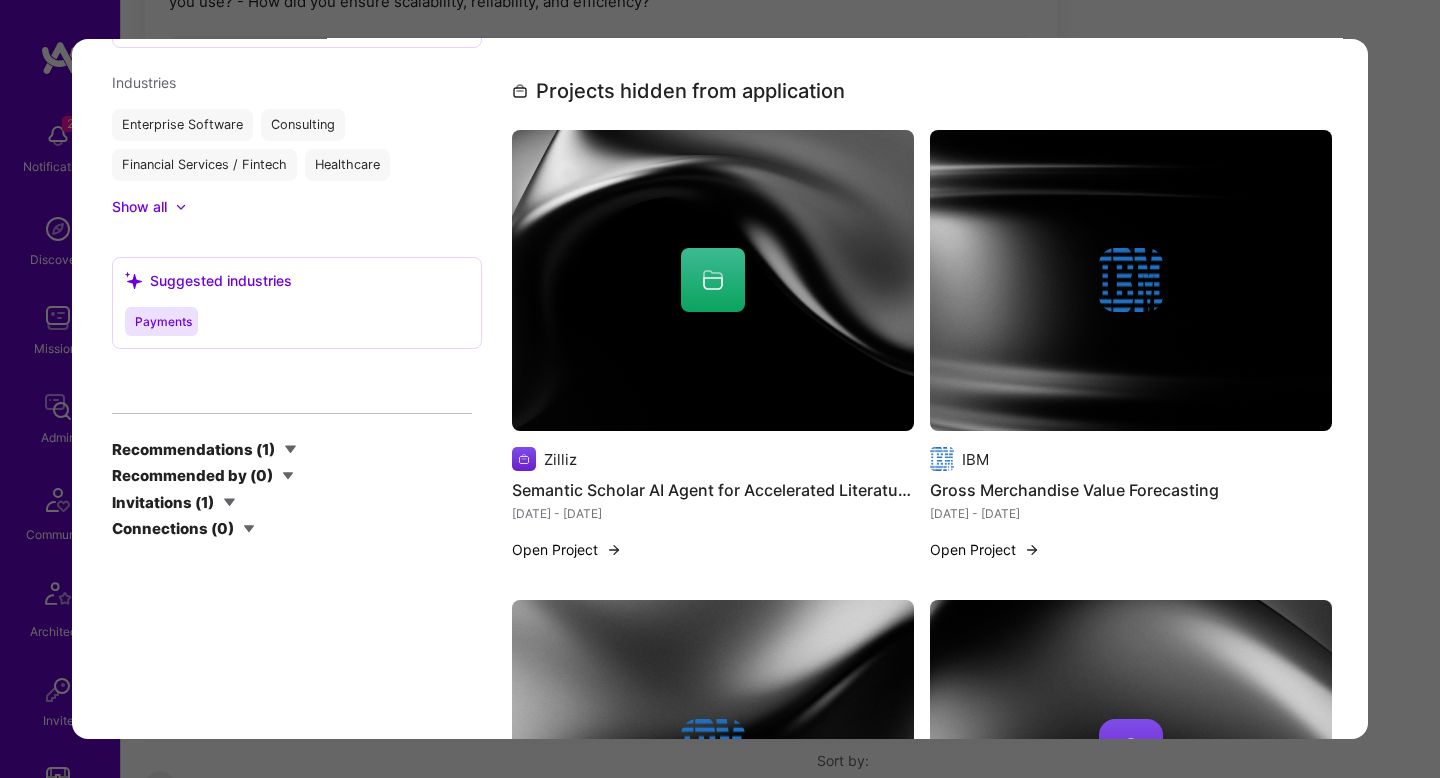 click on "Application  1  of  6 Builder Missing Requirements Required Location See locations Location requirements not met Location doesn’t match IP Evaluation scores Expertise level Superstar Interpersonal skills Excellent English proficiency Native or functionally native English pronunciation Good Builder flags Currently proposed Admin data Details User ID:   67fd796720d61e7ba6bf8860 Admin:   No User type  Regular user or Company user  :   Regular user Email:  [EMAIL_ADDRESS][DOMAIN_NAME]  Copy Email Blocked from email notifications:   No LinkedIn:  [URL][DOMAIN_NAME] Profile URL:  [URL][DOMAIN_NAME]  Copy profile URL User status:  Active Onboarding Type:  normal Onboarding Stage:  Complete - Accepted Evaluation feedback:  Feedback form   ( [DATE] 3:35 PM ) Submitted at:  [DATE] 4:35 PM Status 0 Re-assign application to another role Update  Copy builder data to clipboard  Copy application and builder data to clipboard [PERSON_NAME] Engineer 10 Message Connect" at bounding box center [720, 389] 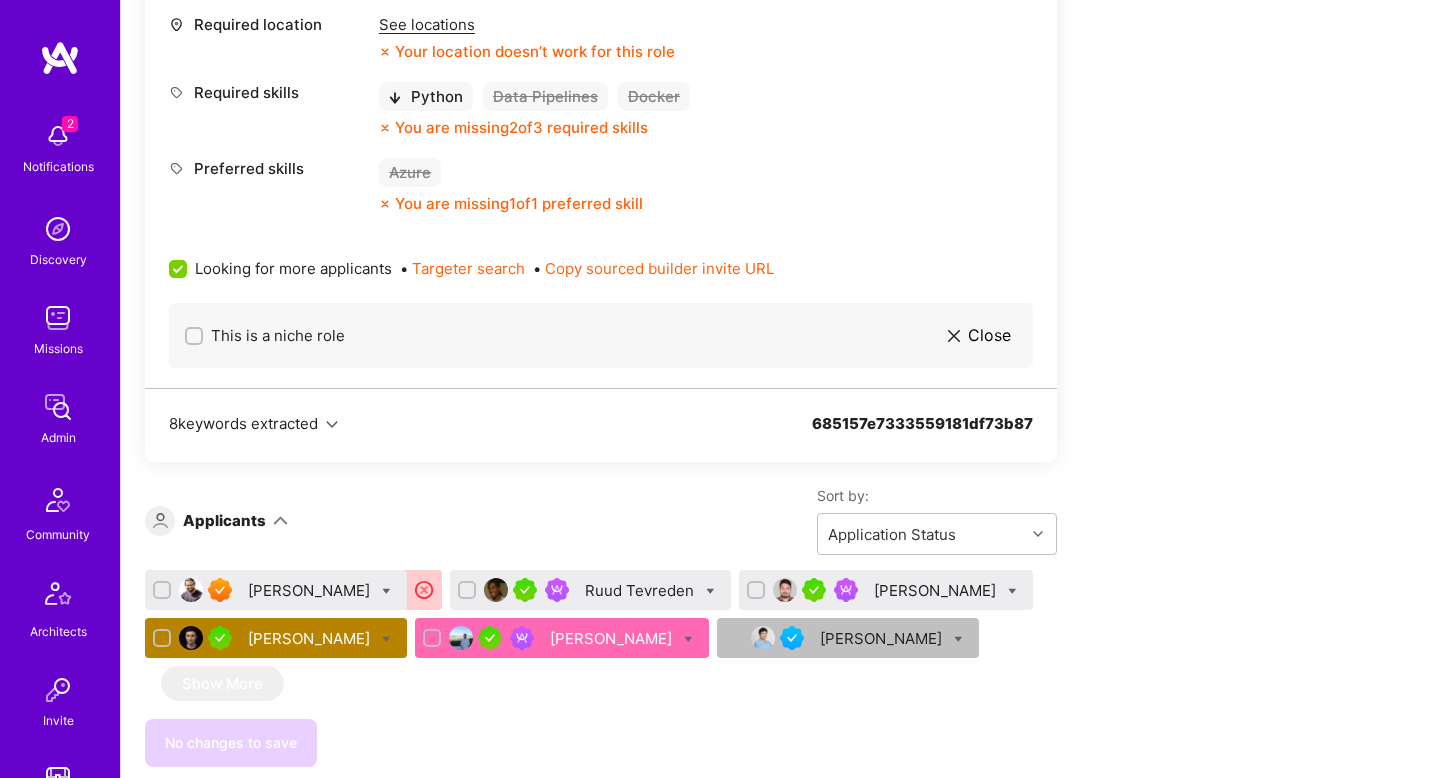 scroll, scrollTop: 1042, scrollLeft: 0, axis: vertical 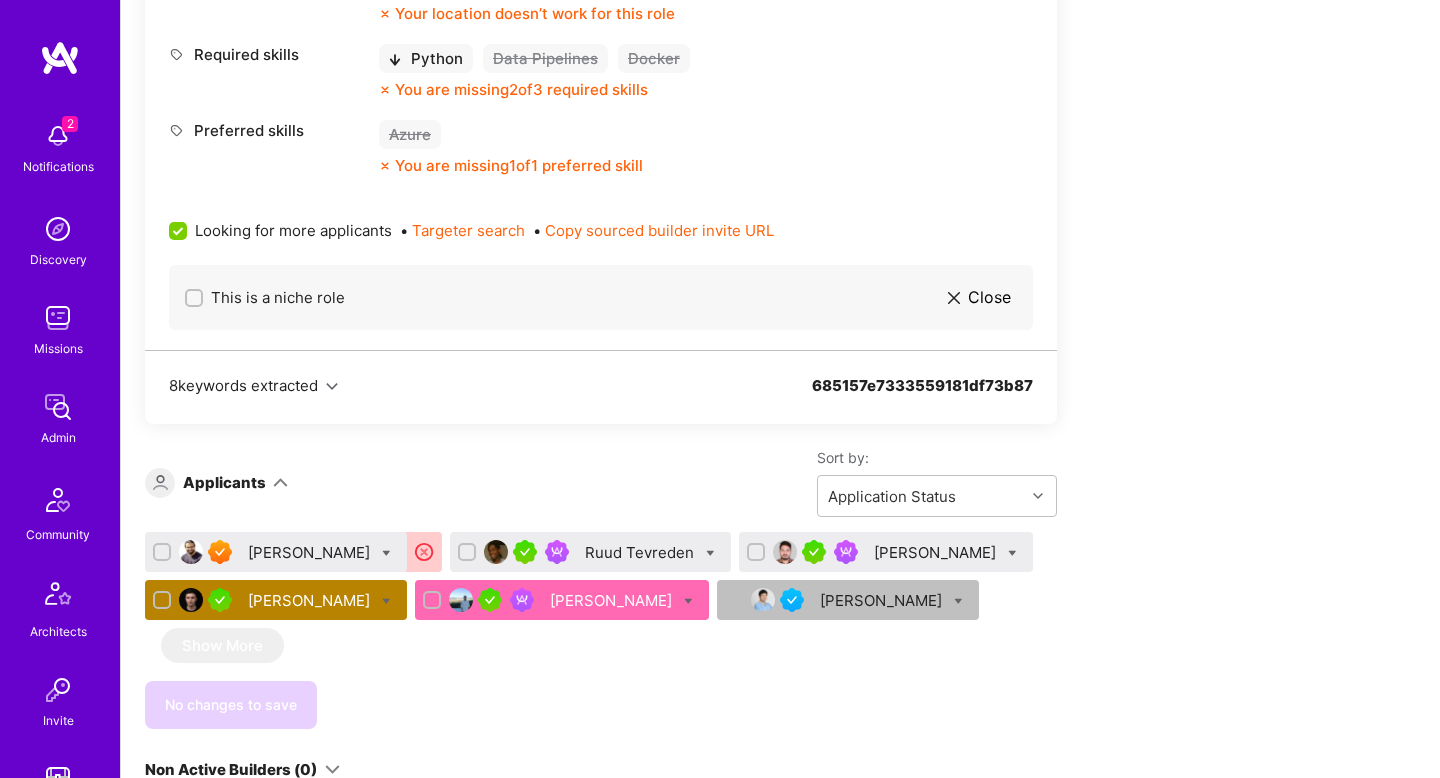 click on "[PERSON_NAME]" at bounding box center [311, 552] 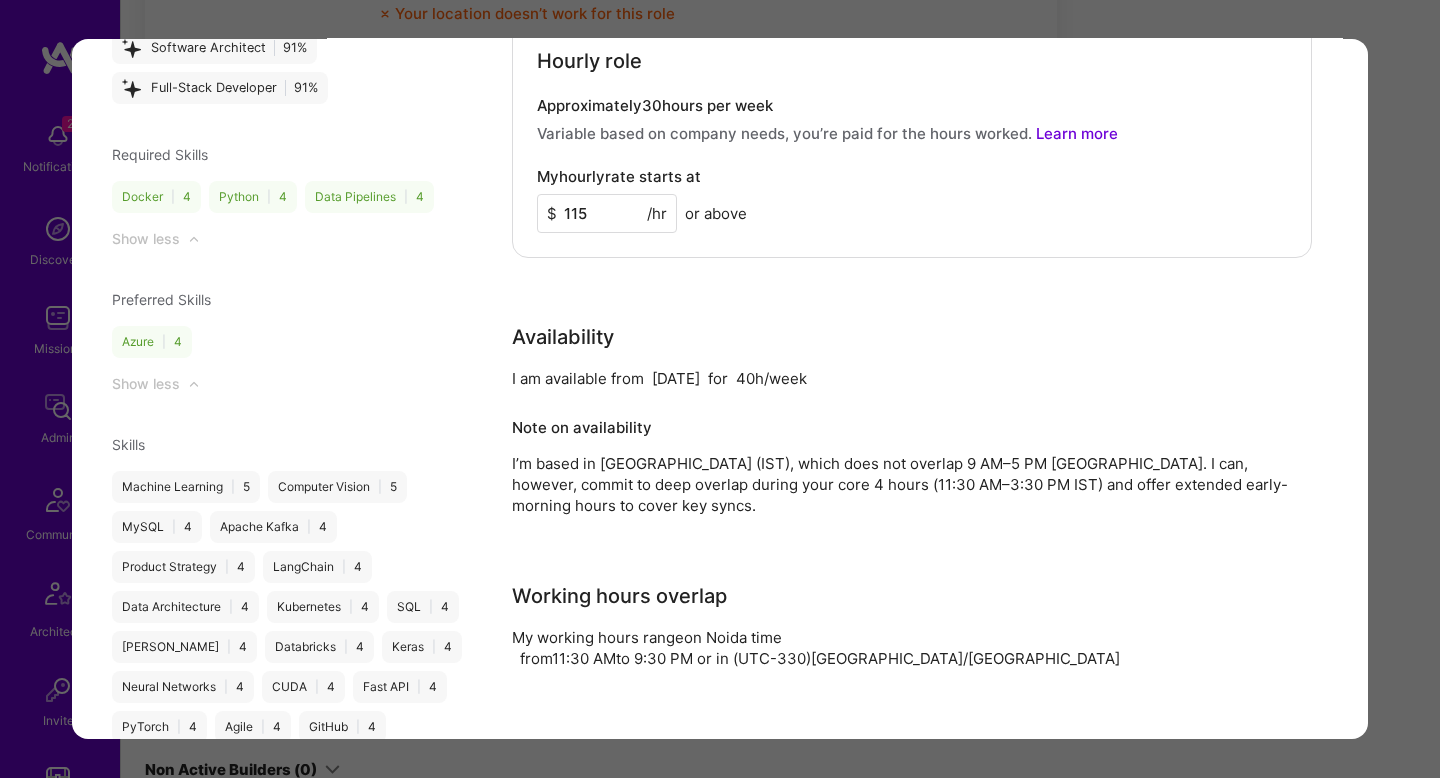 scroll, scrollTop: 2758, scrollLeft: 0, axis: vertical 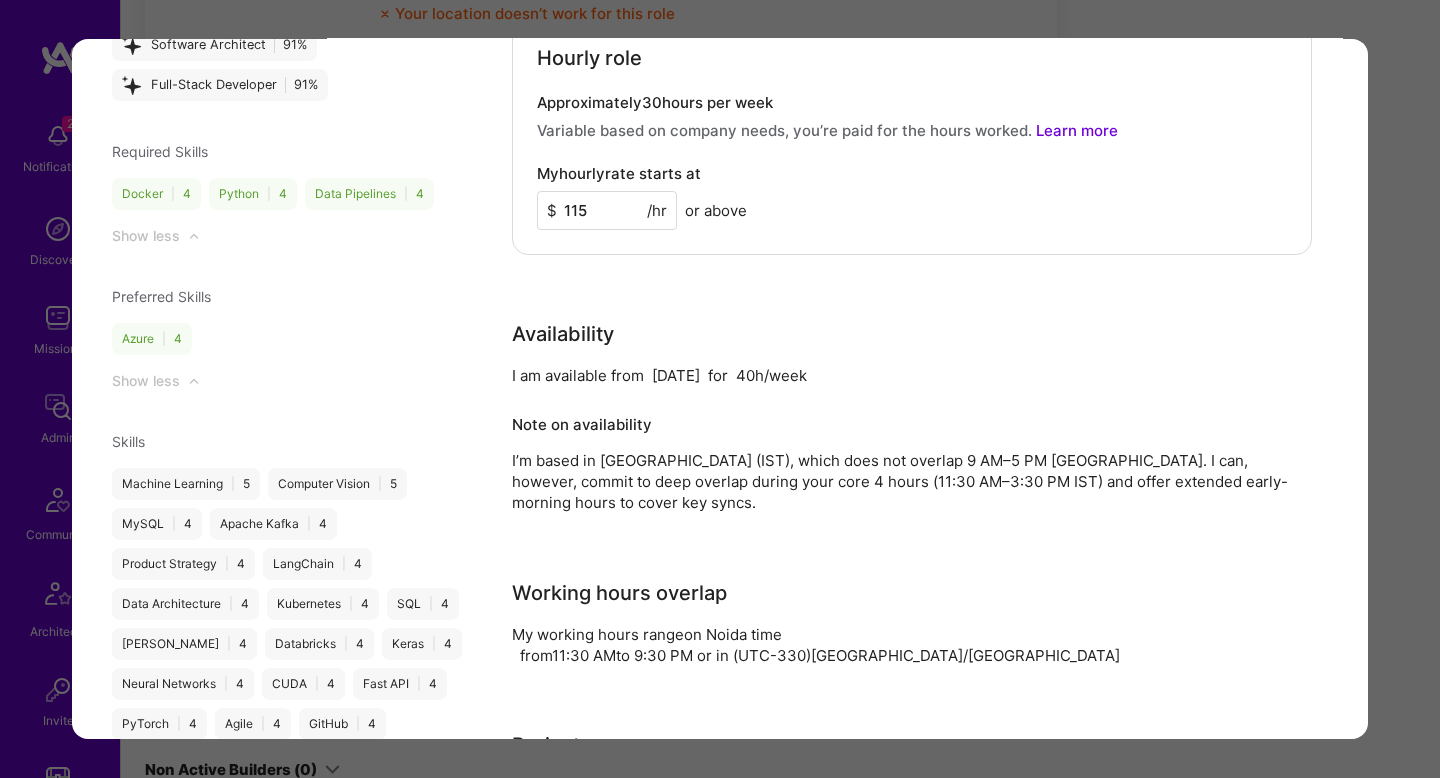 click on "Application Analysis This application has not yet been analyzed. Analyze now About me Make yourself stand out If proposed, your responses will be shared with the company. Question from WSC Sports Describe a complex ML evaluation or automation pipeline you’ve built:
- What was the use case?
- What technologies did you use?
- How did you ensure scalability, reliability, and efficiency? Rate Your rate should reflect your skills, experience, role requirements, and market demand. The company’s budget reflects the range the company has budgeted for the role. If selected, I agree to work on this role at or above the rate entered below. Hourly role Approximately  30  hours per week Variable based on company needs, you’re paid for the hours worked.   Learn more My  hourly  rate starts at $ 115 /hr or above Availability I am available from [DATE] for 40 h/week Note on availability Do you want to save this new availability to your profile? Yes No Working hours overlap My working hours range  on [GEOGRAPHIC_DATA] time" at bounding box center (922, 1162) 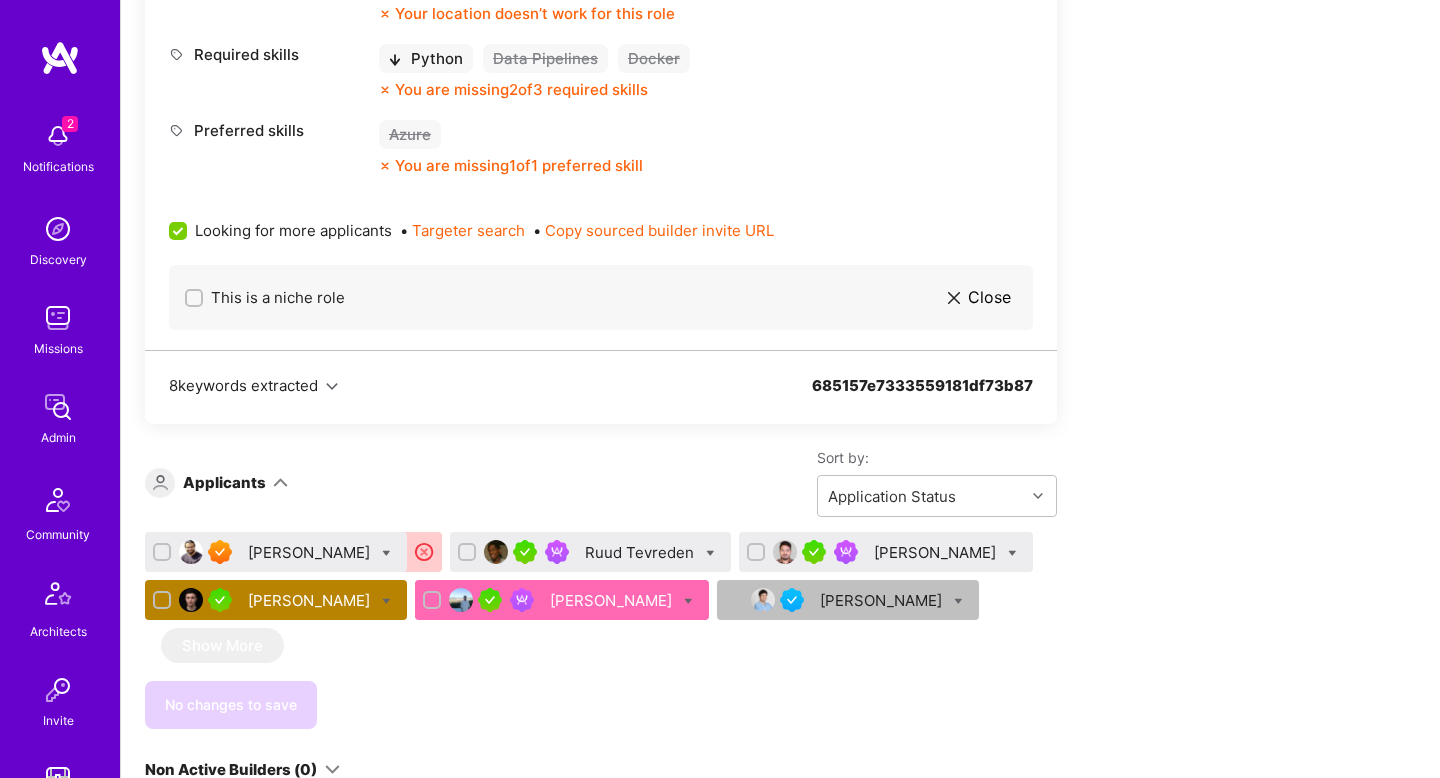 click at bounding box center (386, 553) 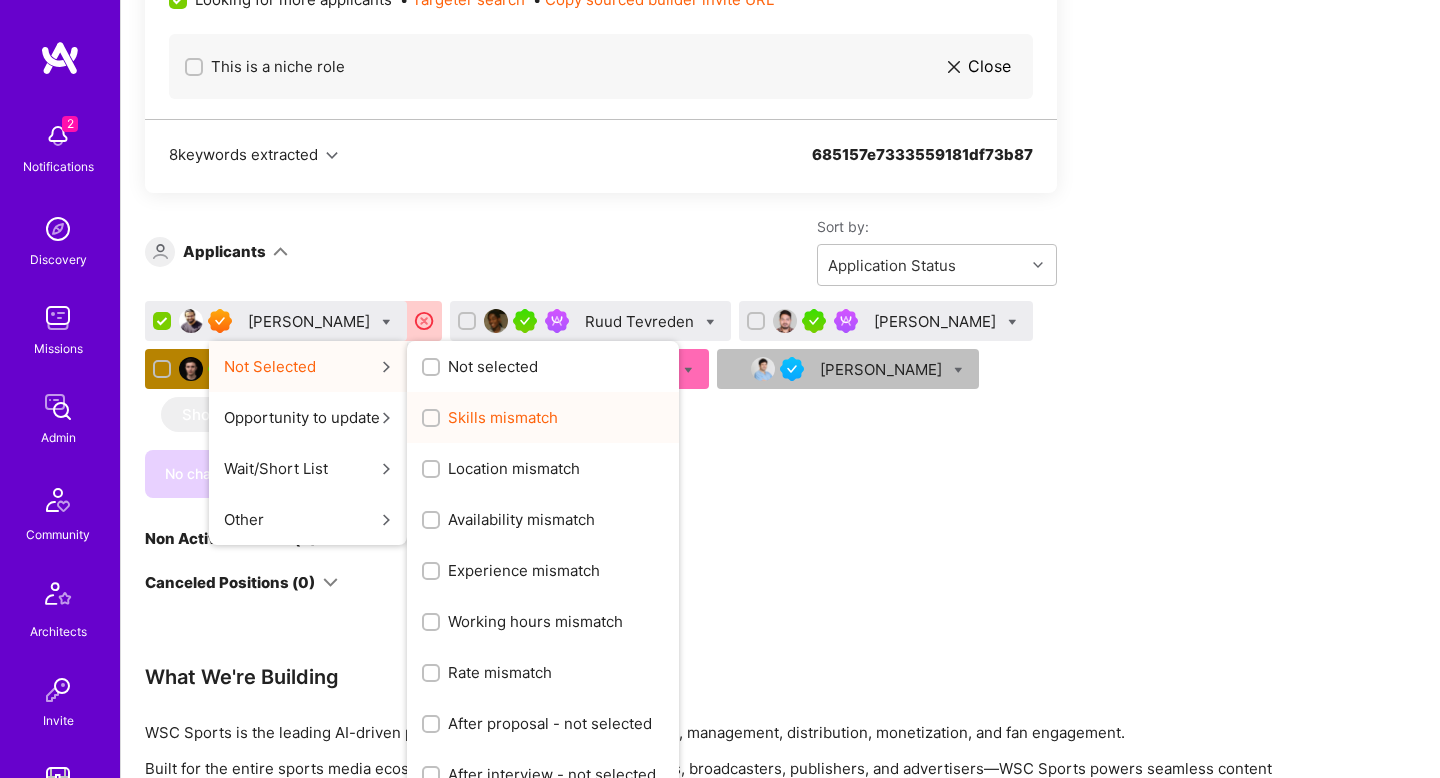 scroll, scrollTop: 1274, scrollLeft: 0, axis: vertical 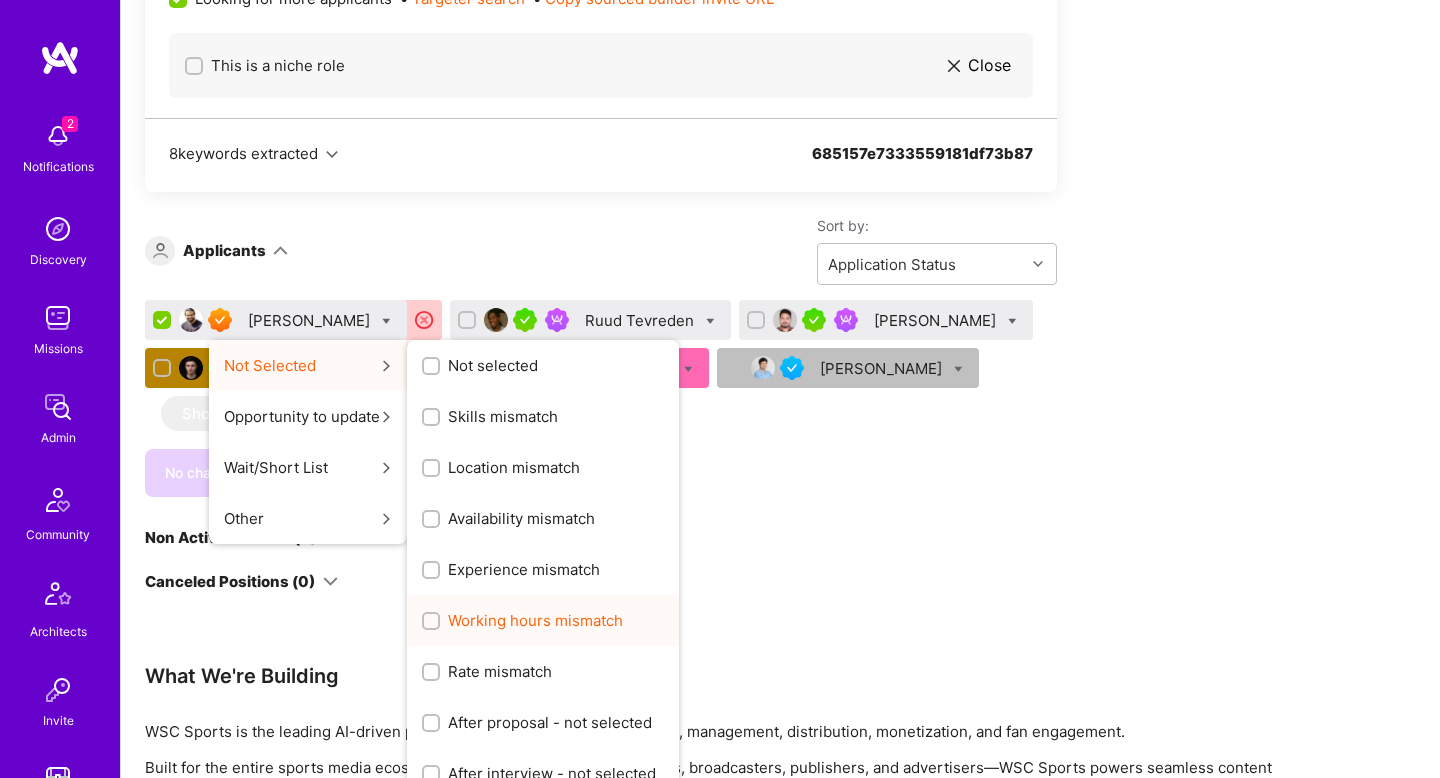 click on "Working hours mismatch" at bounding box center [535, 620] 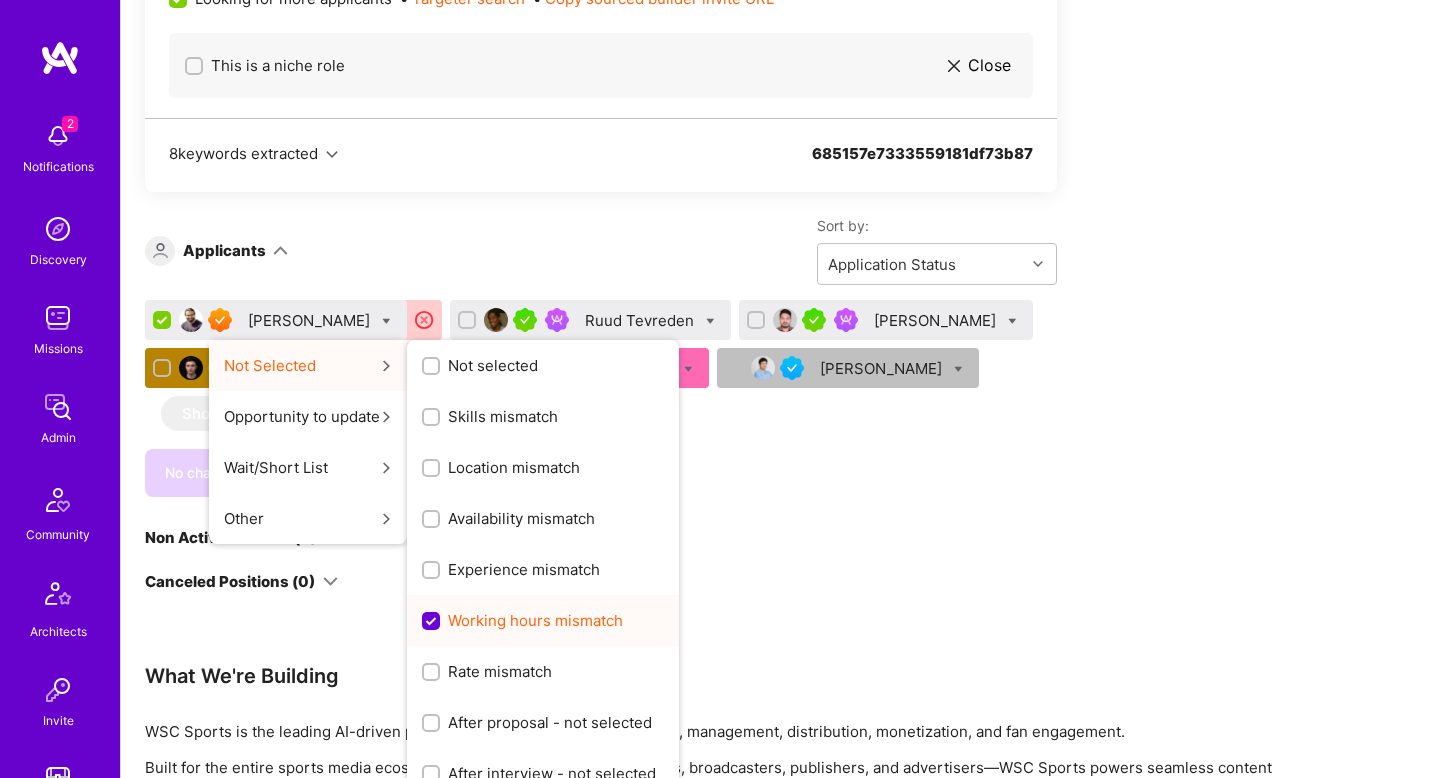 scroll, scrollTop: 0, scrollLeft: 0, axis: both 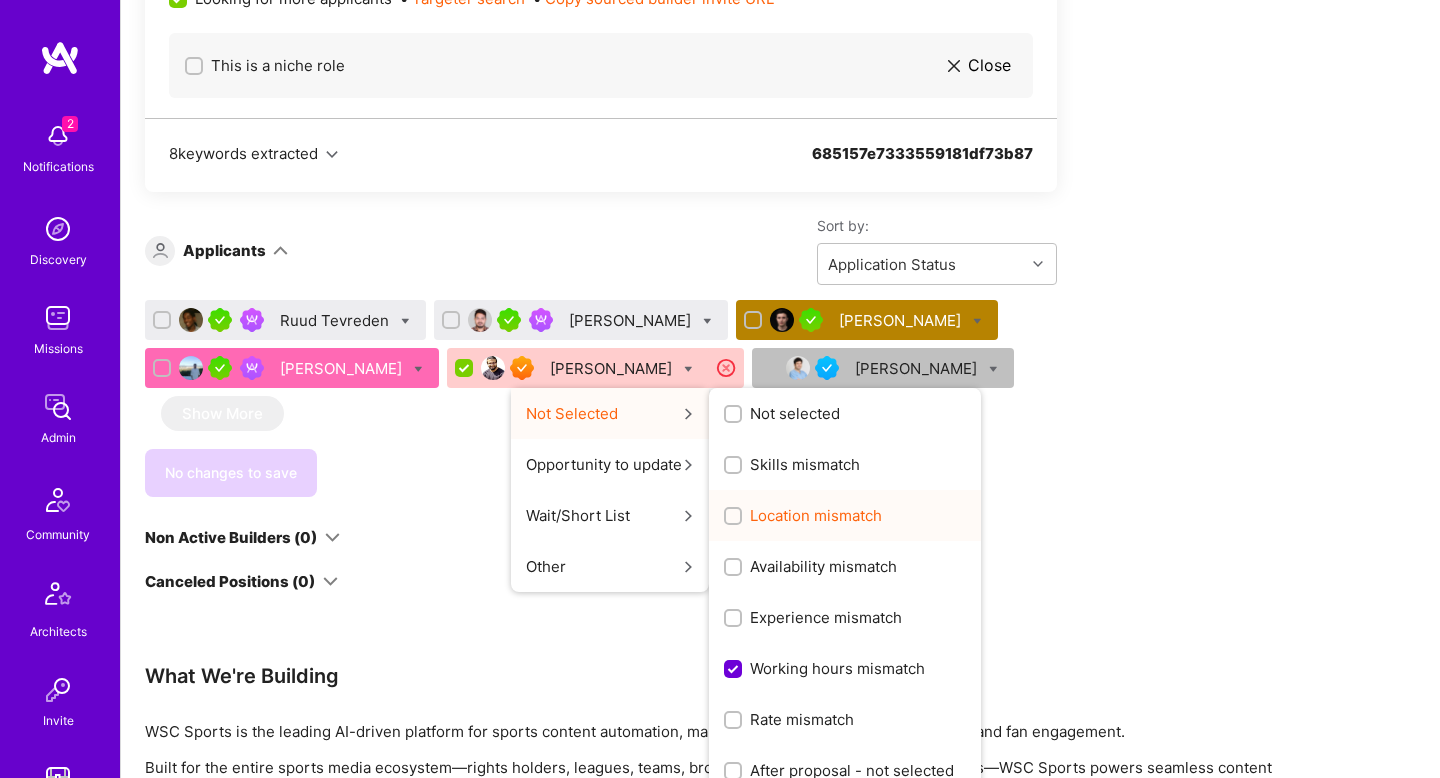 click on "Location mismatch" at bounding box center (816, 515) 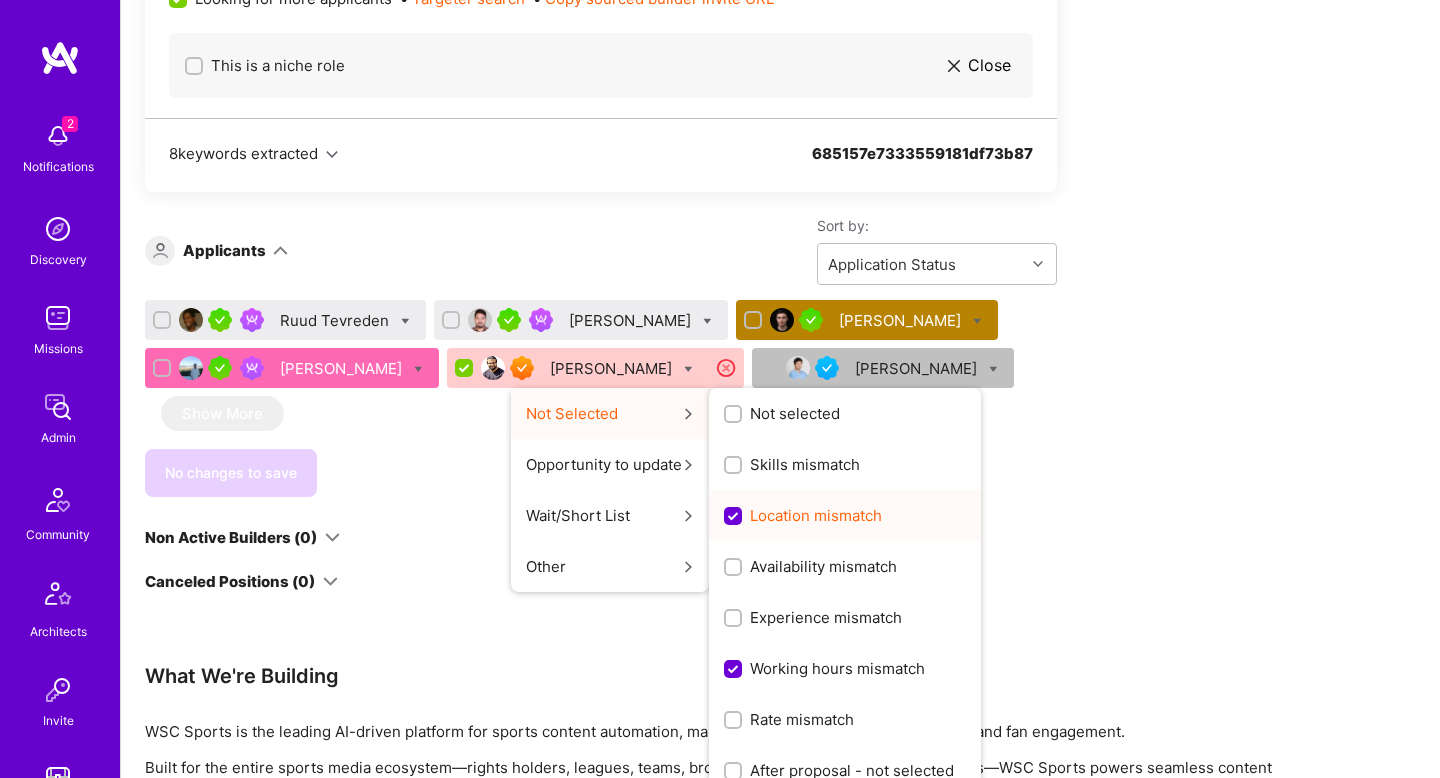 scroll, scrollTop: 0, scrollLeft: 0, axis: both 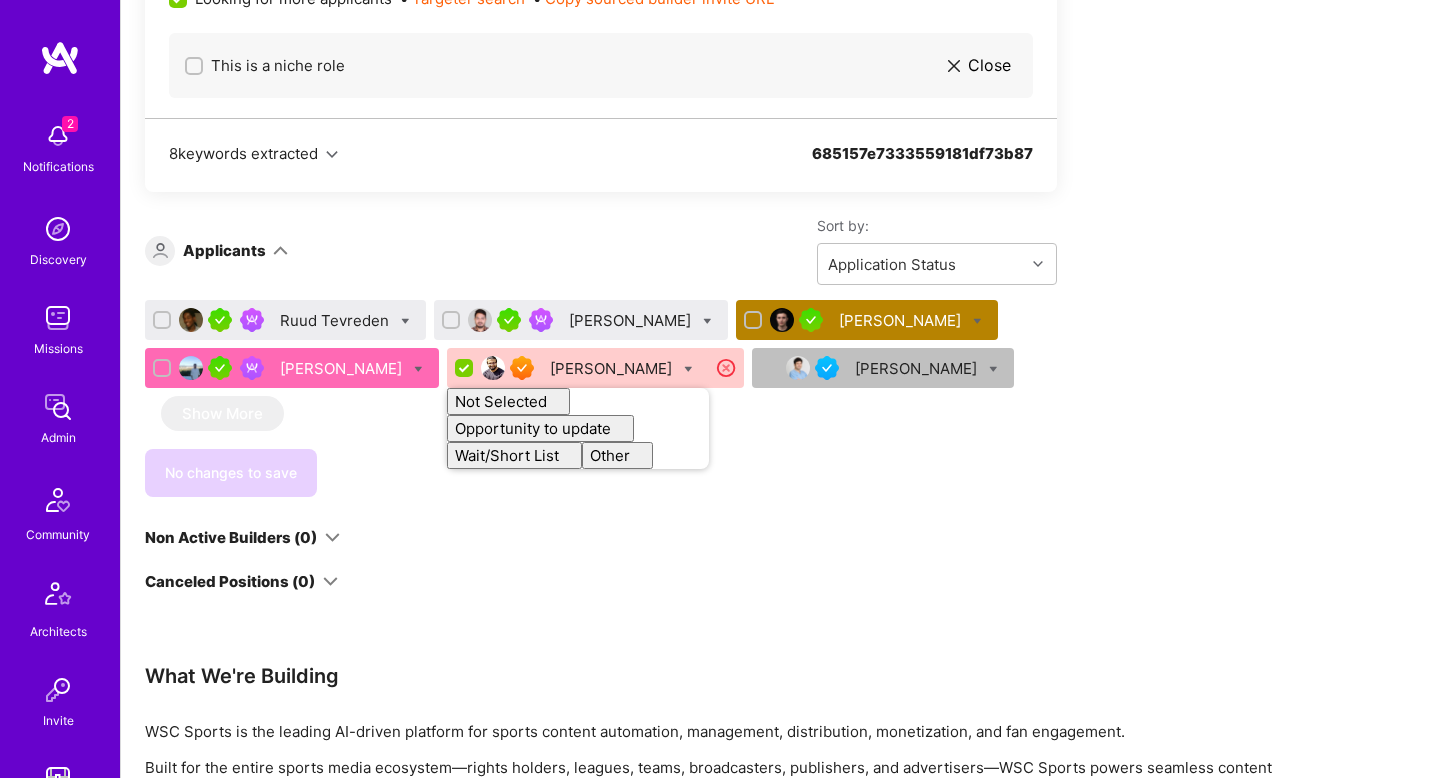checkbox on "false" 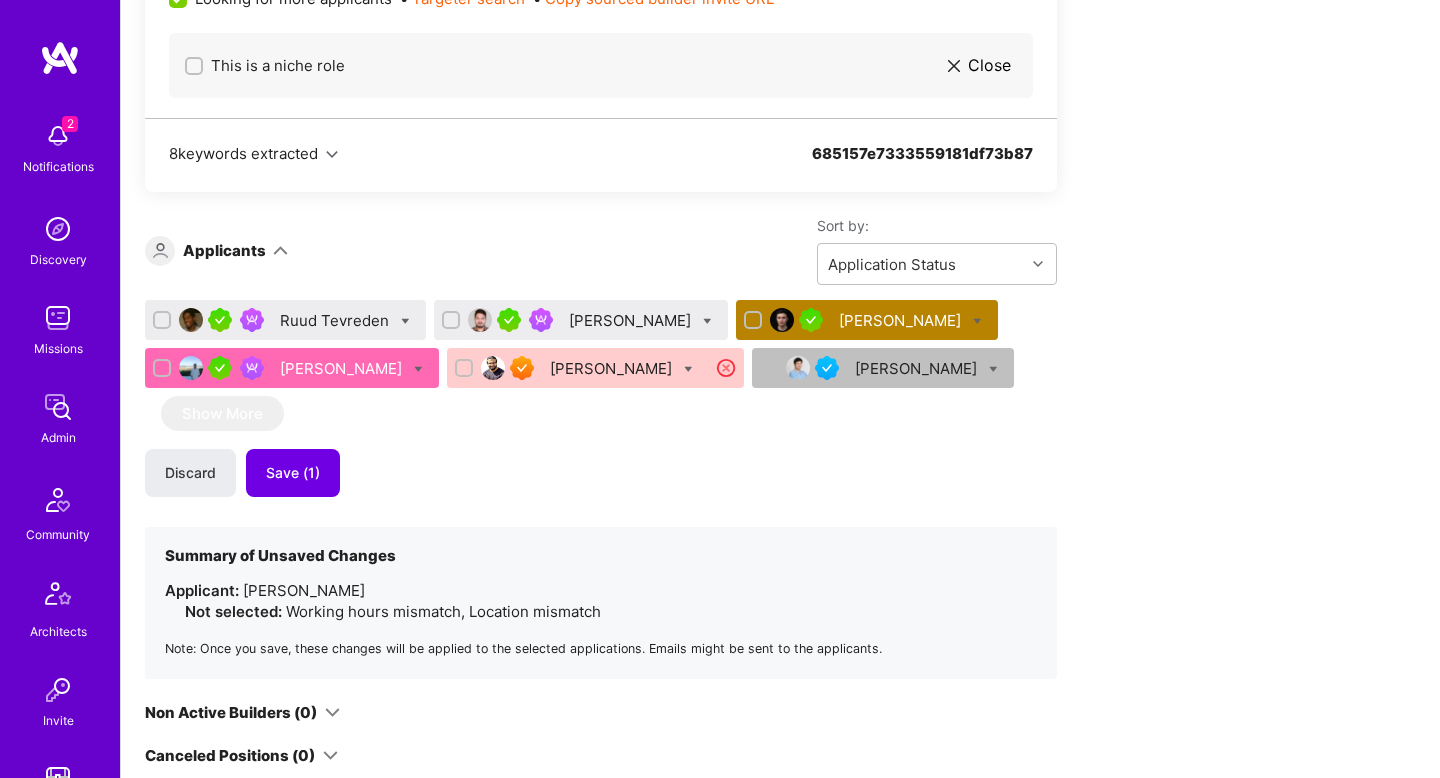 click on "Apply for a Mission Role We’re actively looking for builders. This is the best time to request to join. ML Engineer Open role Request to join Refer a peer Description Seeking a strong Machine Learning Engineer who excels in Python and has solid experience working with data, system architecture, and infrastructure—particularly in cloud environments, Docker, data pipelines, and ML evaluation workflows. Company’s custom question Describe a complex ML evaluation or automation pipeline you’ve built:
- What was the use case?
- What technologies did you use?
- How did you ensure scalability, reliability, and efficiency? Company’s preferred rate range: $ 92  - $ 115 If your rate is higher, you can still request to join — but your chances of getting on the mission may be lower. Minimum availability 30  hours You're available 40 hours per week Working-hours overlap 8 hours  with   9am    -    5pm ,     [GEOGRAPHIC_DATA] You don’t have enough overlap Update Required location See locations Required skills Python 2" at bounding box center [745, 797] 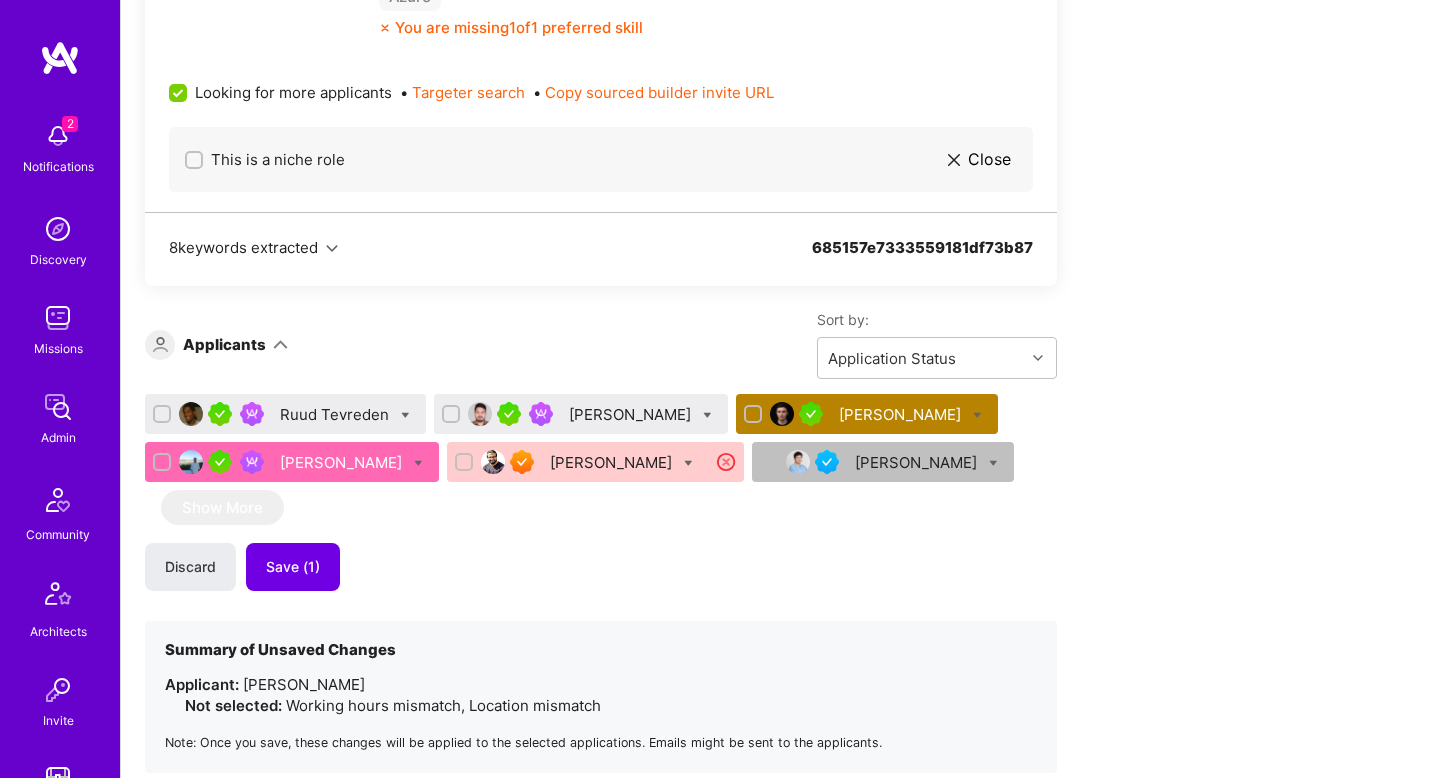 scroll, scrollTop: 1165, scrollLeft: 0, axis: vertical 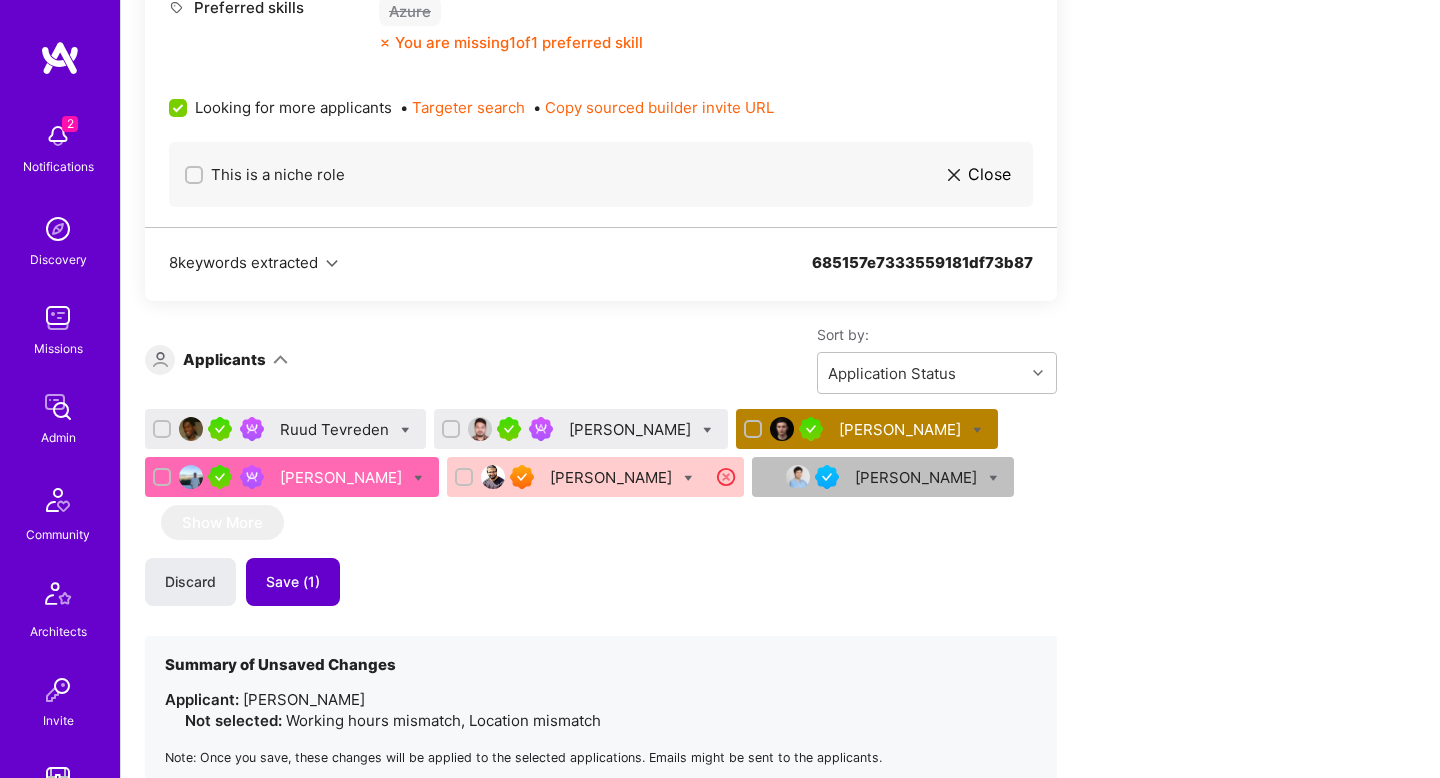 click on "Save (1)" at bounding box center (293, 582) 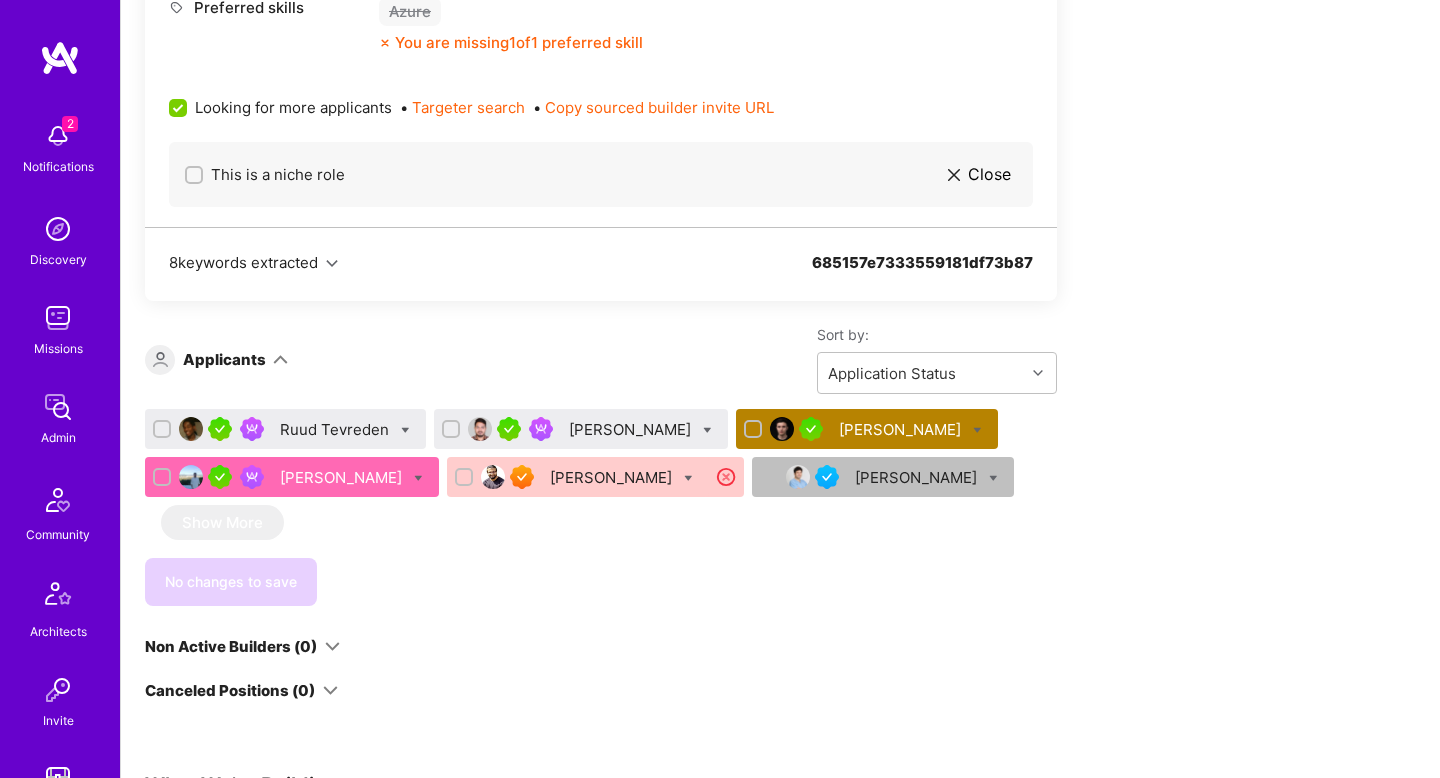 click on "Ruud Tevreden" at bounding box center [336, 429] 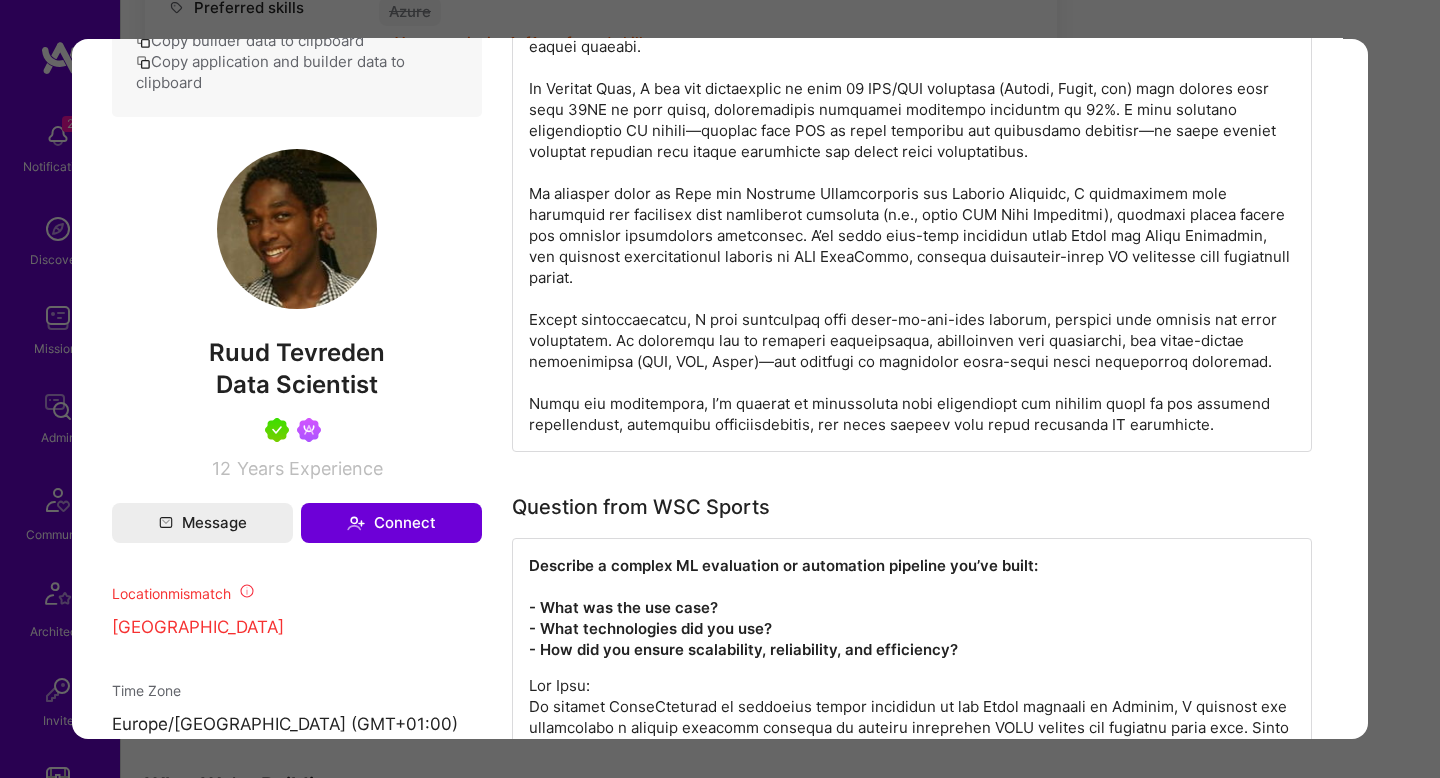 scroll, scrollTop: 0, scrollLeft: 0, axis: both 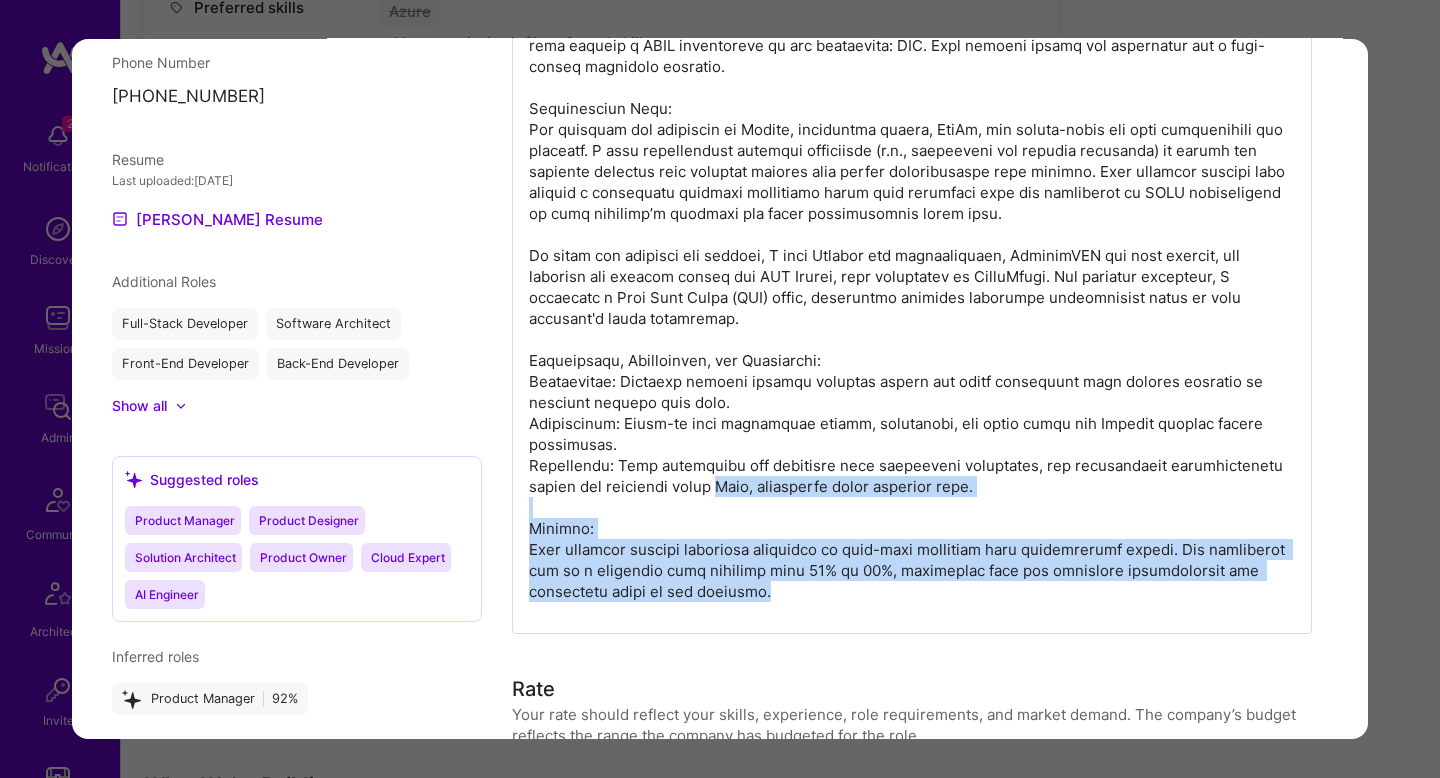 drag, startPoint x: 760, startPoint y: 560, endPoint x: 733, endPoint y: 454, distance: 109.38464 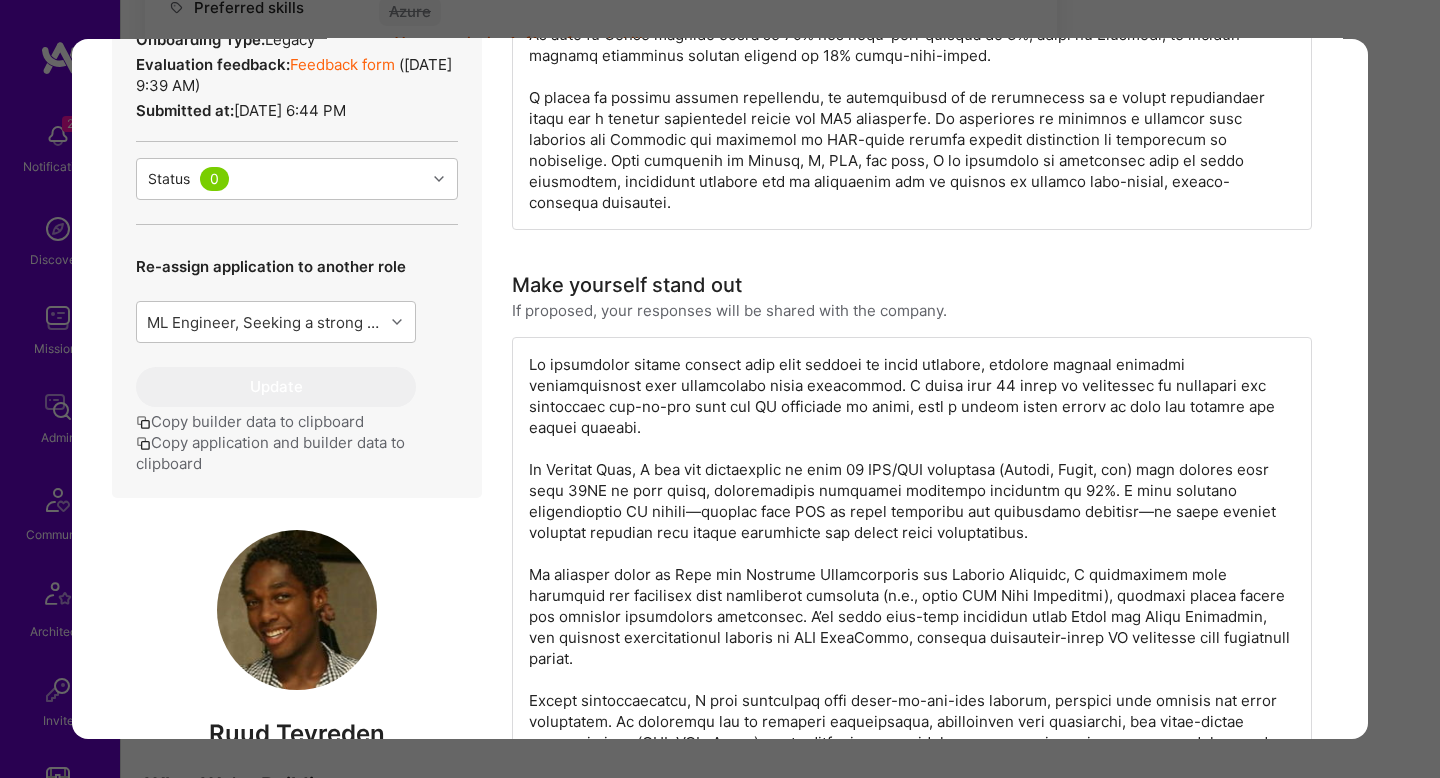 scroll, scrollTop: 0, scrollLeft: 0, axis: both 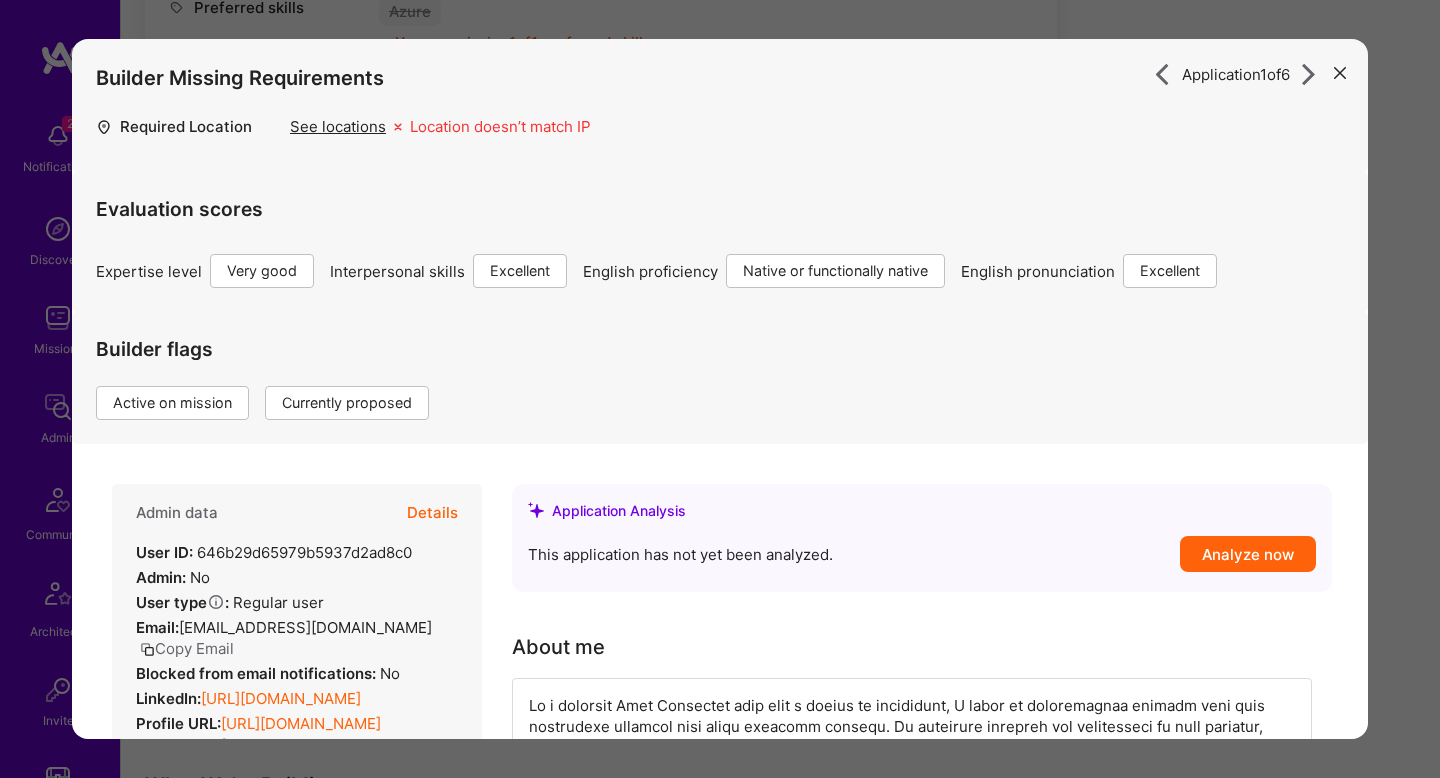 click on "Analyze now" at bounding box center [1248, 554] 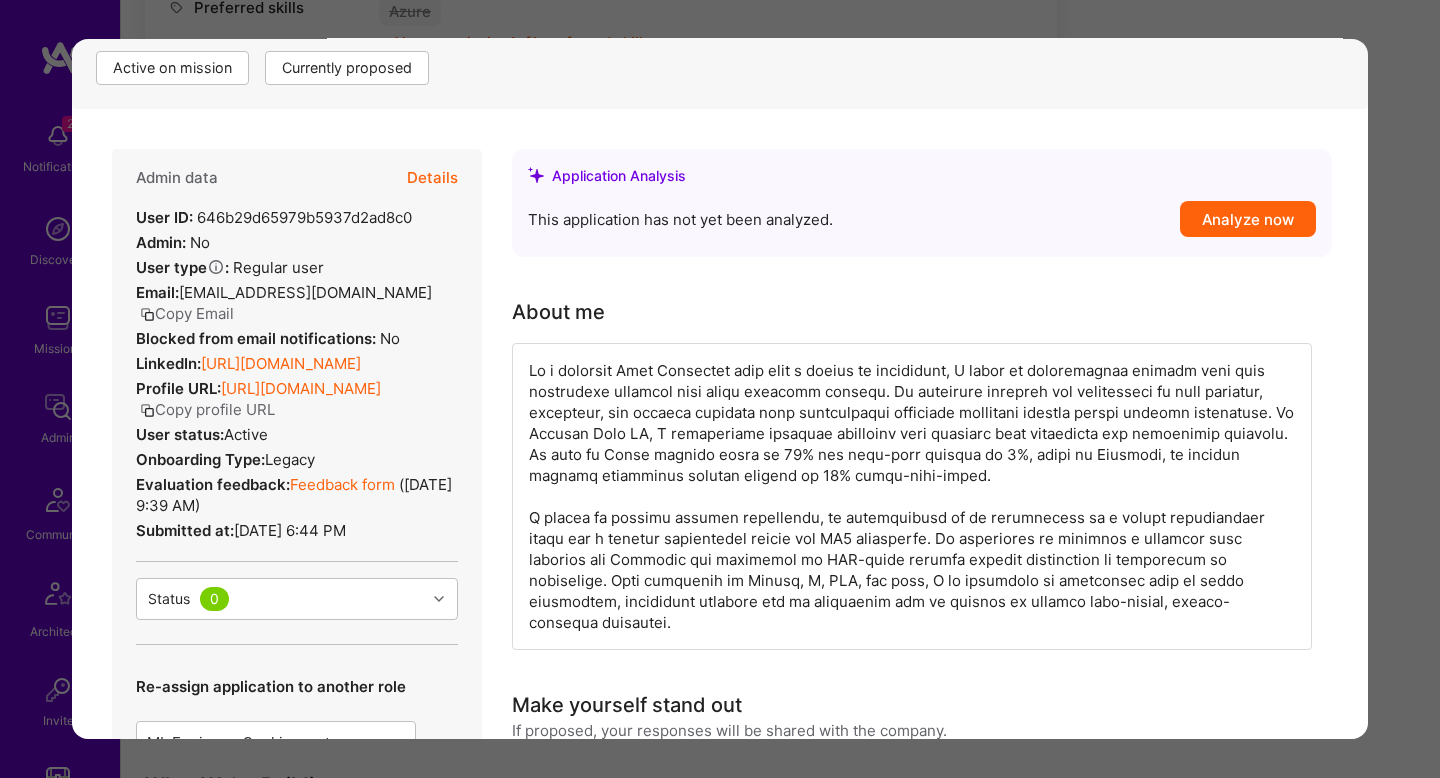 scroll, scrollTop: 261, scrollLeft: 0, axis: vertical 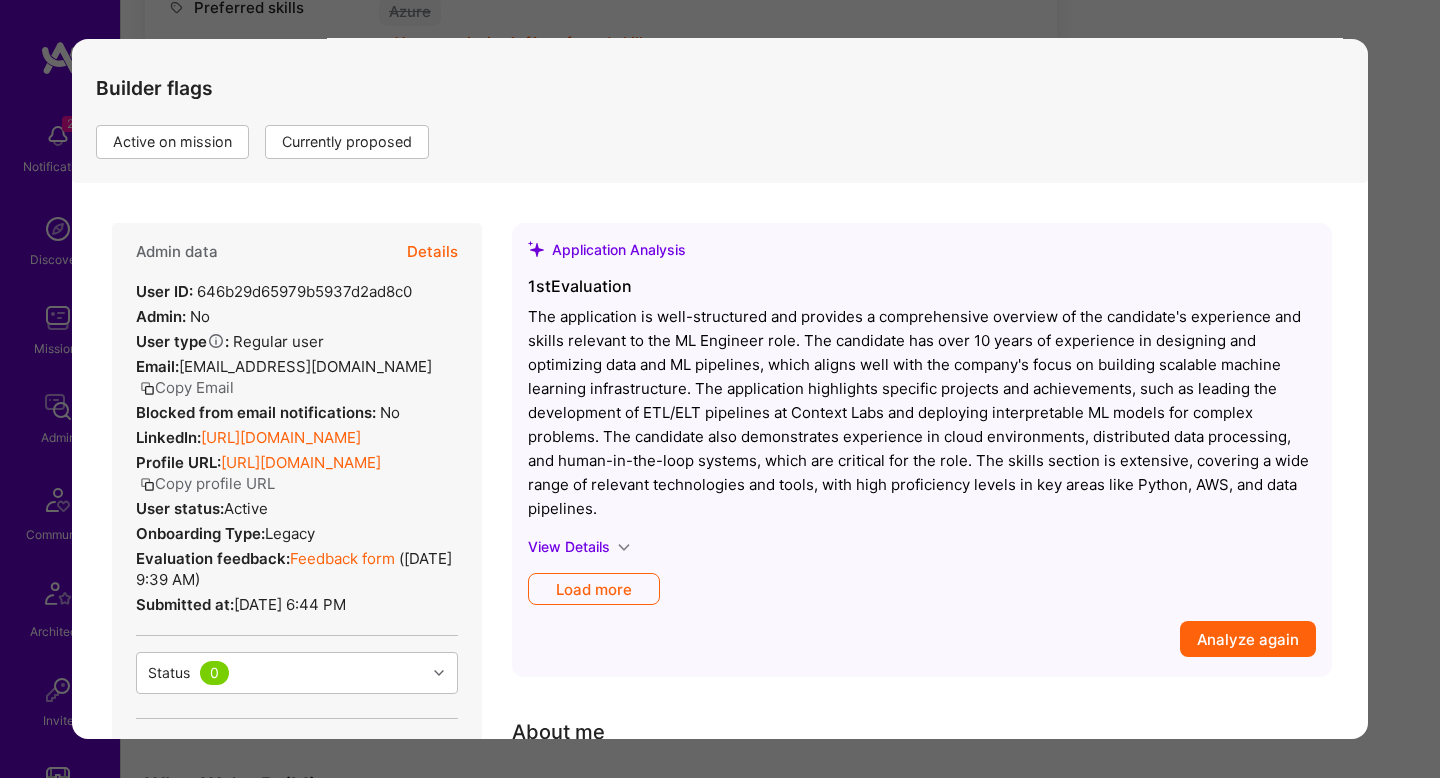 click on "View Details" at bounding box center [569, 547] 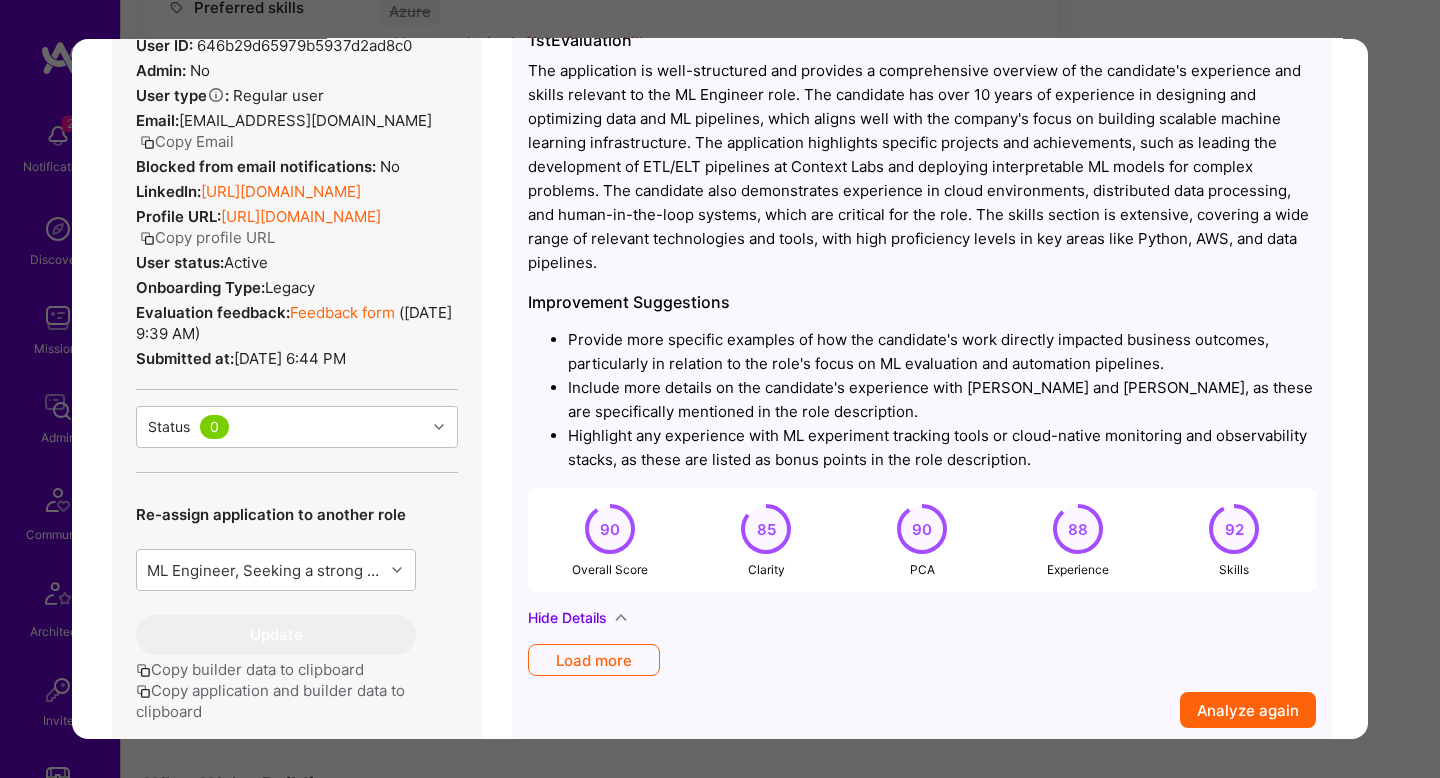 scroll, scrollTop: 503, scrollLeft: 0, axis: vertical 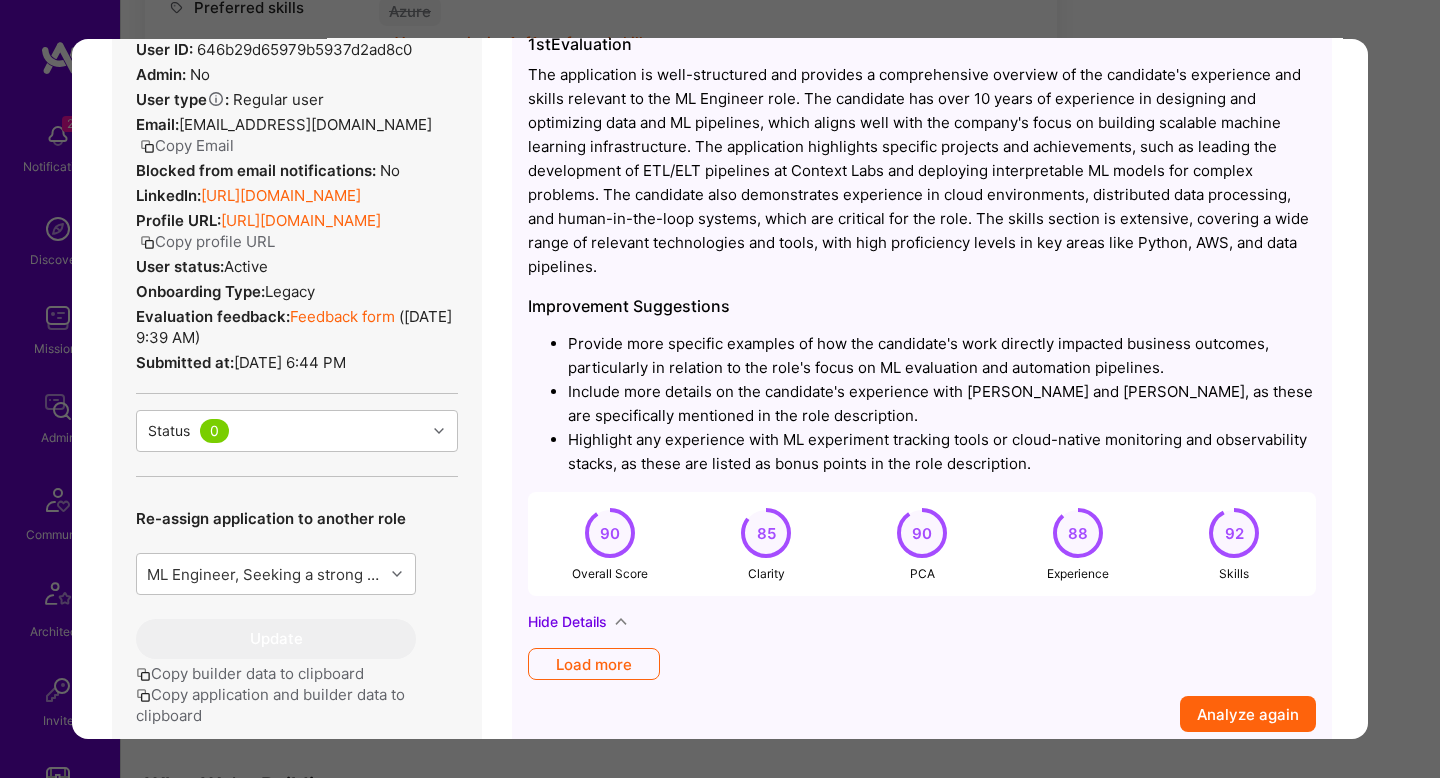 click on "Hide Details" at bounding box center [567, 622] 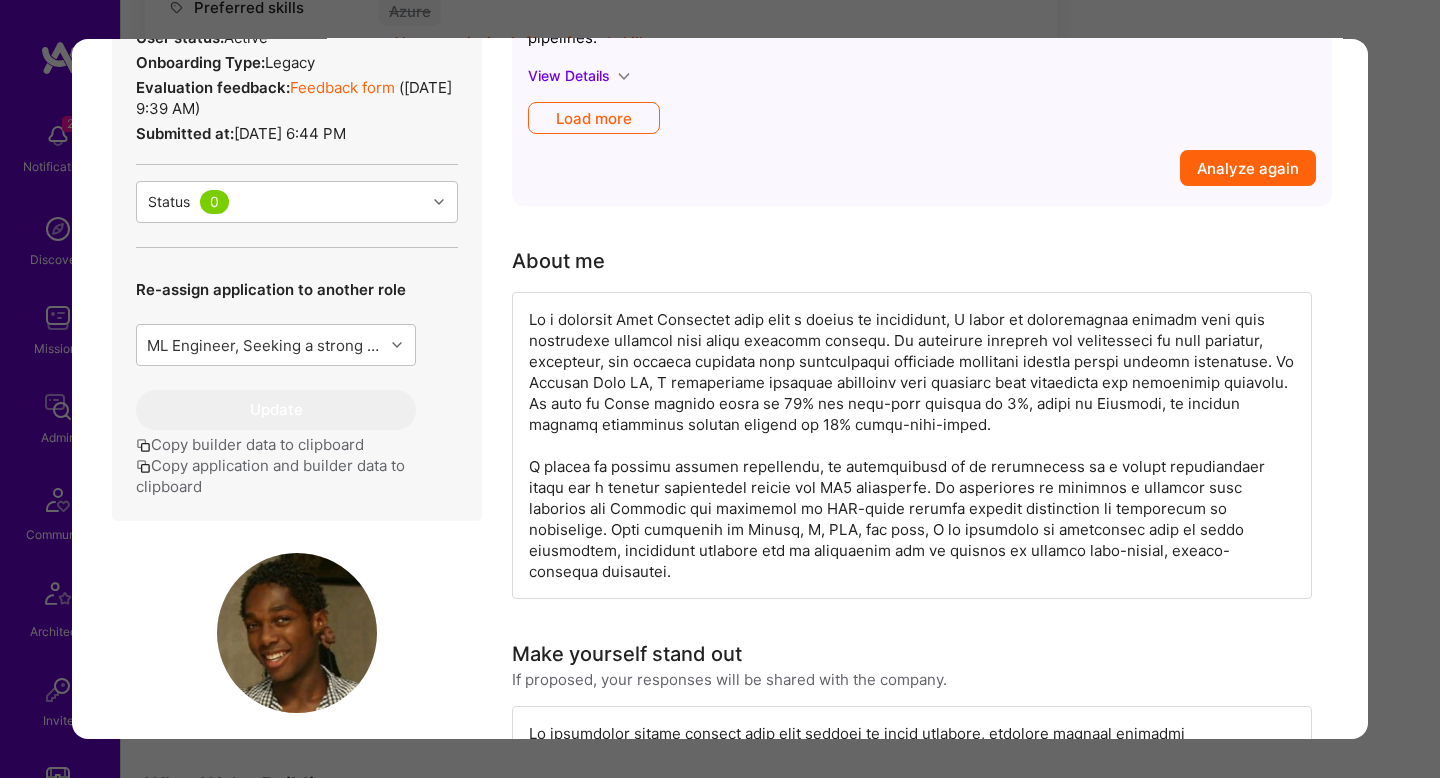 scroll, scrollTop: 734, scrollLeft: 0, axis: vertical 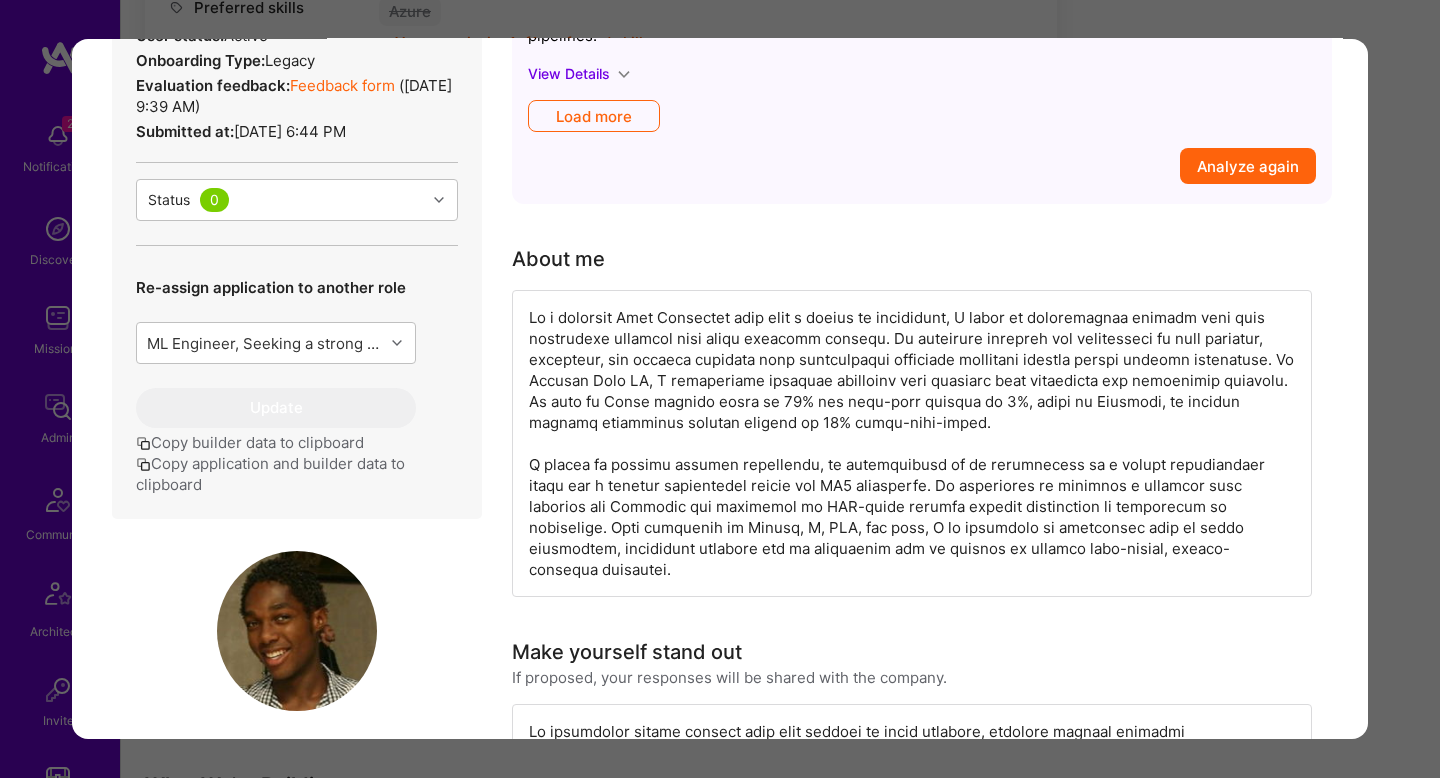 click on "Copy application and builder data to clipboard" at bounding box center (297, 474) 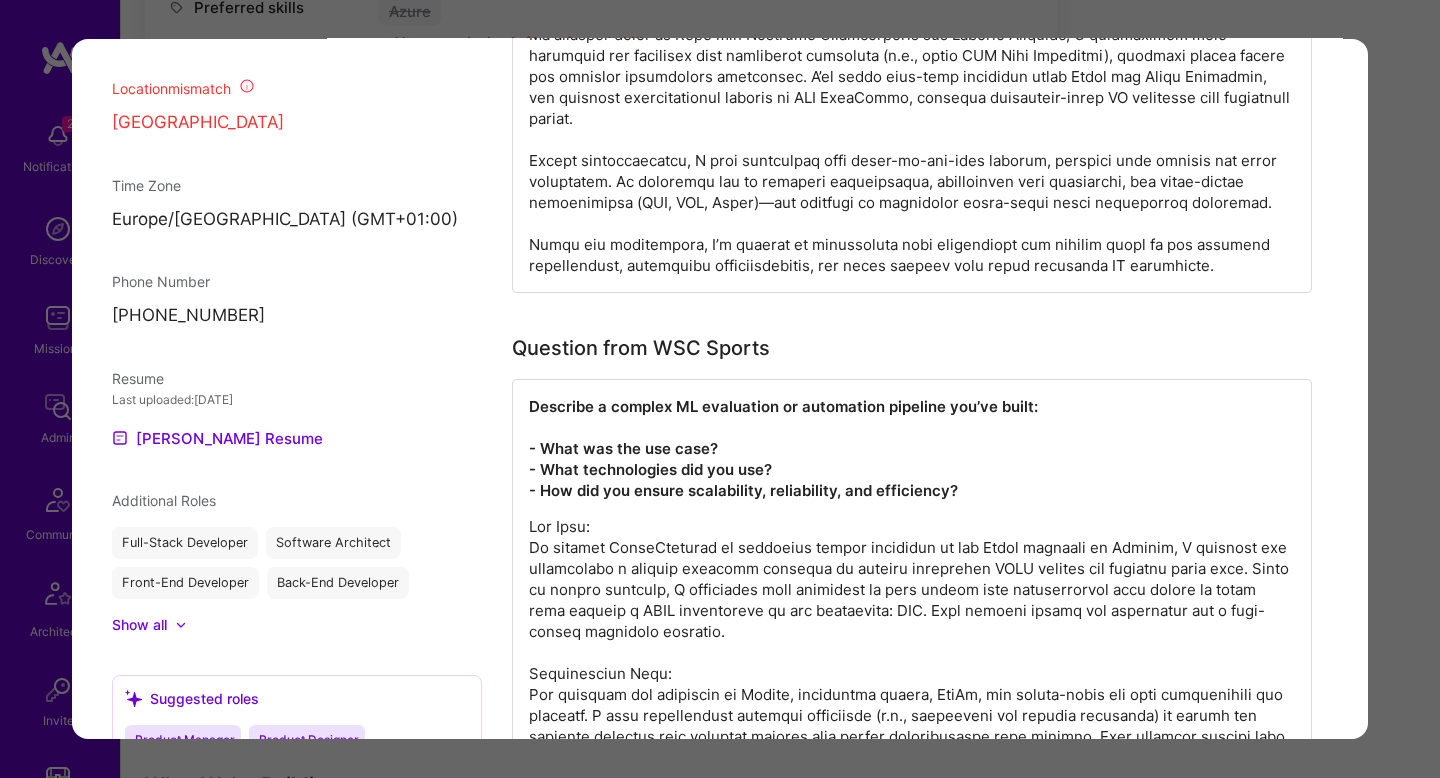 scroll, scrollTop: 1612, scrollLeft: 0, axis: vertical 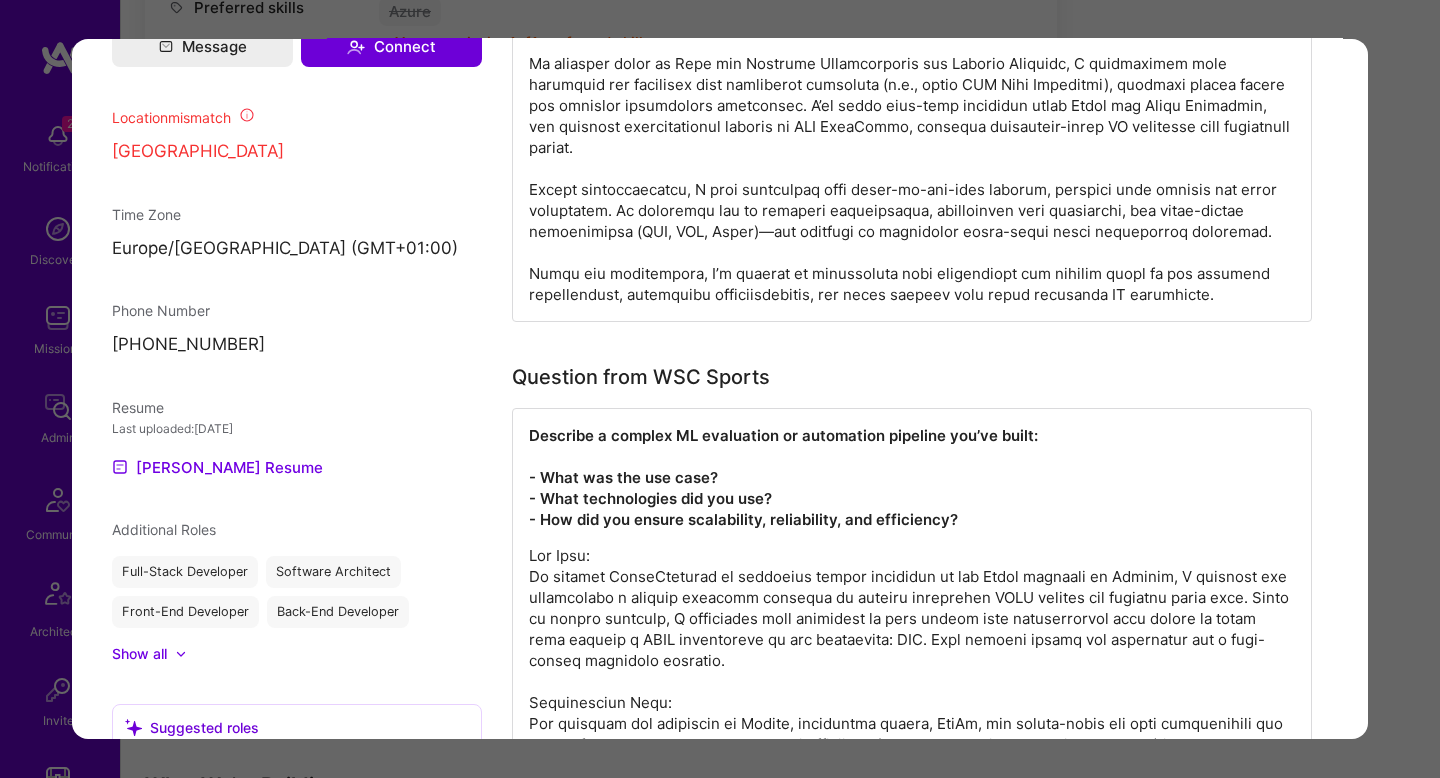 type 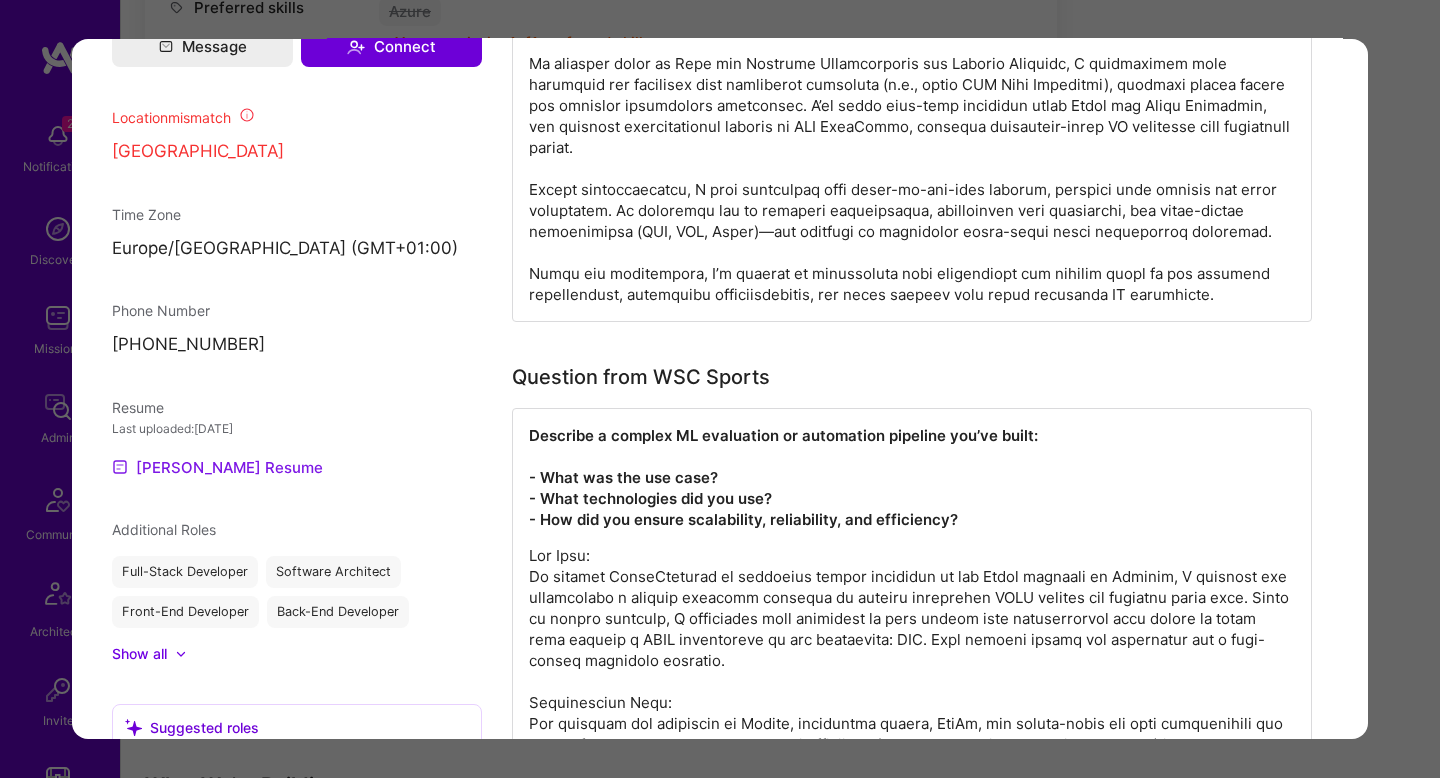 click on "[PERSON_NAME] Resume" at bounding box center [217, 468] 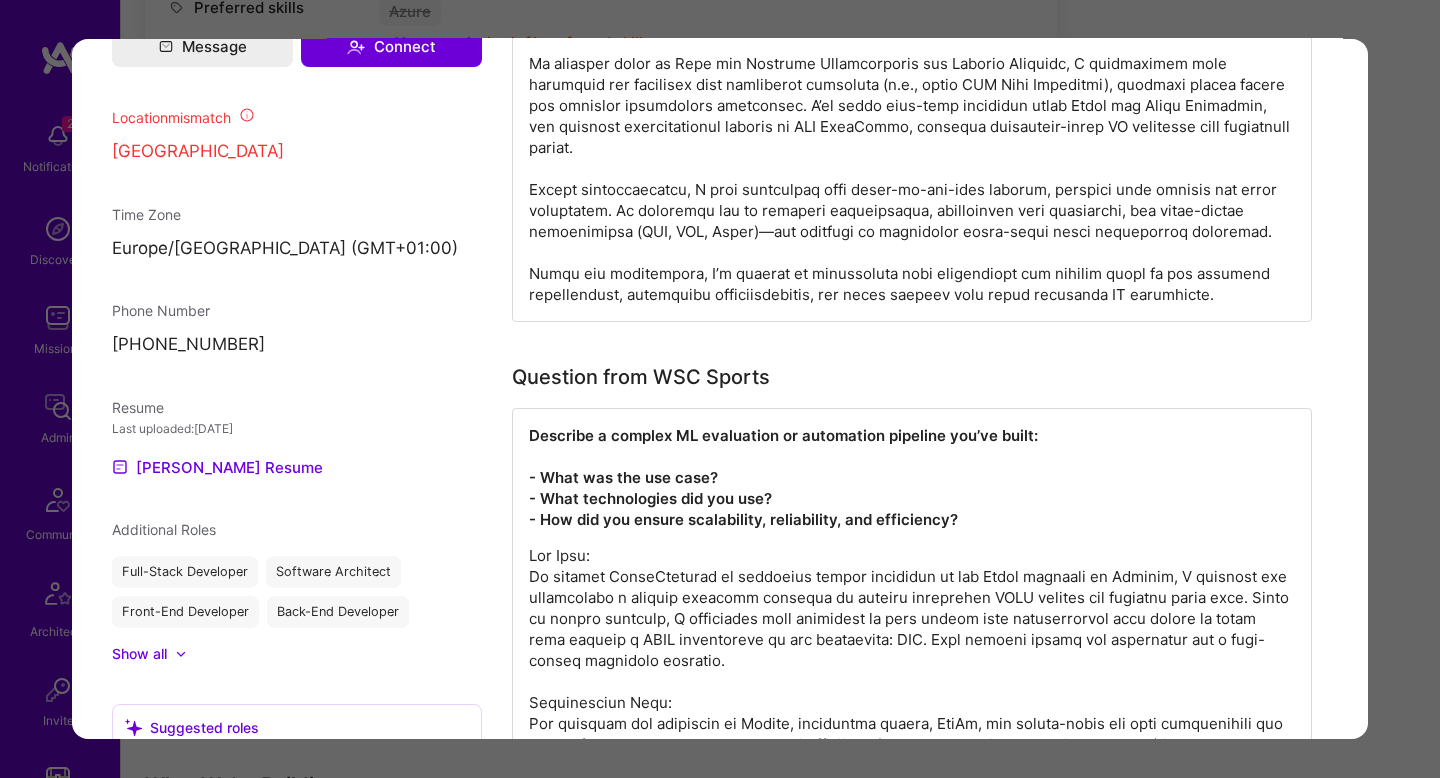 click on "Application  1  of  6 Builder Missing Requirements Required Location See locations Location doesn’t match IP Evaluation scores Expertise level Very good Interpersonal skills Excellent English proficiency Native or functionally native English pronunciation Excellent Builder flags Active on mission Currently proposed Admin data Details User ID:   646b29d65979b5937d2ad8c0 Admin:   No User type  Regular user or Company user  :   Regular user Email:  [EMAIL_ADDRESS][DOMAIN_NAME]  Copy Email Blocked from email notifications:   No LinkedIn:  [URL][DOMAIN_NAME] Profile URL:  [URL][DOMAIN_NAME]  Copy profile URL User status:  Active Onboarding Type:  legacy Evaluation feedback:  Feedback form   ( [DATE] 9:39 AM ) Submitted at:  [DATE] 6:44 PM Status 0 Re-assign application to another role Update  Copy builder data to clipboard  Copy application and builder data to clipboard Ruud Tevreden Data Scientist 12 Years Experience Message Connect
)" at bounding box center (720, 389) 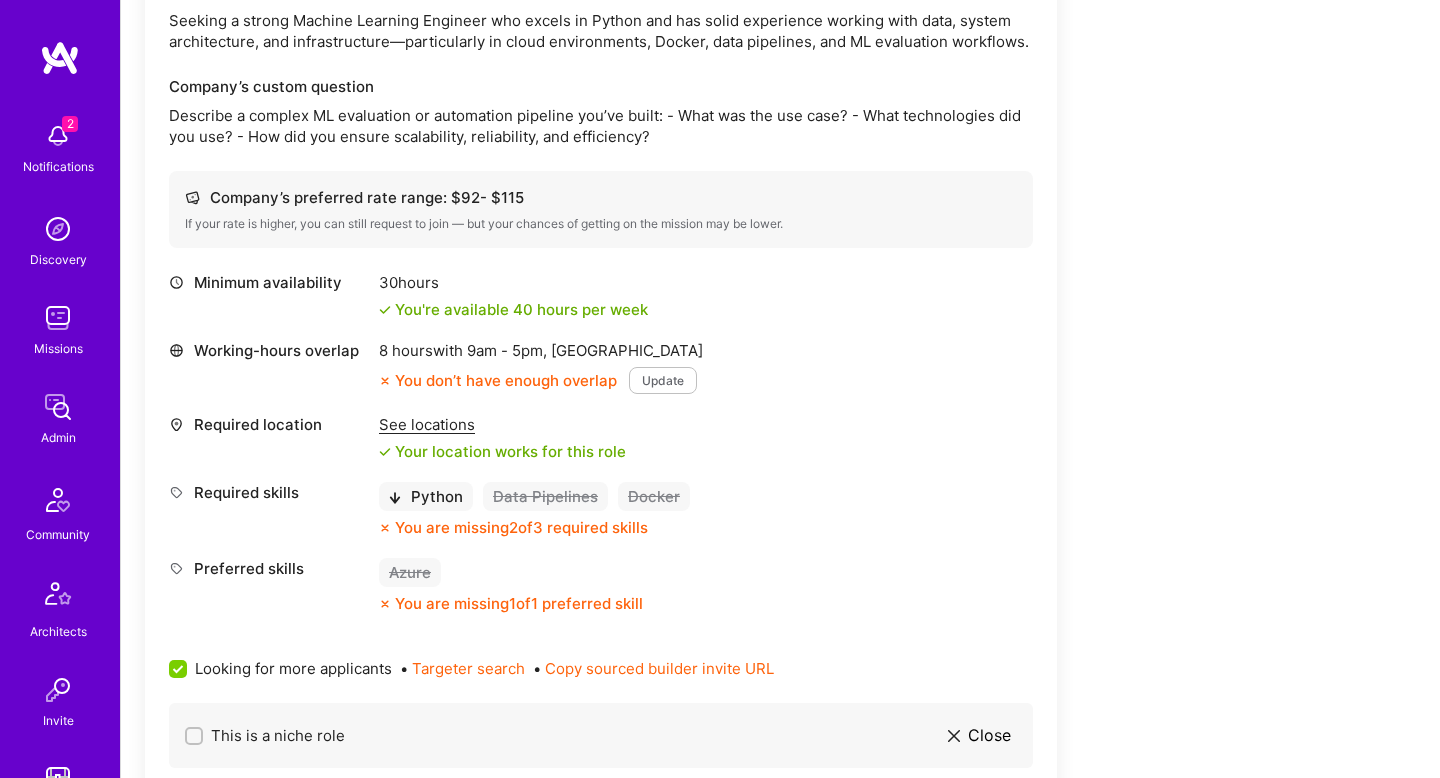 scroll, scrollTop: 479, scrollLeft: 0, axis: vertical 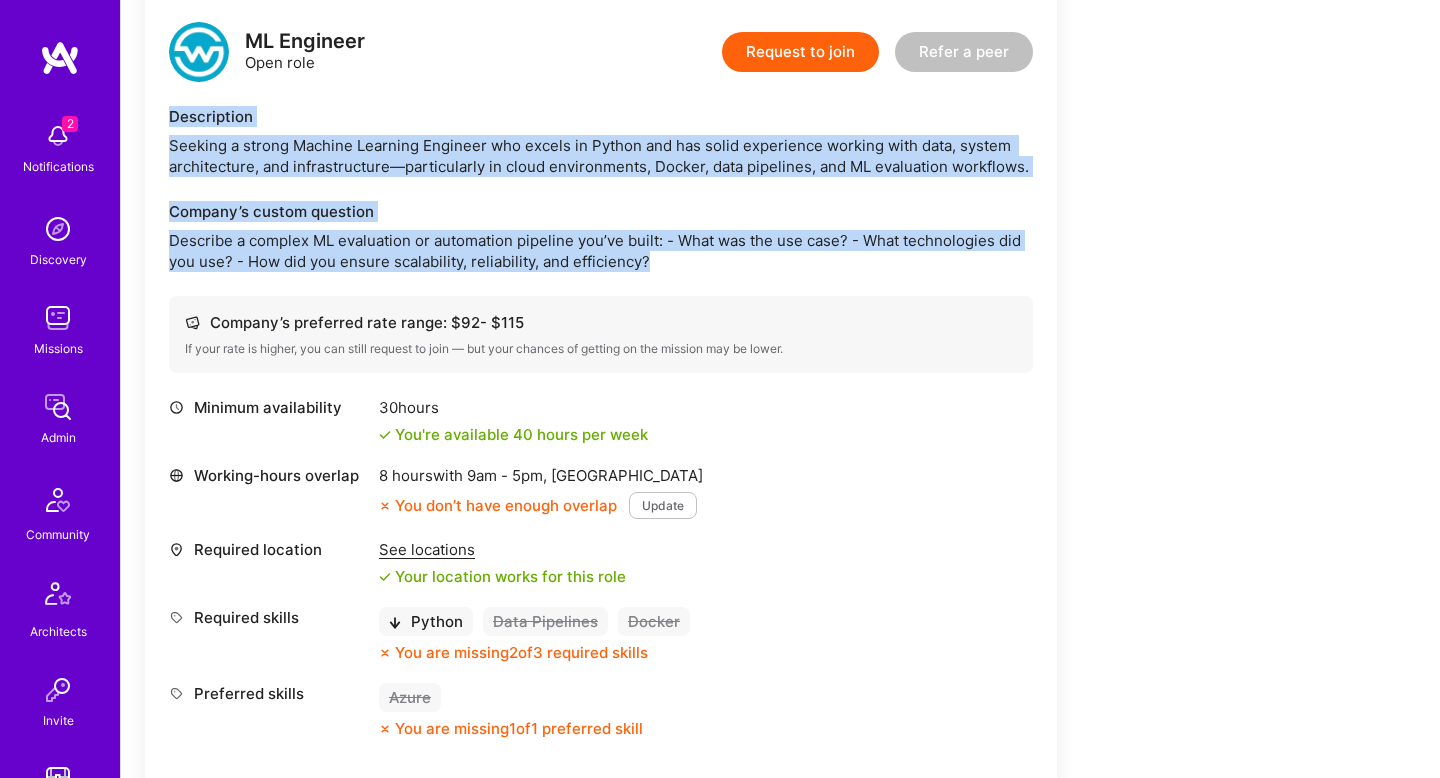 drag, startPoint x: 230, startPoint y: 96, endPoint x: 731, endPoint y: 267, distance: 529.3789 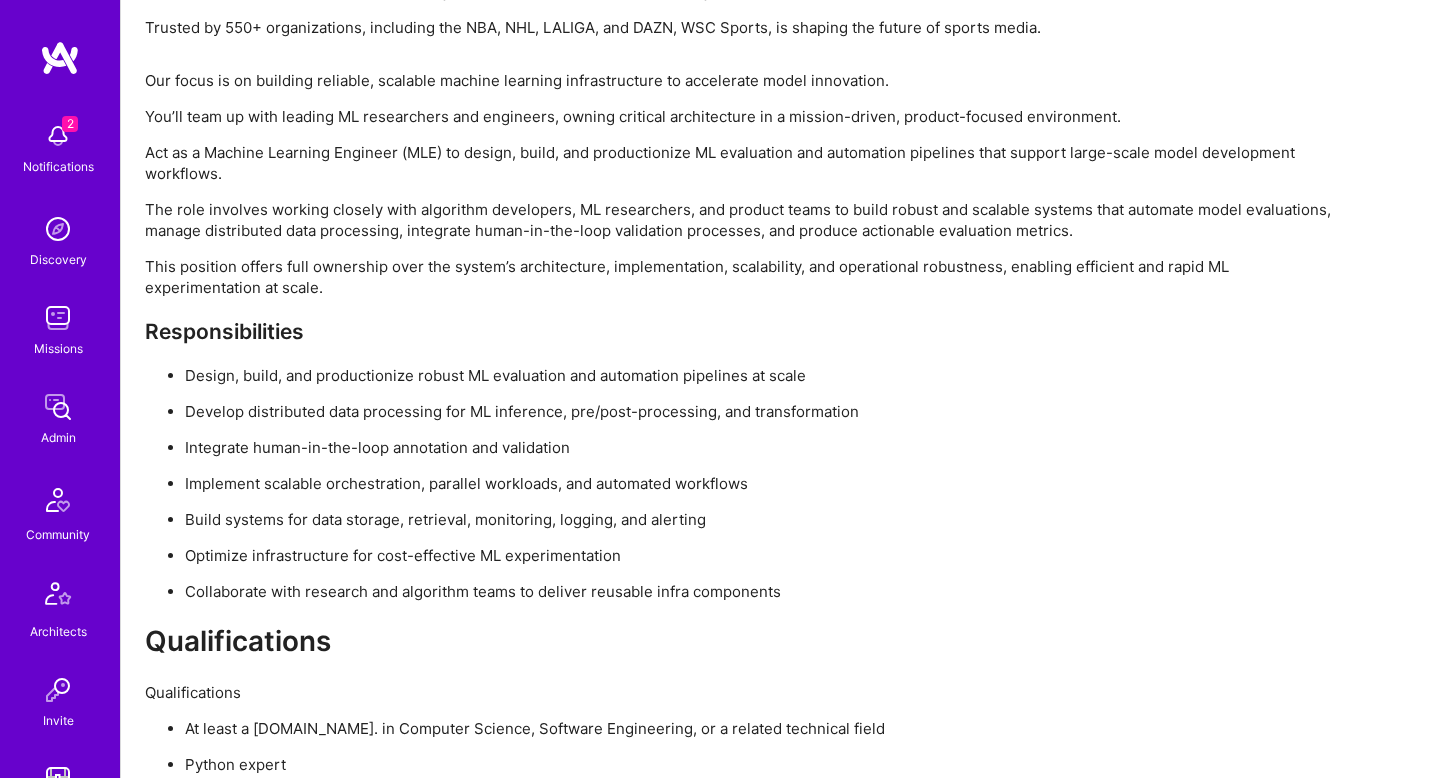 scroll, scrollTop: 2856, scrollLeft: 0, axis: vertical 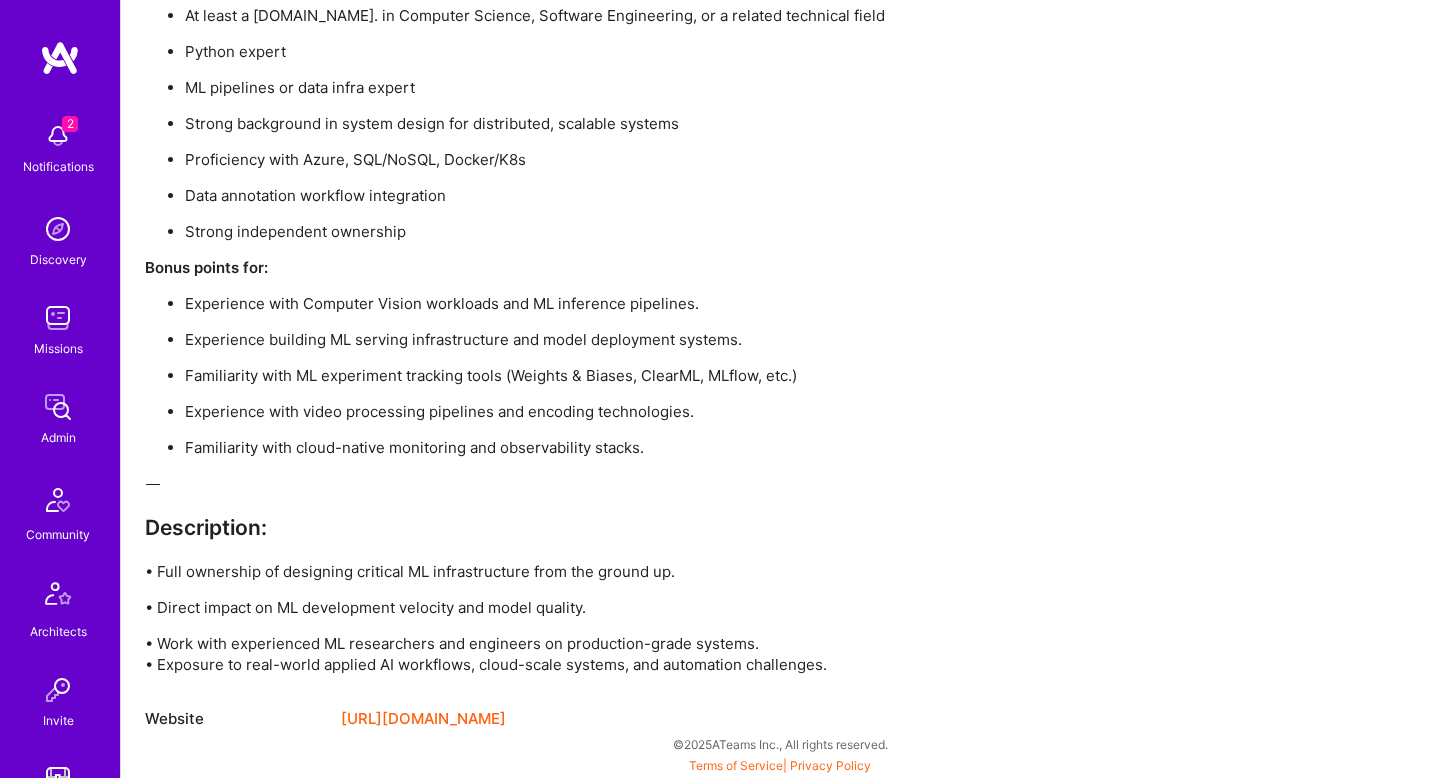 click on "Apply for a Mission Role We’re actively looking for builders. This is the best time to request to join. ML Engineer Open role Request to join Refer a peer Description Seeking a strong Machine Learning Engineer who excels in Python and has solid experience working with data, system architecture, and infrastructure—particularly in cloud environments, Docker, data pipelines, and ML evaluation workflows. Company’s custom question Describe a complex ML evaluation or automation pipeline you’ve built:
- What was the use case?
- What technologies did you use?
- How did you ensure scalability, reliability, and efficiency? Company’s preferred rate range: $ 92  - $ 115 If your rate is higher, you can still request to join — but your chances of getting on the mission may be lower. Minimum availability 30  hours You're available 40 hours per week Working-hours overlap 8 hours  with   9am    -    5pm ,     [GEOGRAPHIC_DATA] You don’t have enough overlap Update Required location See locations Required skills Python 2" at bounding box center (745, -872) 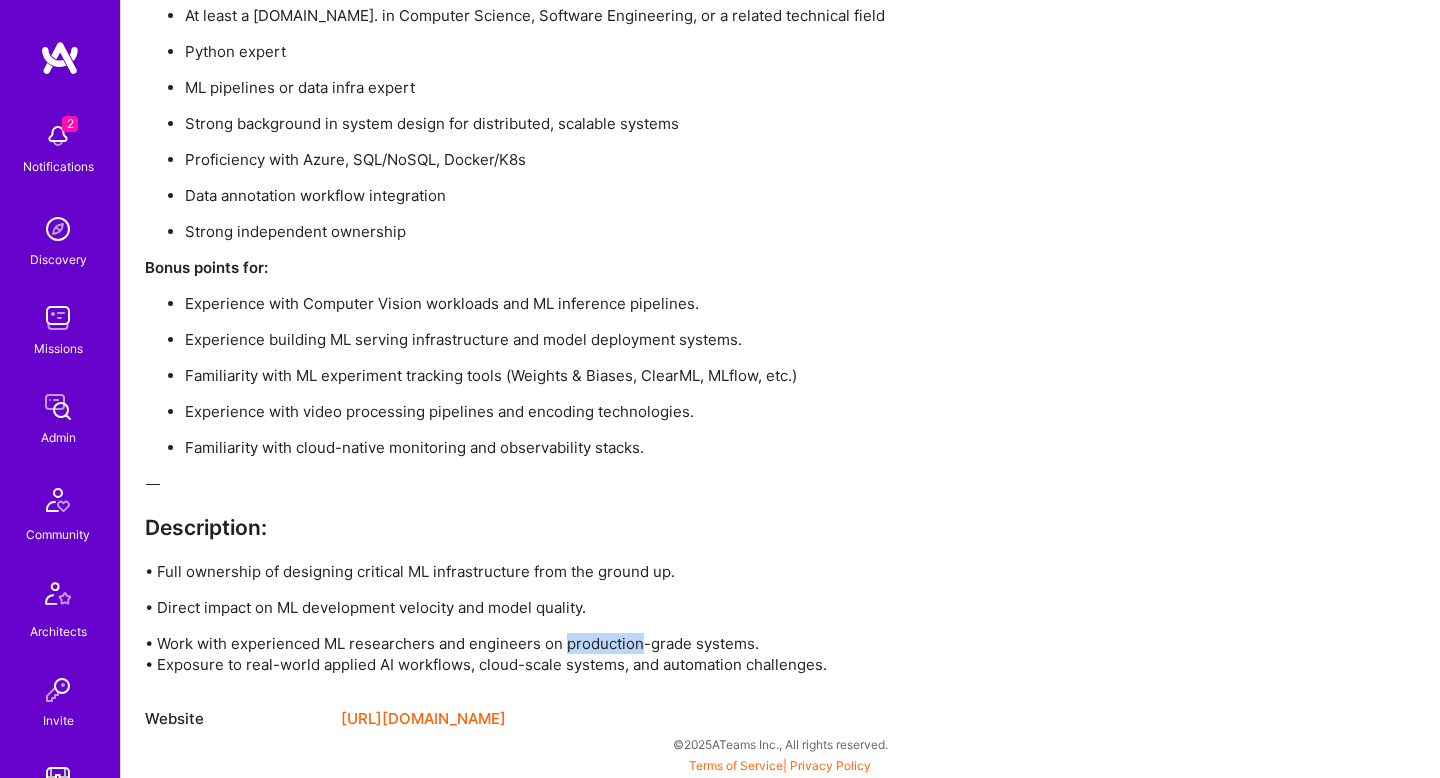 click on "• Work with experienced ML researchers and engineers on production-grade systems.  • Exposure to real-world applied AI workflows, cloud-scale systems, and automation challenges." at bounding box center [745, 654] 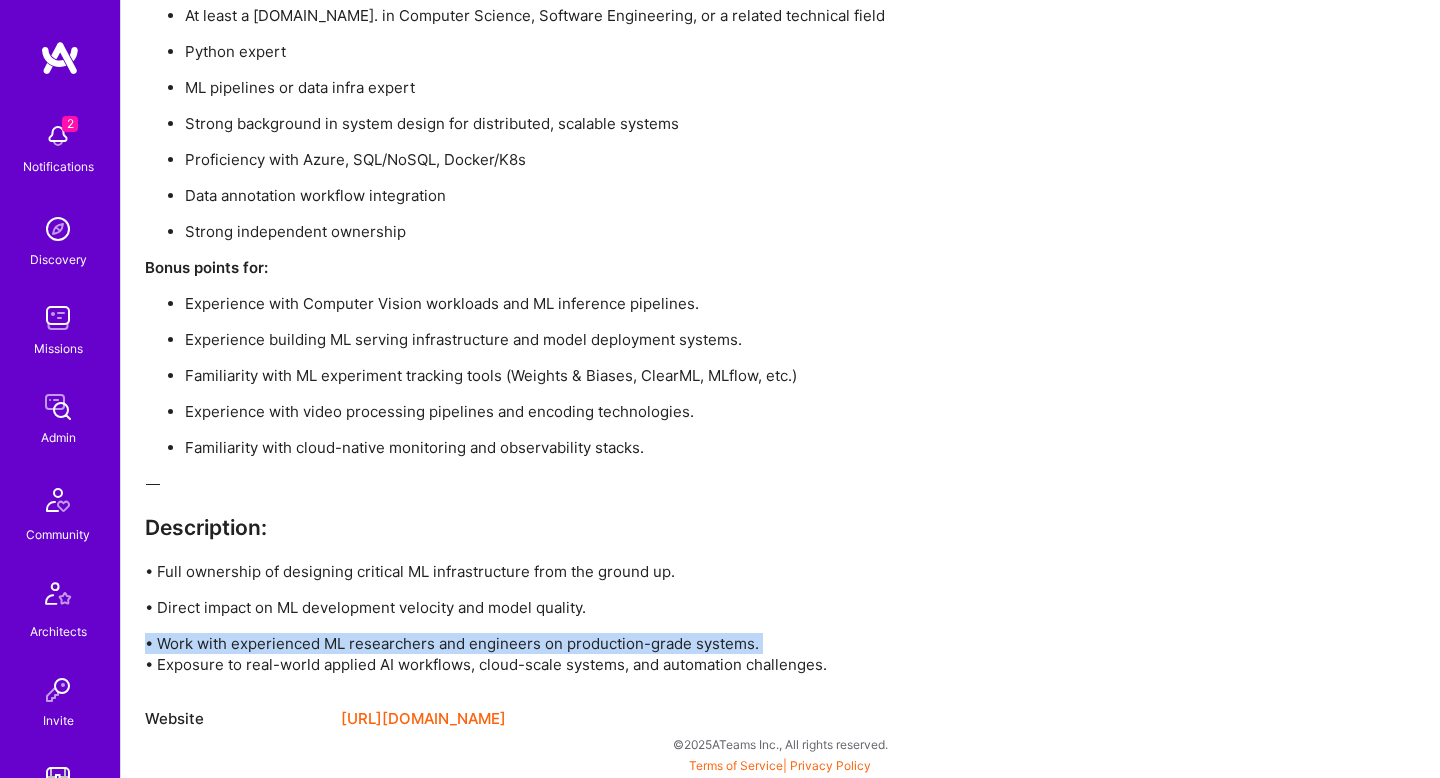 click on "• Work with experienced ML researchers and engineers on production-grade systems.  • Exposure to real-world applied AI workflows, cloud-scale systems, and automation challenges." at bounding box center (745, 654) 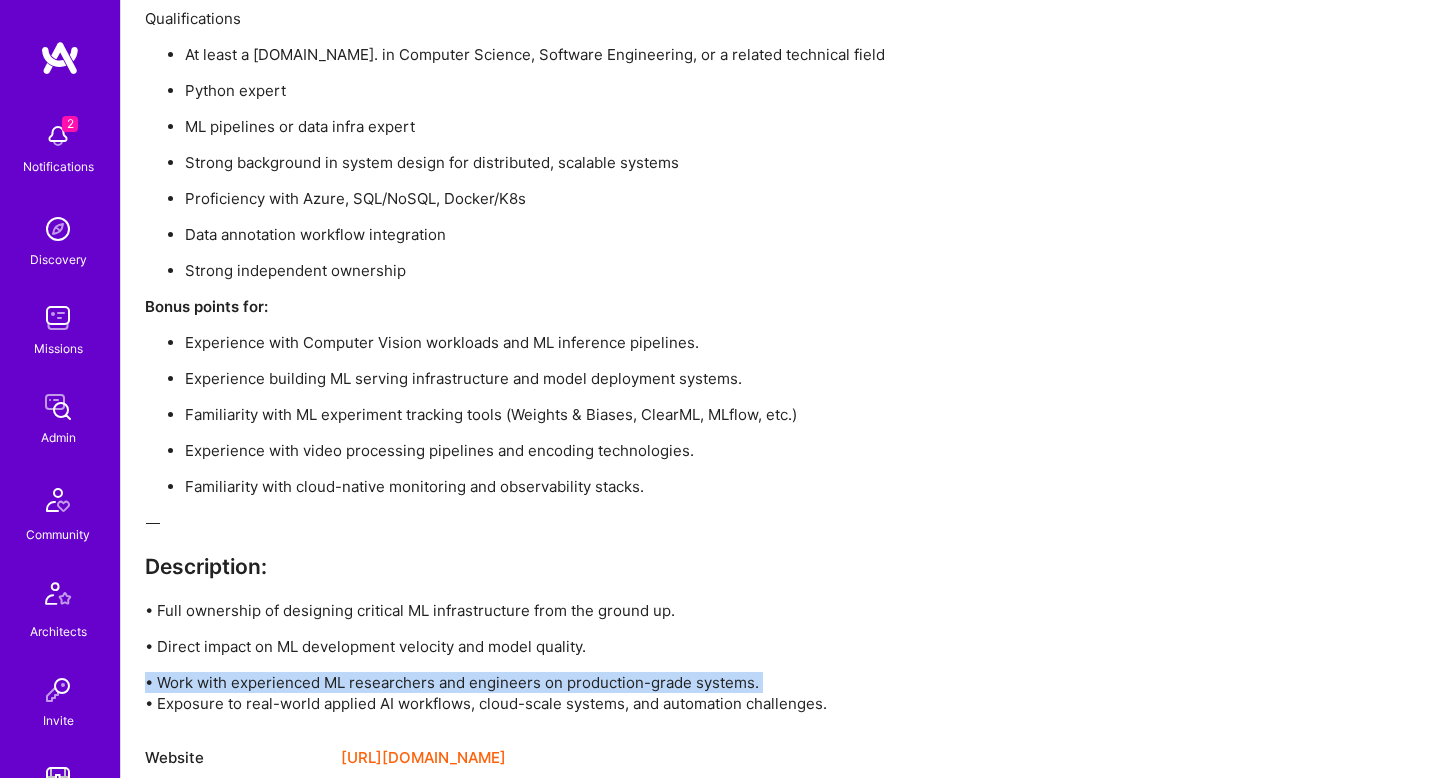 scroll, scrollTop: 2856, scrollLeft: 0, axis: vertical 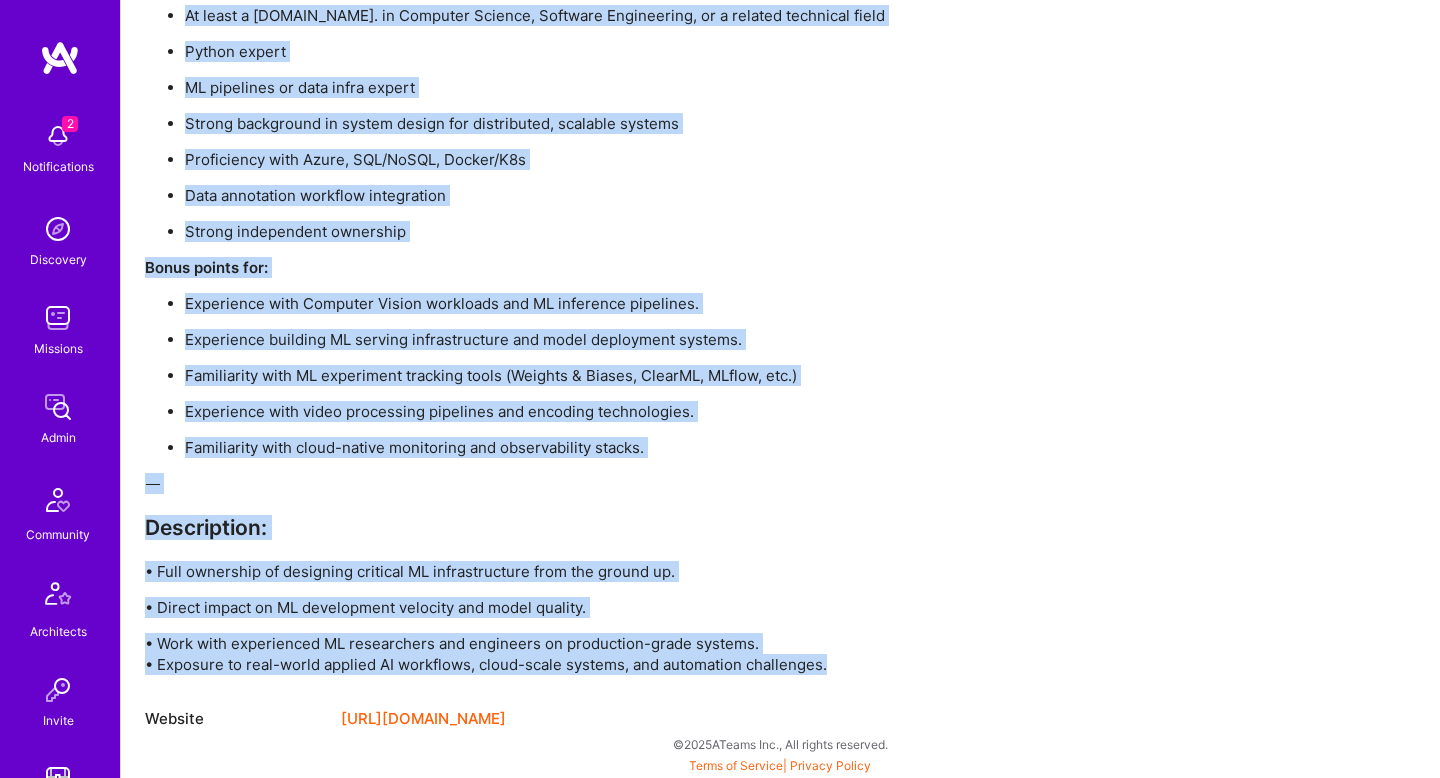 drag, startPoint x: 207, startPoint y: 194, endPoint x: 869, endPoint y: 658, distance: 808.4182 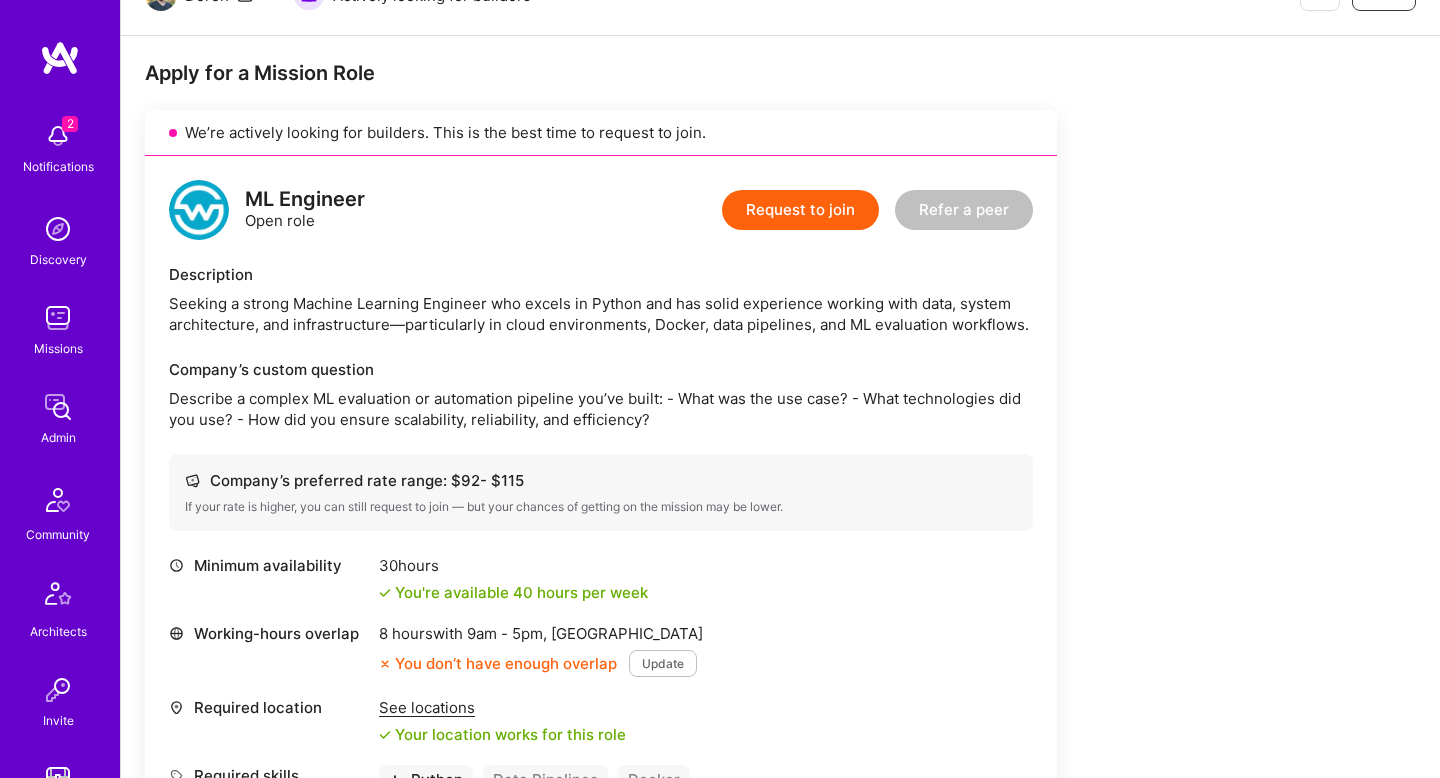 scroll, scrollTop: 0, scrollLeft: 0, axis: both 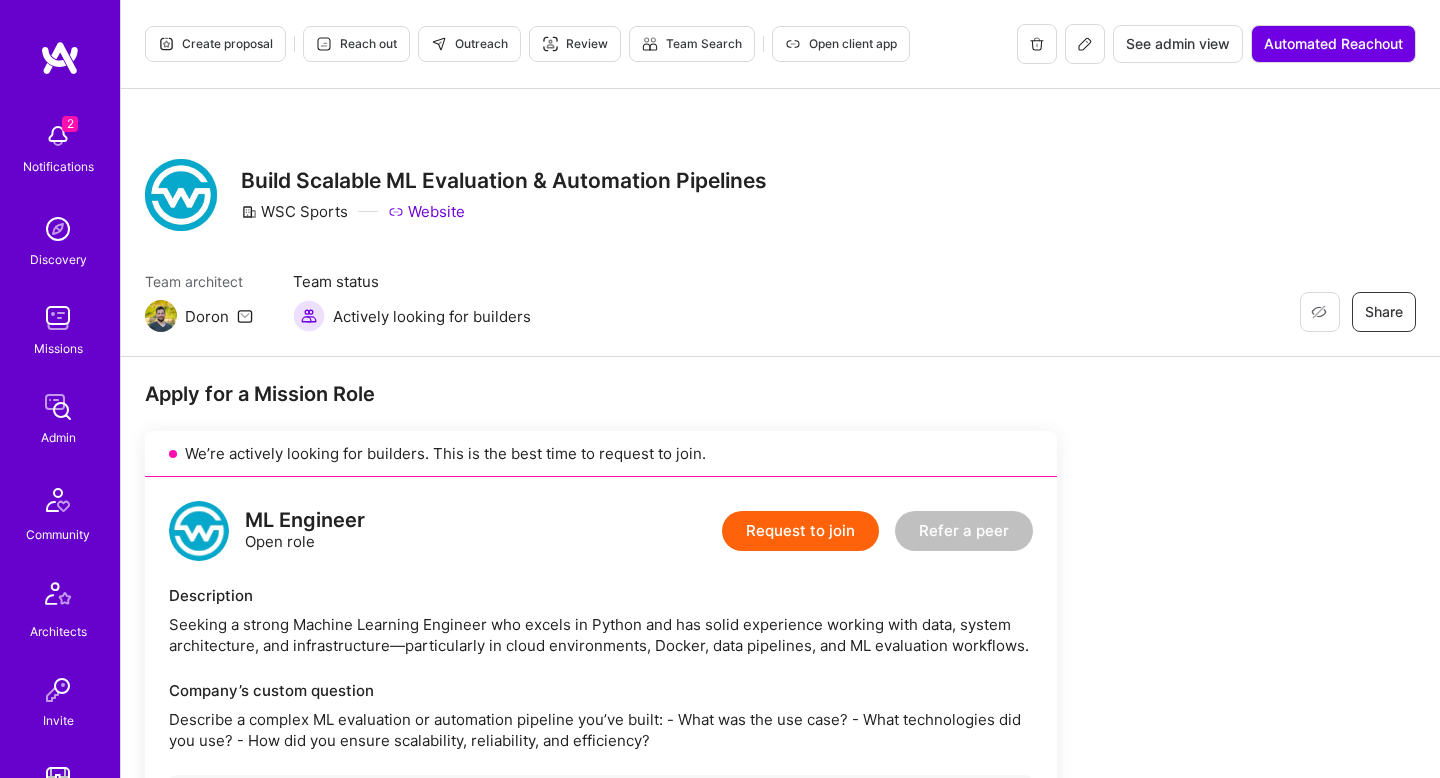 click on "Create proposal" at bounding box center (215, 44) 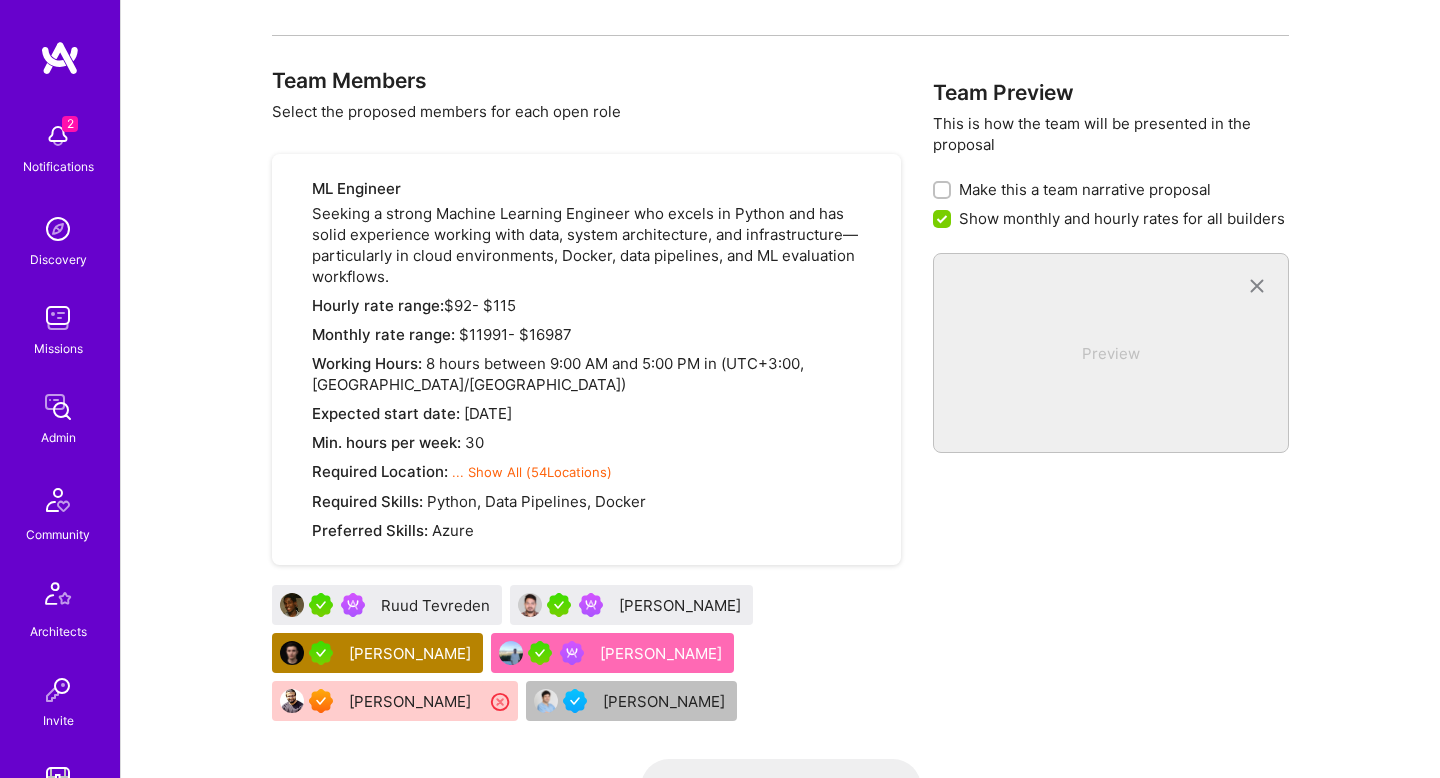 scroll, scrollTop: 1034, scrollLeft: 0, axis: vertical 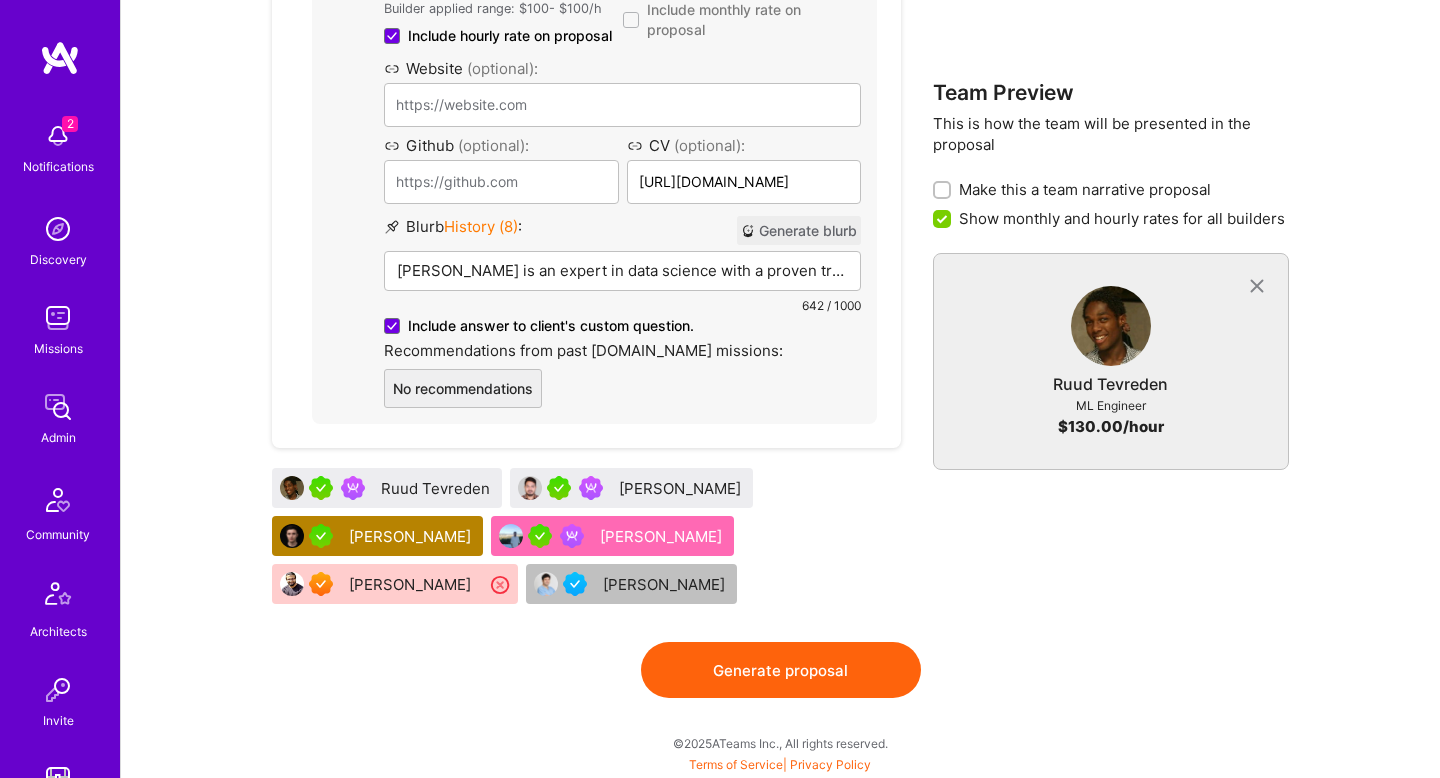 click on "[PERSON_NAME] is an expert in data science with a proven track record of transforming complex datasets into actionable insights. At CanalDigitaal, he applied clustering and statistical methods to messy data, boosting retention rates from 27% to 71% through a machine learning pipeline. His role as a Senior Data Scientist at Context Labs involved designing large-scale ETL pipelines and deploying interpretable models, showcasing his proficiency in SQL, AWS, and data visualization tools like Superset. Ruud's experience in customer segmentation and real-time recommendation systems at G-Star RAW and Xentral Software aligns  with Superhera's mission." at bounding box center (622, 270) 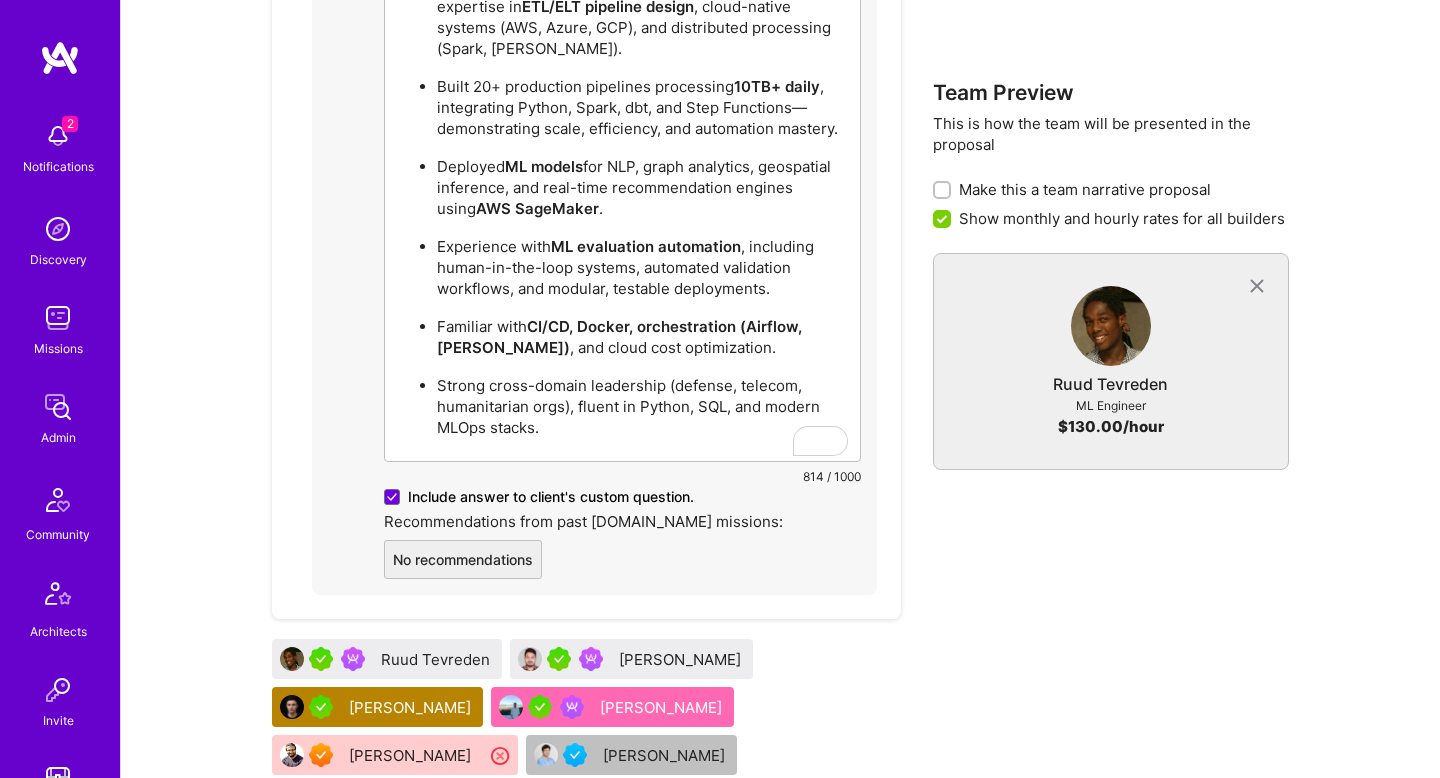 scroll, scrollTop: 2108, scrollLeft: 0, axis: vertical 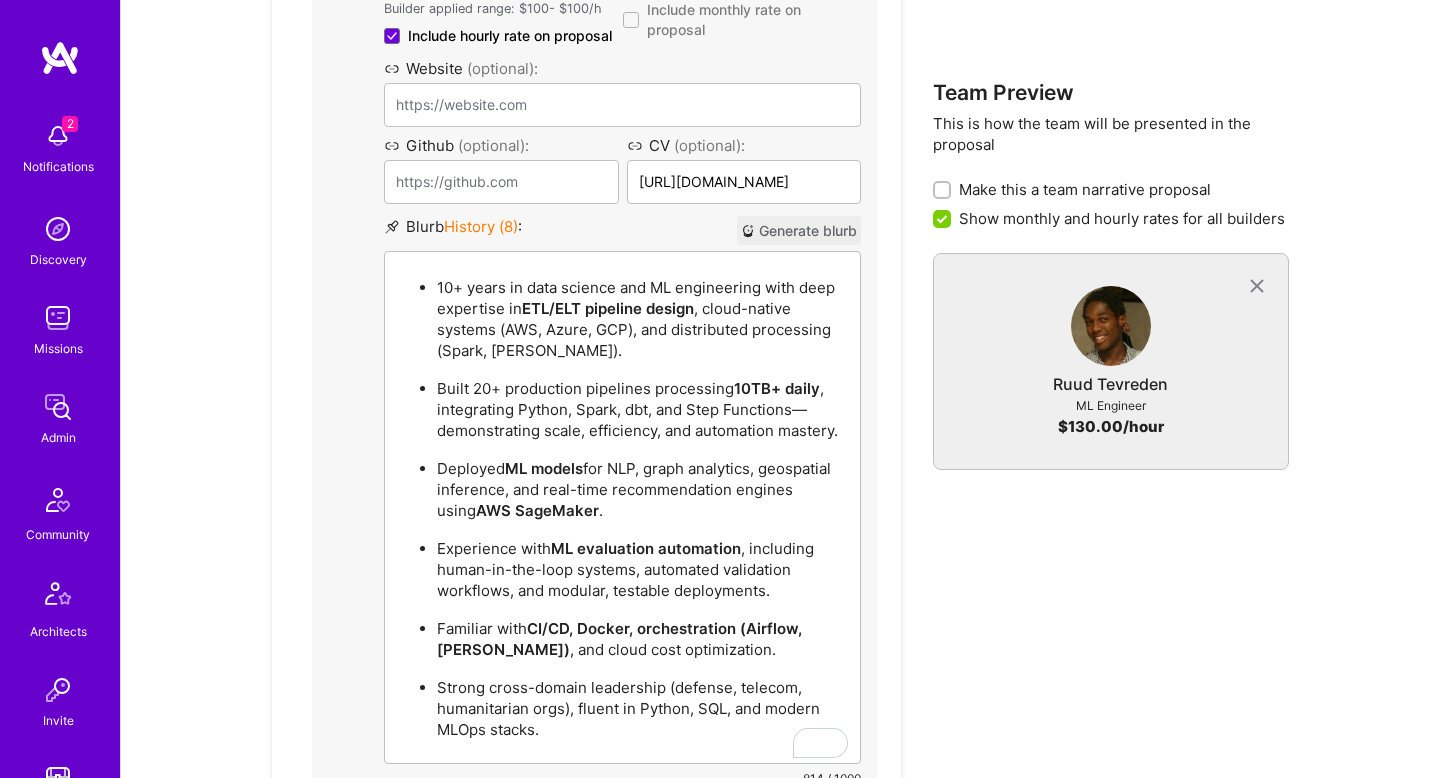 click on "[PERSON_NAME]" at bounding box center [682, 961] 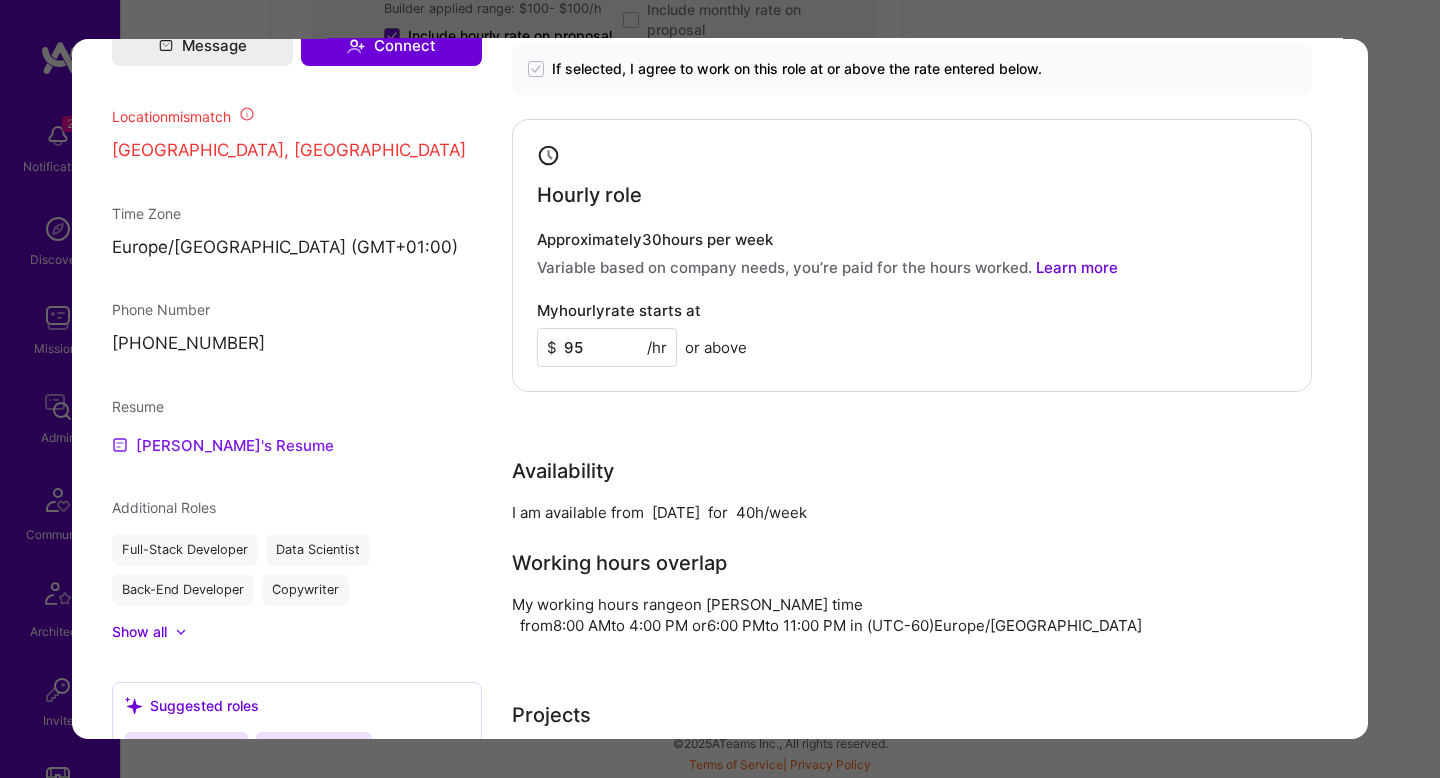 scroll, scrollTop: 1473, scrollLeft: 0, axis: vertical 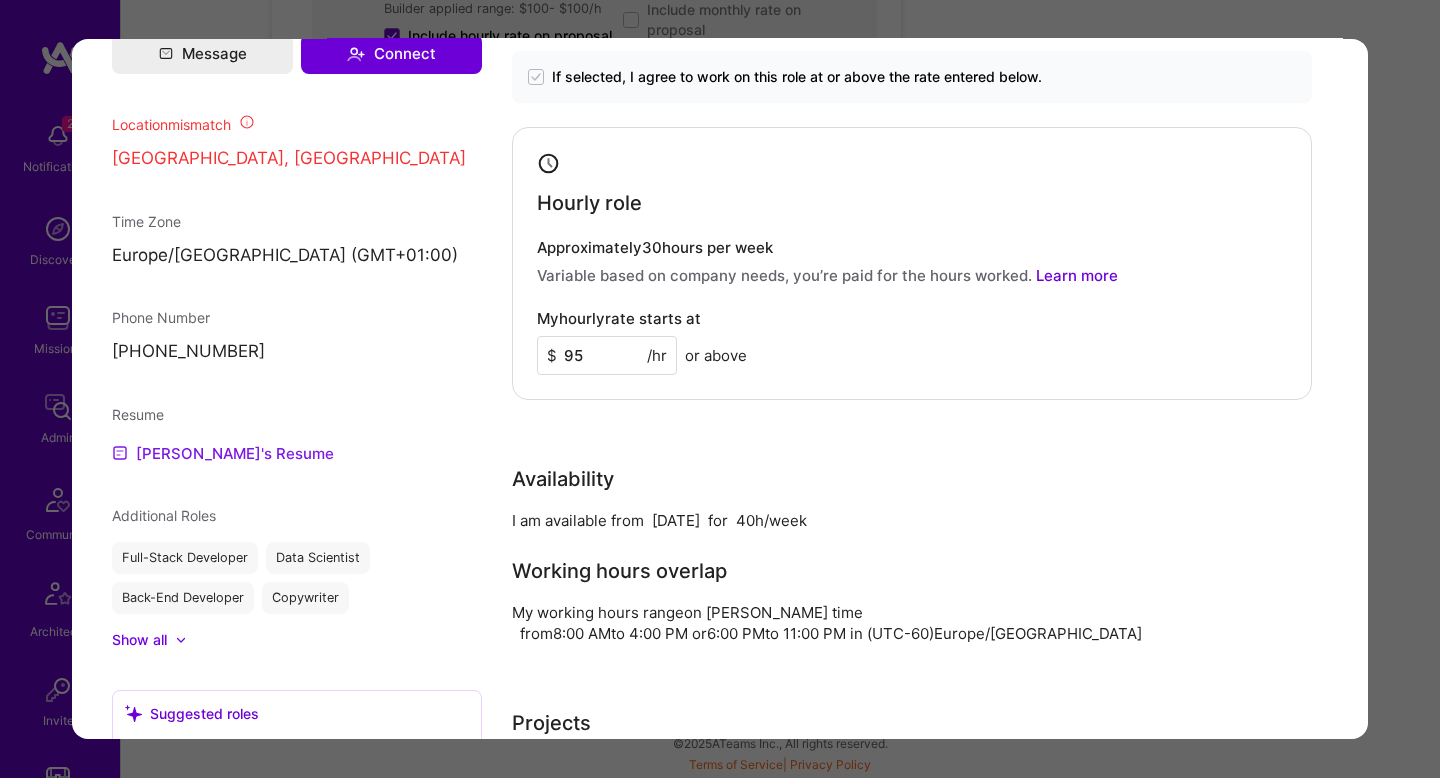 click on "[PERSON_NAME]'s Resume" at bounding box center [223, 453] 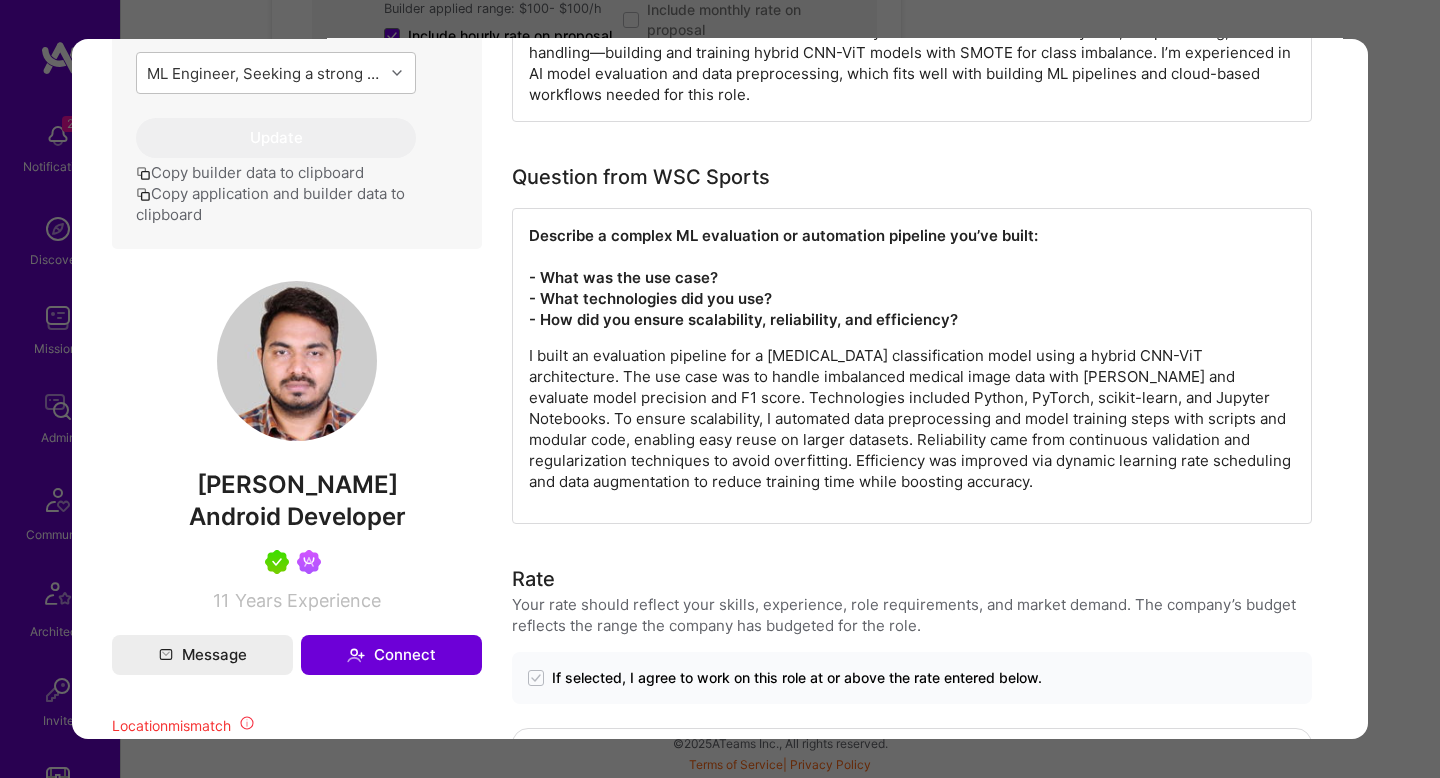 scroll, scrollTop: 657, scrollLeft: 0, axis: vertical 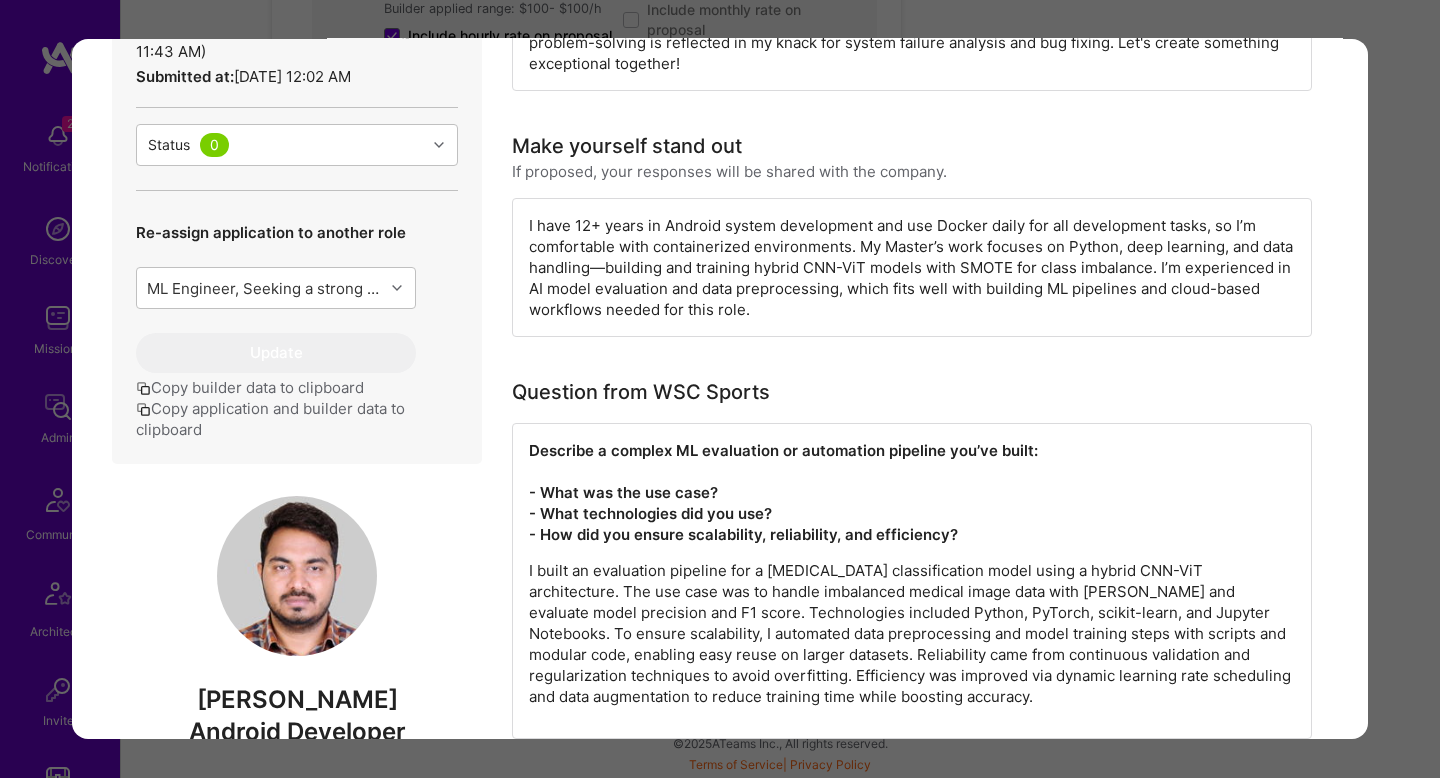 click on "Copy application and builder data to clipboard" at bounding box center (297, 419) 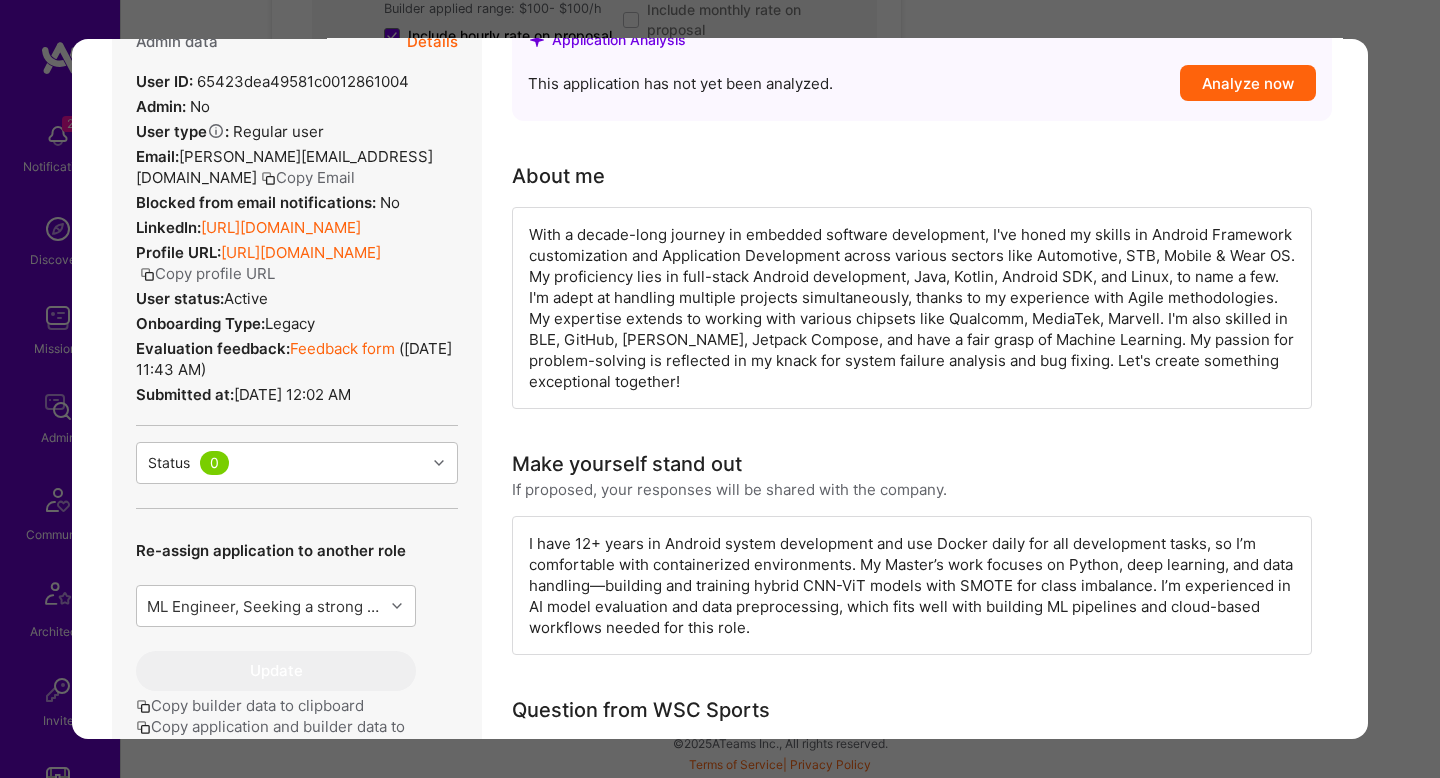scroll, scrollTop: 0, scrollLeft: 0, axis: both 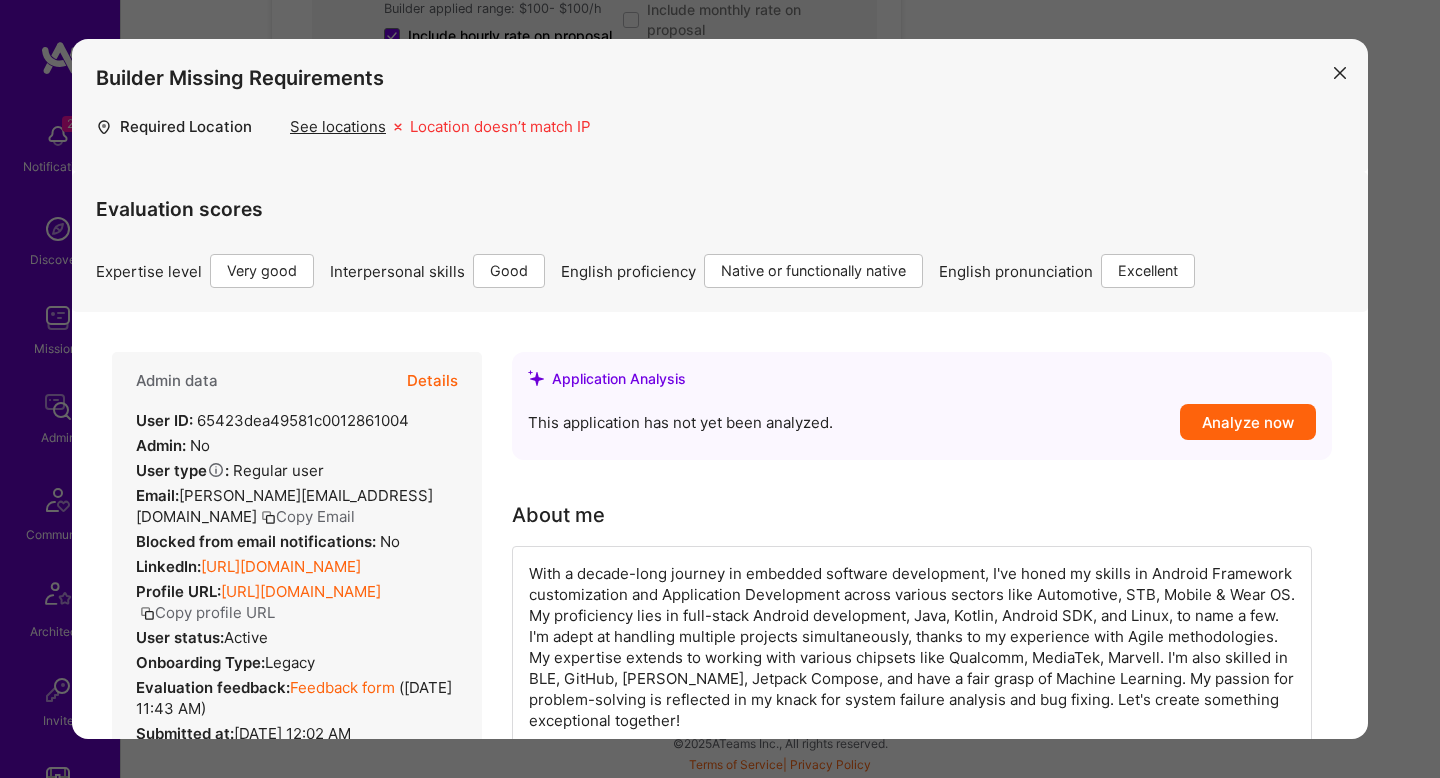 drag, startPoint x: 431, startPoint y: 373, endPoint x: 789, endPoint y: 82, distance: 461.3513 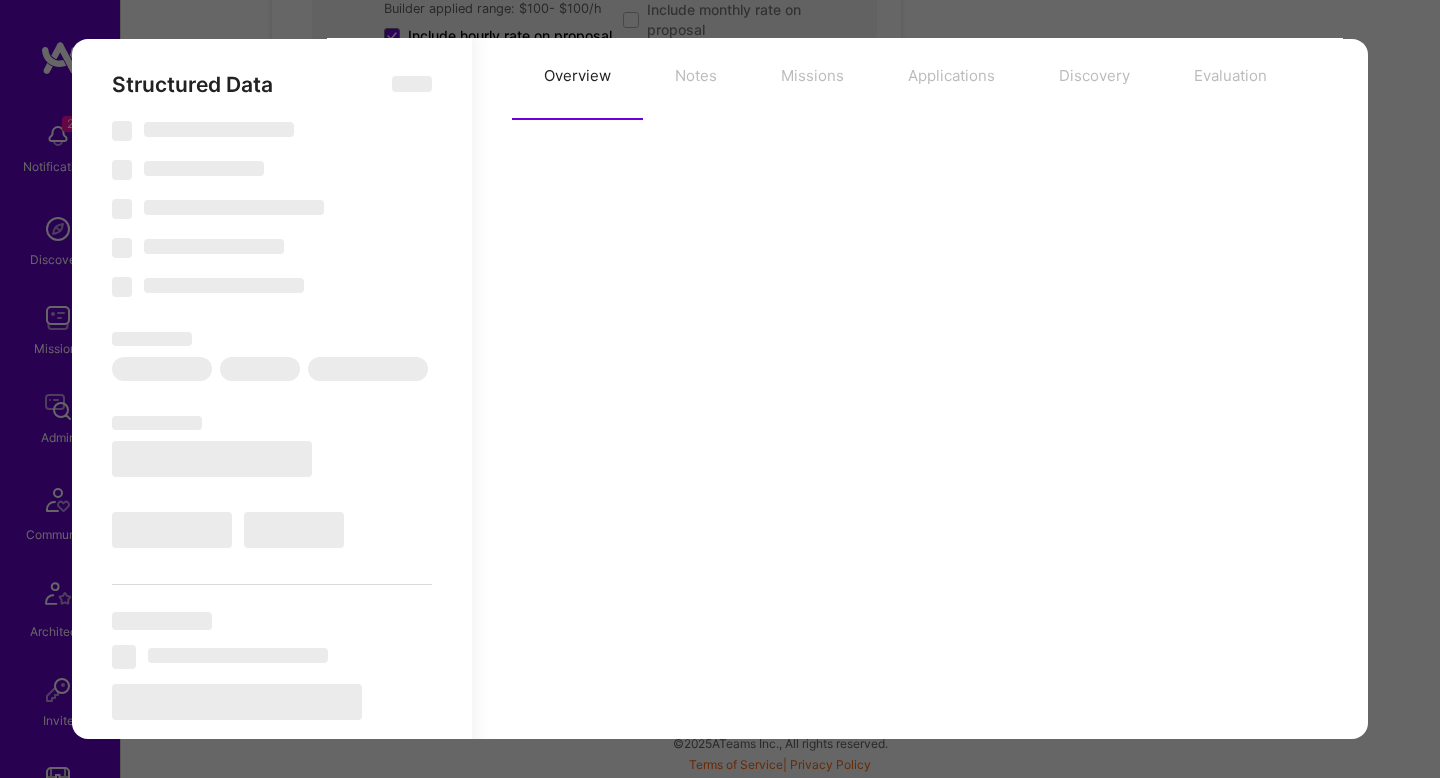 scroll, scrollTop: 282, scrollLeft: 0, axis: vertical 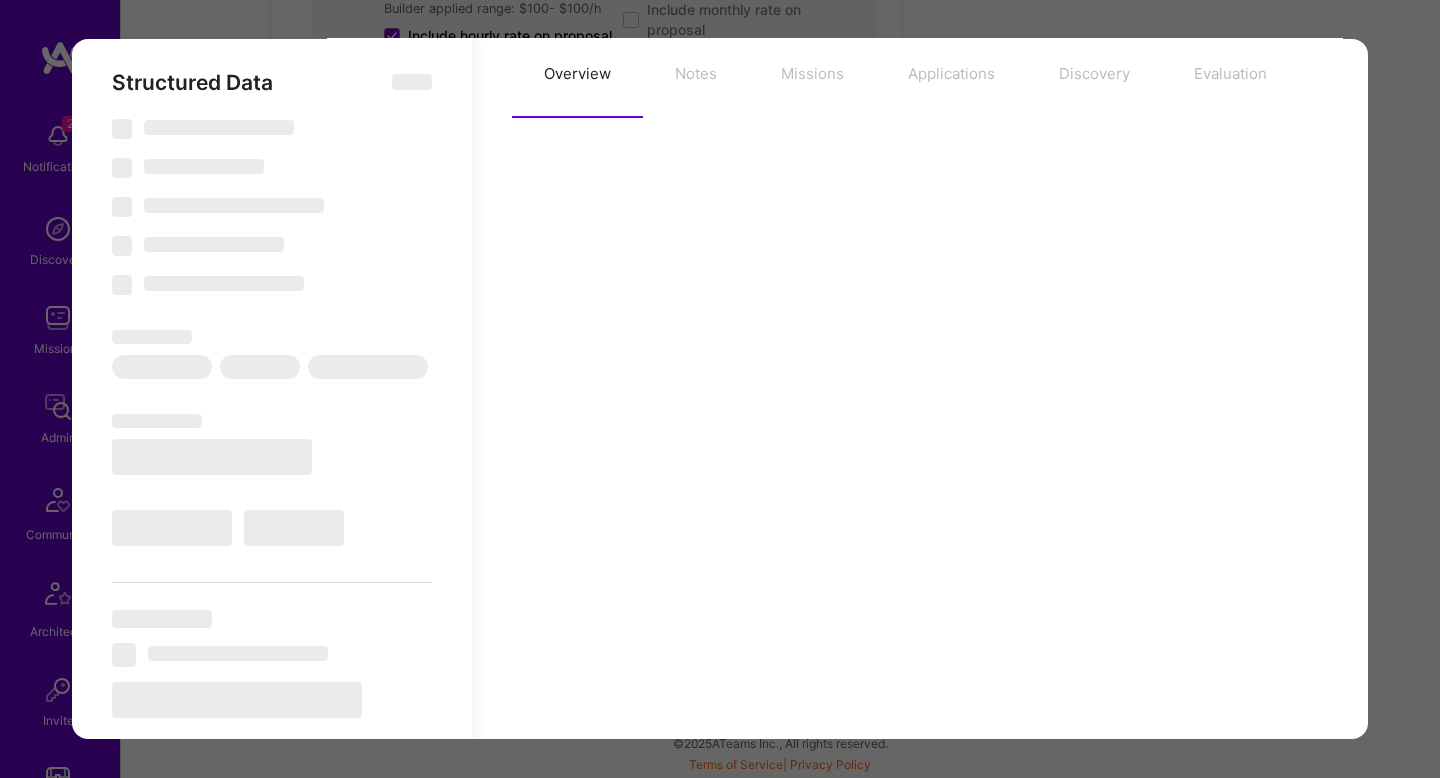 select on "Right Now" 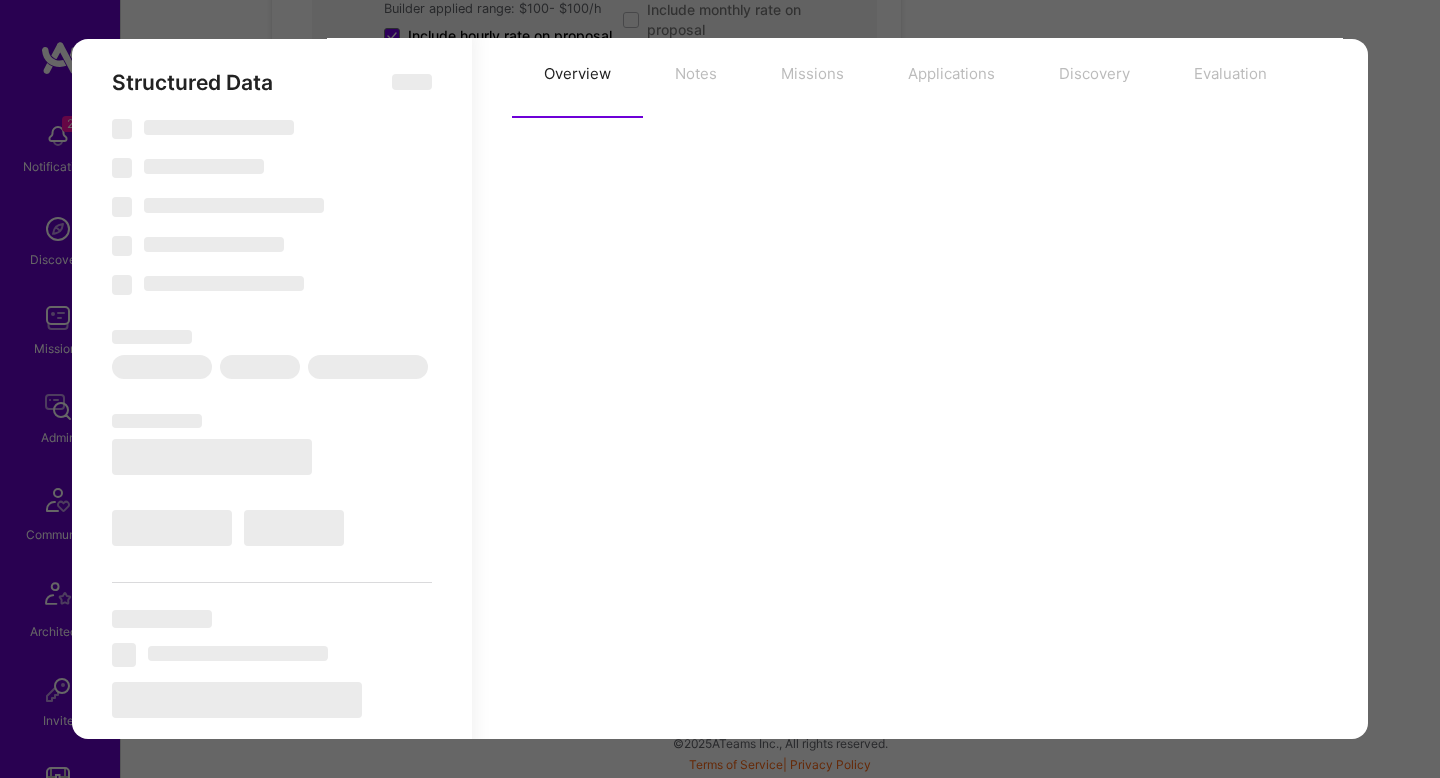 select on "5" 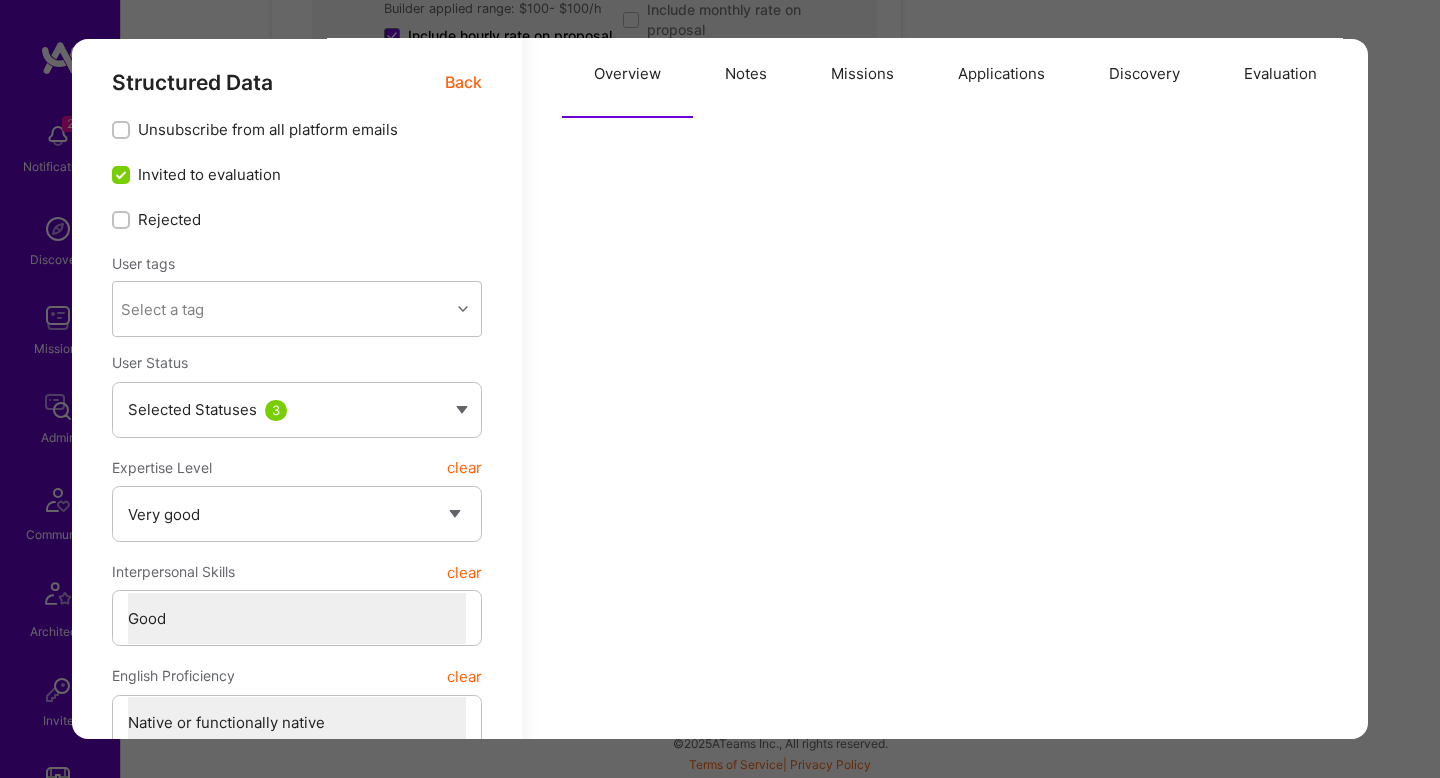 click on "Builder Missing Requirements Required Location See locations Location doesn’t match IP Evaluation scores Expertise level Very good Interpersonal skills Good English proficiency Native or functionally native English pronunciation Excellent Structured Data Back Unsubscribe from all platform emails Invited to evaluation Rejected User tags Select a tag User Status Selected Statuses 3 Expertise Level clear Select a Rating Unqualified Junior Adequate Good Very good Superstar Interpersonal Skills clear Select a Rating Unqualified Problematic Adequate Good Excellent English Proficiency clear Select a Rating None Limited Good Native or functionally native English Pronunciation clear Select a Rating Weak Adequate Good Excellent Alternative Phone Number [GEOGRAPHIC_DATA] [GEOGRAPHIC_DATA] [GEOGRAPHIC_DATA] [GEOGRAPHIC_DATA] [US_STATE] [GEOGRAPHIC_DATA] [GEOGRAPHIC_DATA] [GEOGRAPHIC_DATA] [GEOGRAPHIC_DATA] [GEOGRAPHIC_DATA] [GEOGRAPHIC_DATA] [GEOGRAPHIC_DATA] [DATE][GEOGRAPHIC_DATA] [GEOGRAPHIC_DATA] [GEOGRAPHIC_DATA] [GEOGRAPHIC_DATA] [GEOGRAPHIC_DATA] [GEOGRAPHIC_DATA] [GEOGRAPHIC_DATA] [GEOGRAPHIC_DATA] [GEOGRAPHIC_DATA] [GEOGRAPHIC_DATA] [GEOGRAPHIC_DATA] [GEOGRAPHIC_DATA] [GEOGRAPHIC_DATA] [GEOGRAPHIC_DATA] [GEOGRAPHIC_DATA] [GEOGRAPHIC_DATA]" at bounding box center [720, 389] 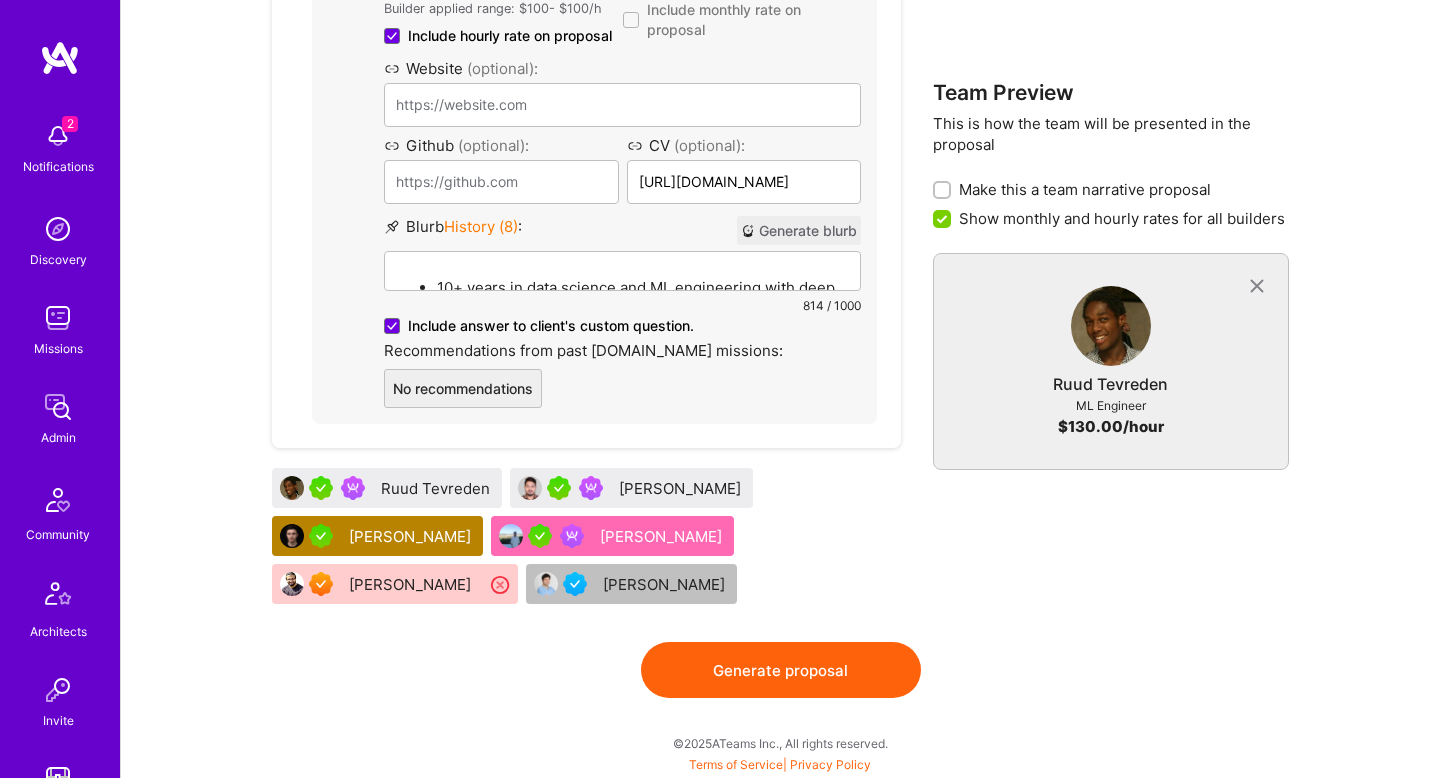 click on "[PERSON_NAME]" at bounding box center [682, 488] 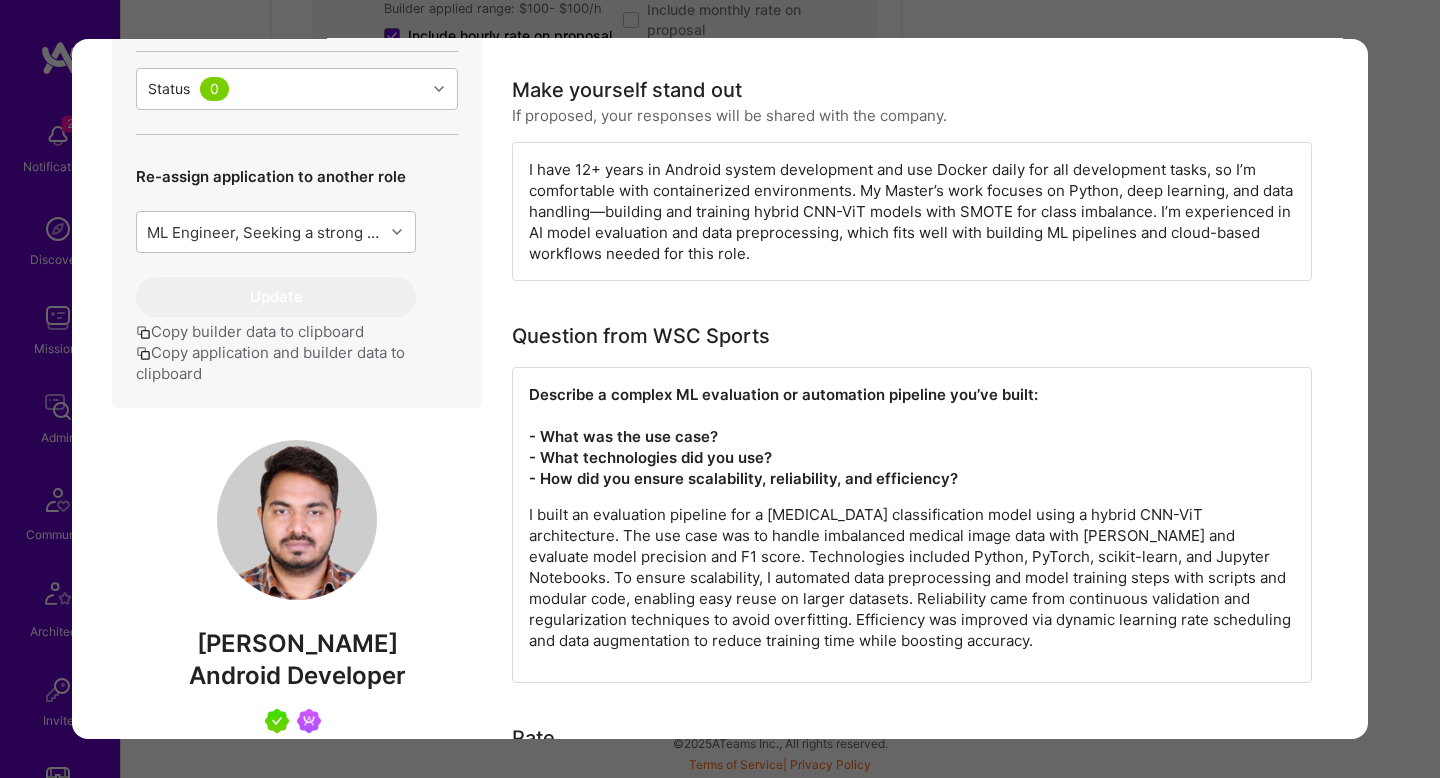 scroll, scrollTop: 812, scrollLeft: 0, axis: vertical 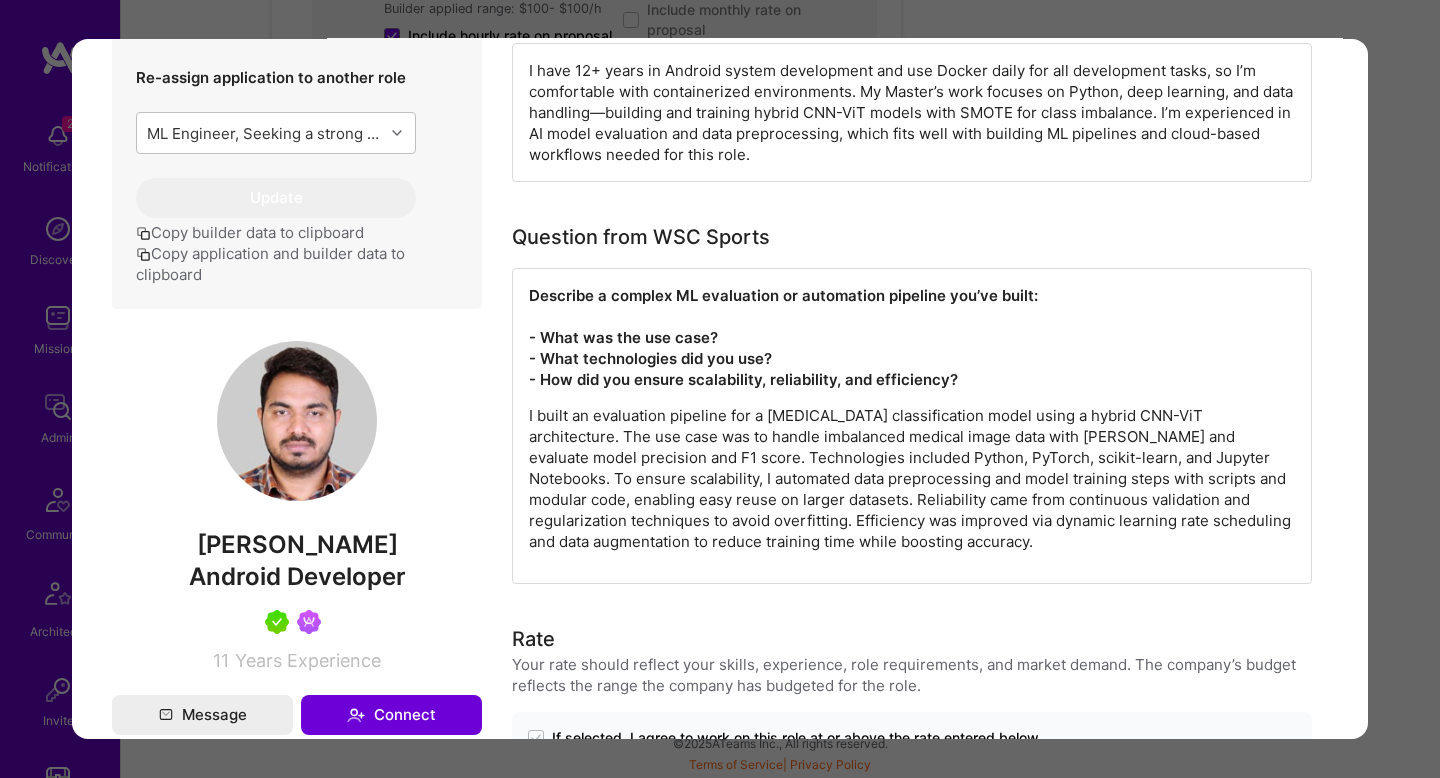 click on "[PERSON_NAME]" at bounding box center [297, 545] 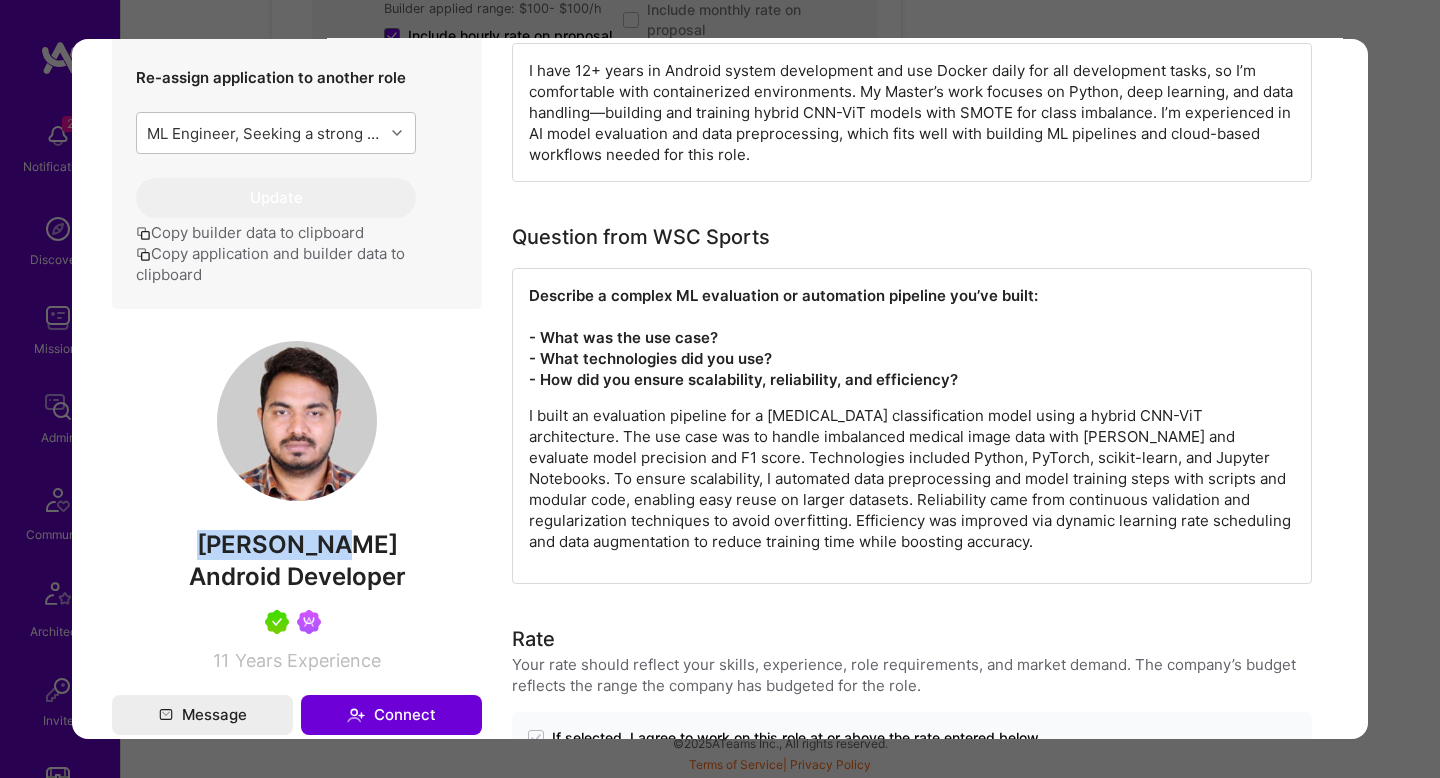 click on "[PERSON_NAME]" at bounding box center [297, 545] 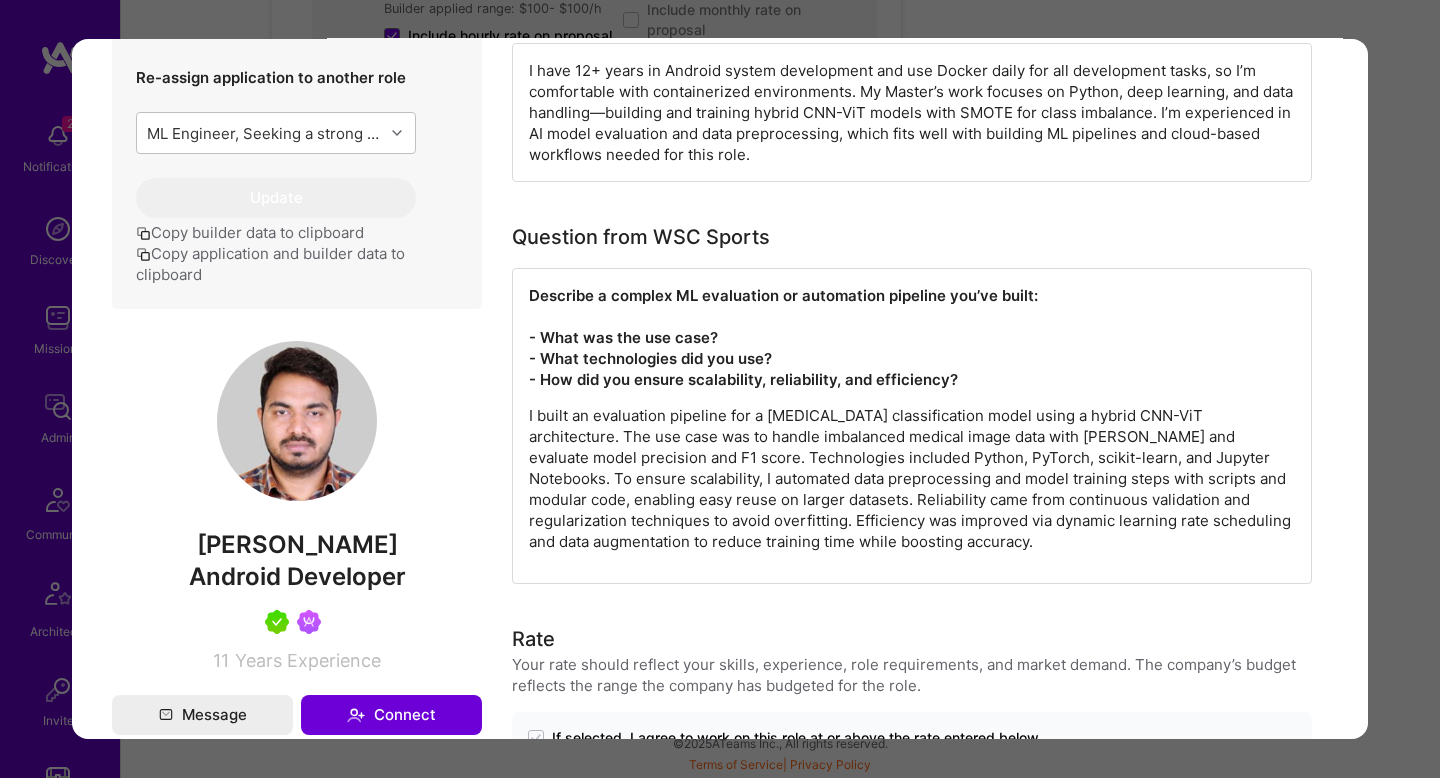 click on "[PERSON_NAME]" at bounding box center [297, 545] 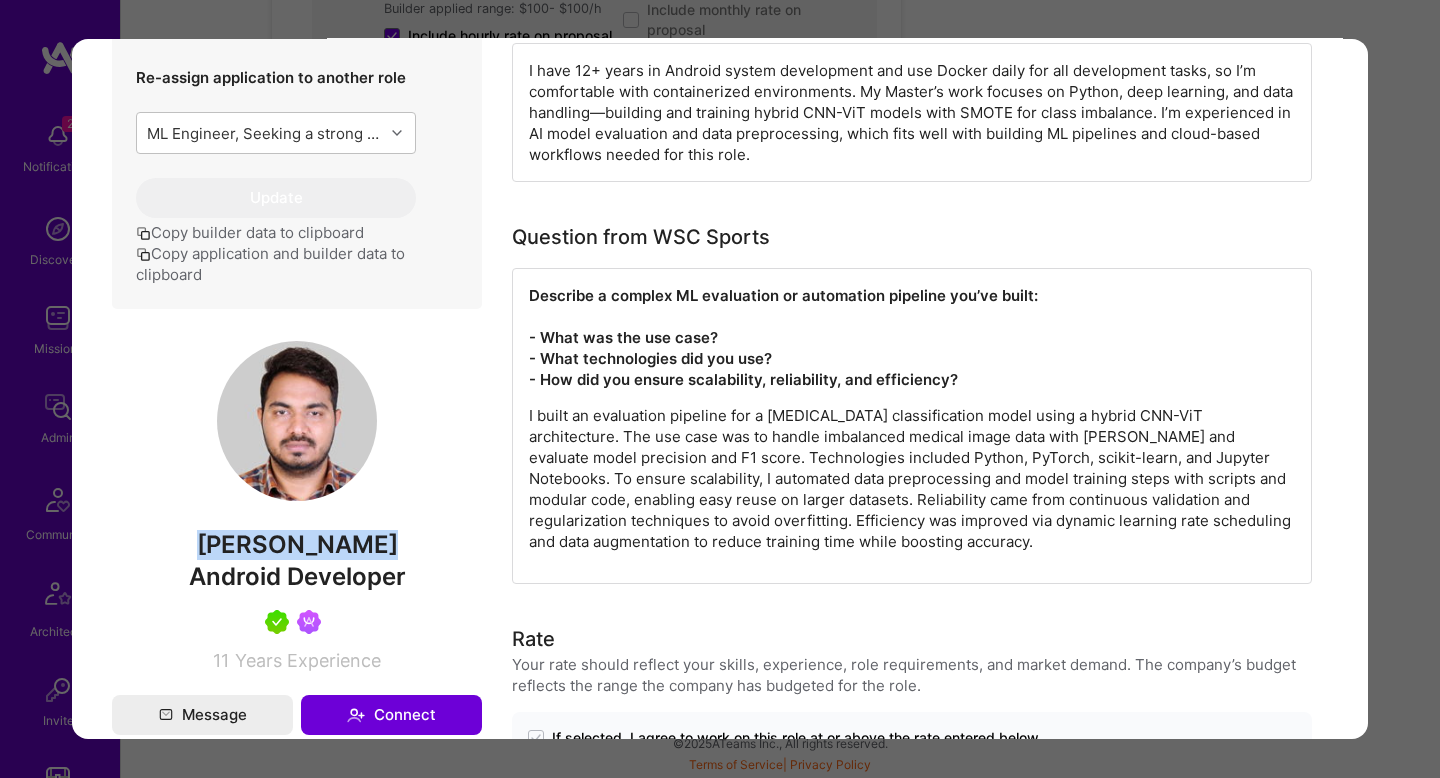 click on "[PERSON_NAME]" at bounding box center (297, 545) 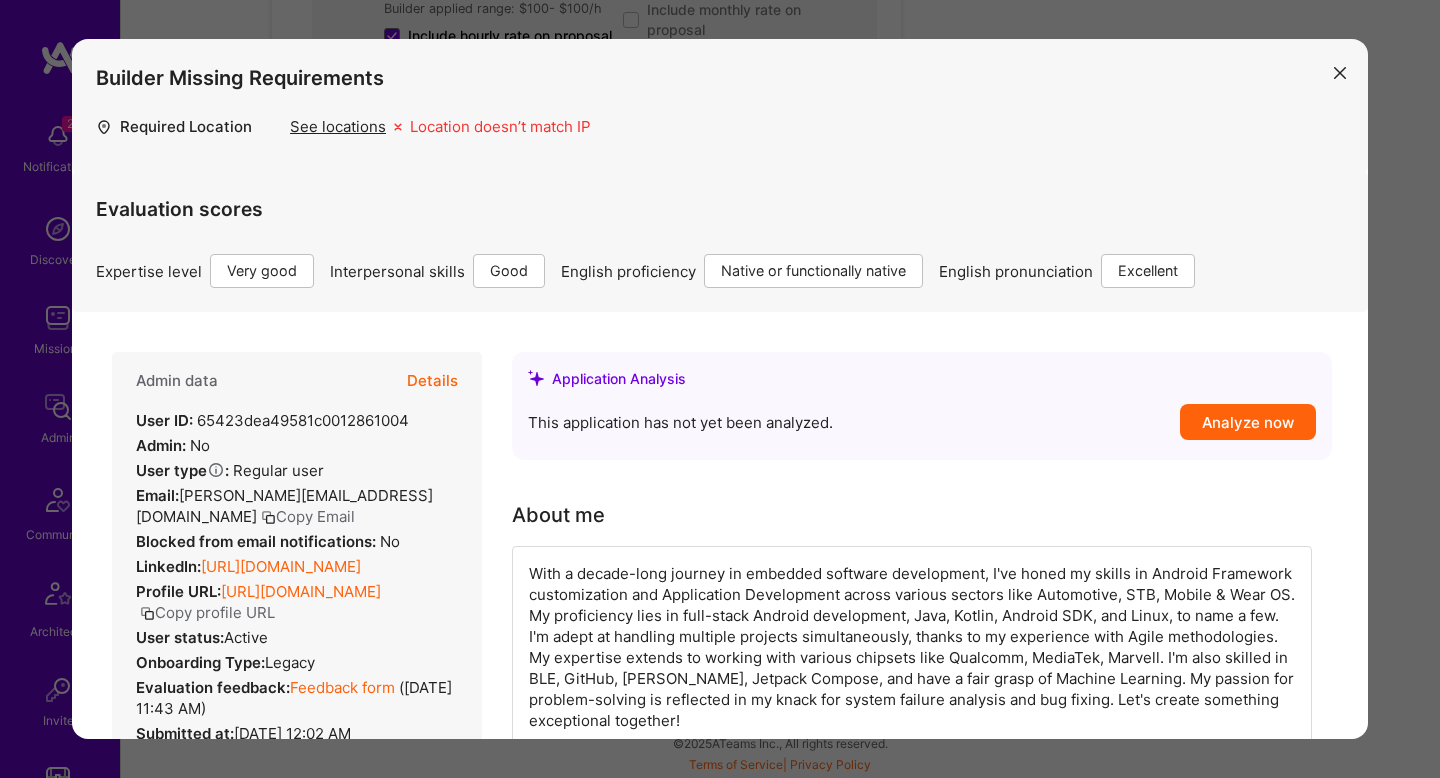 drag, startPoint x: 579, startPoint y: 354, endPoint x: 481, endPoint y: 386, distance: 103.09219 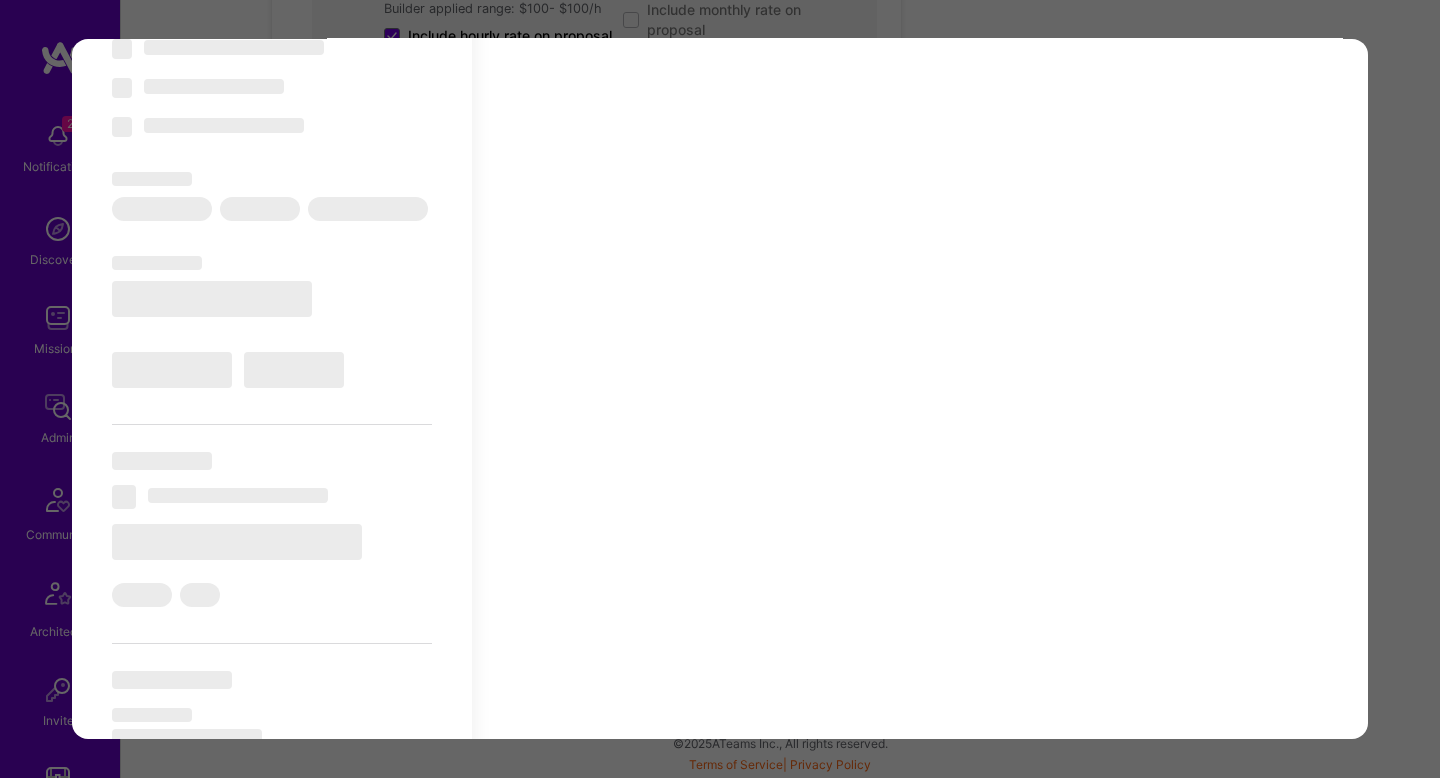 scroll, scrollTop: 438, scrollLeft: 0, axis: vertical 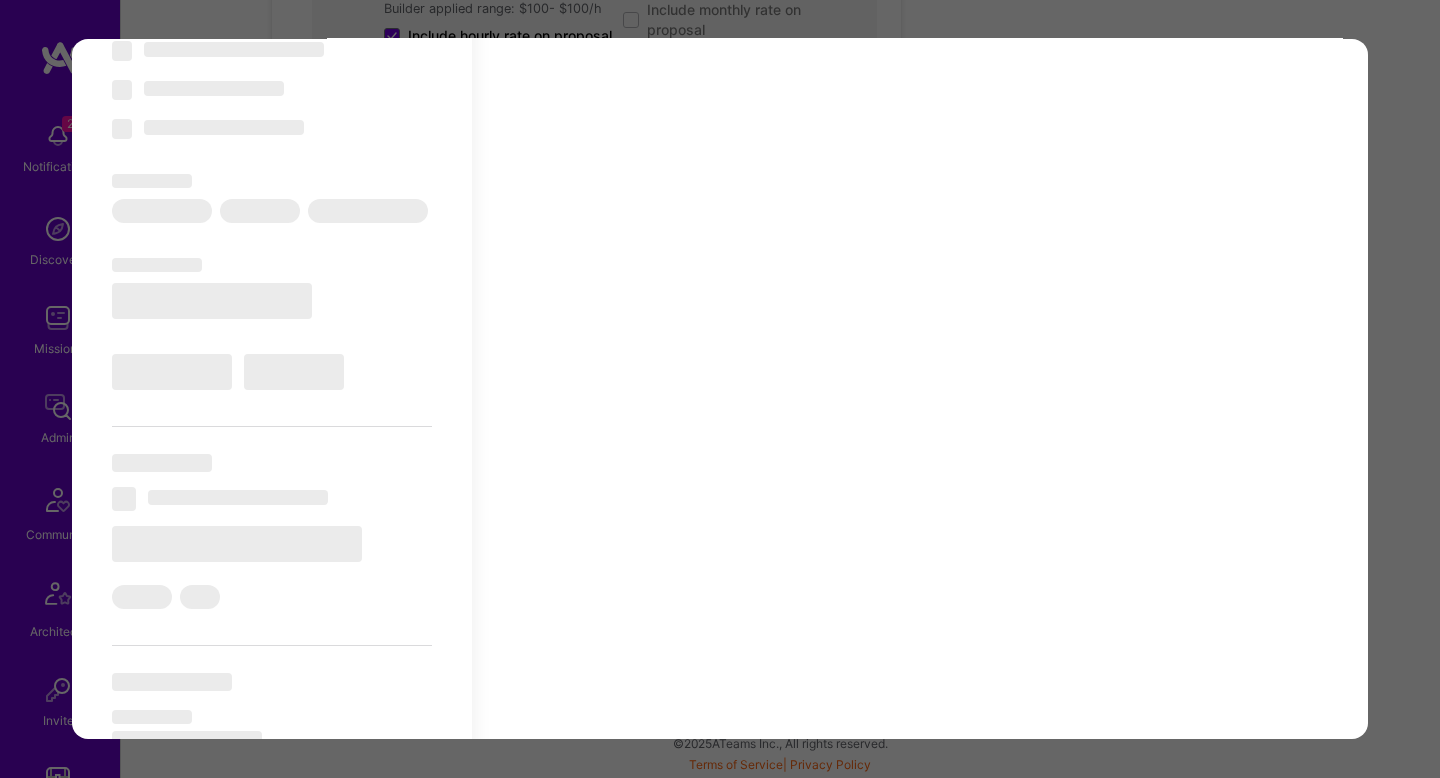 type on "x" 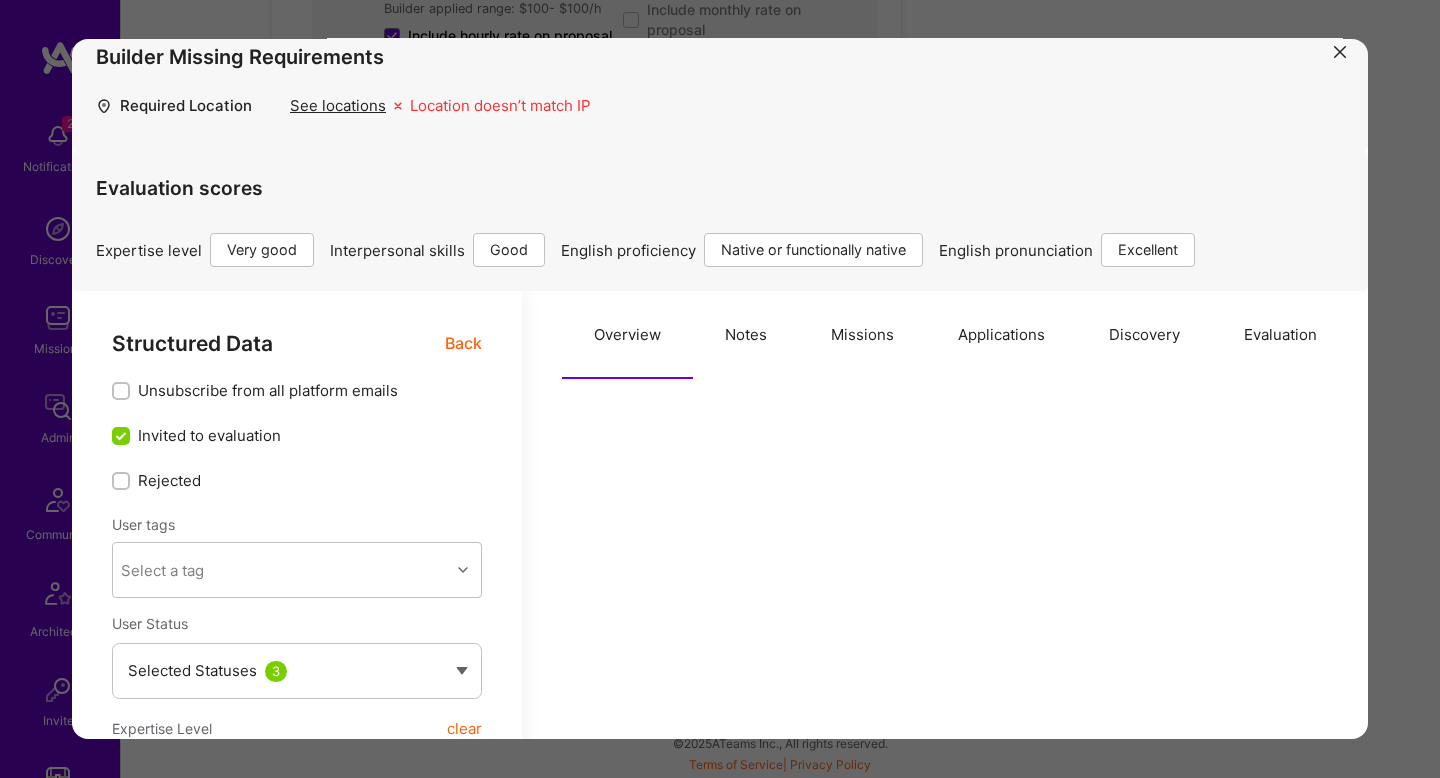 scroll, scrollTop: 18, scrollLeft: 0, axis: vertical 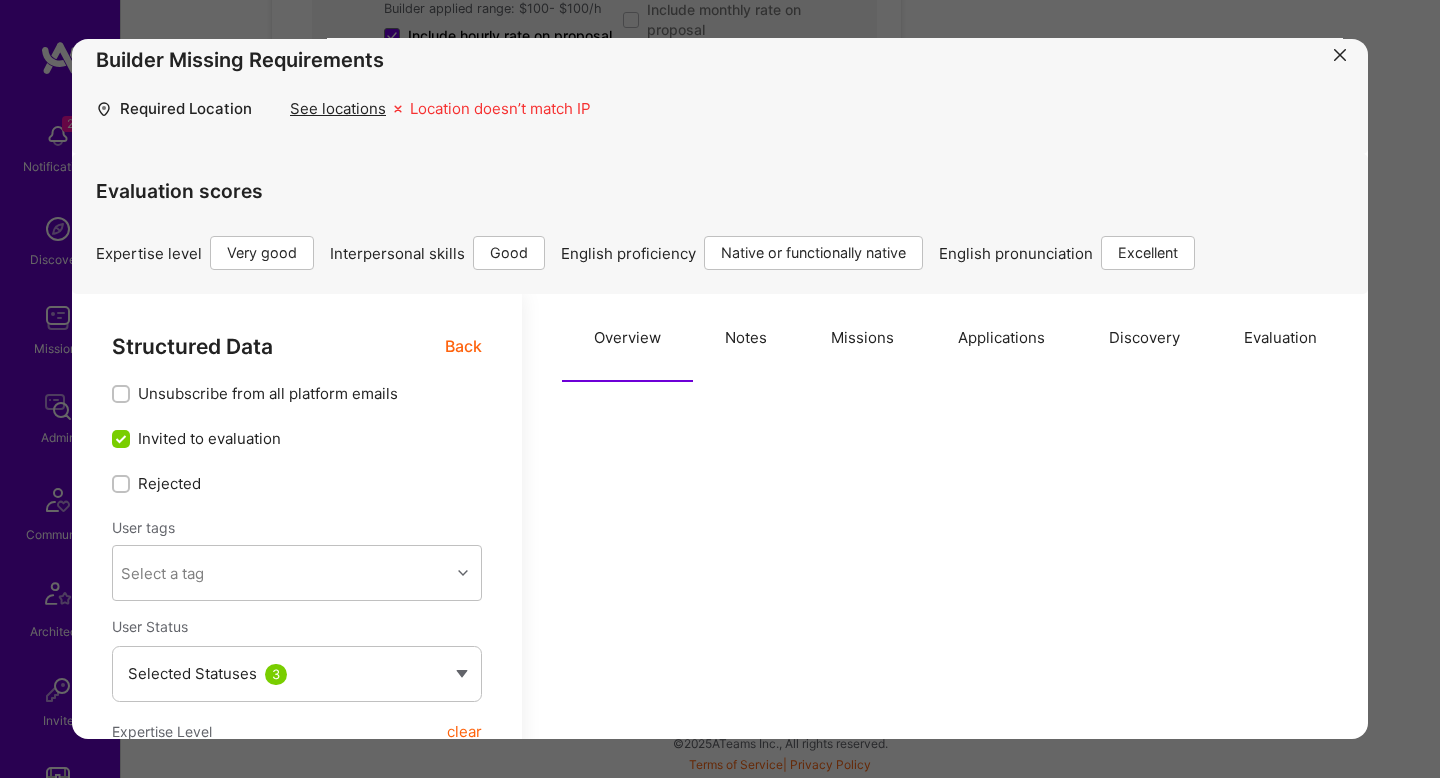 click on "Missions" at bounding box center [862, 338] 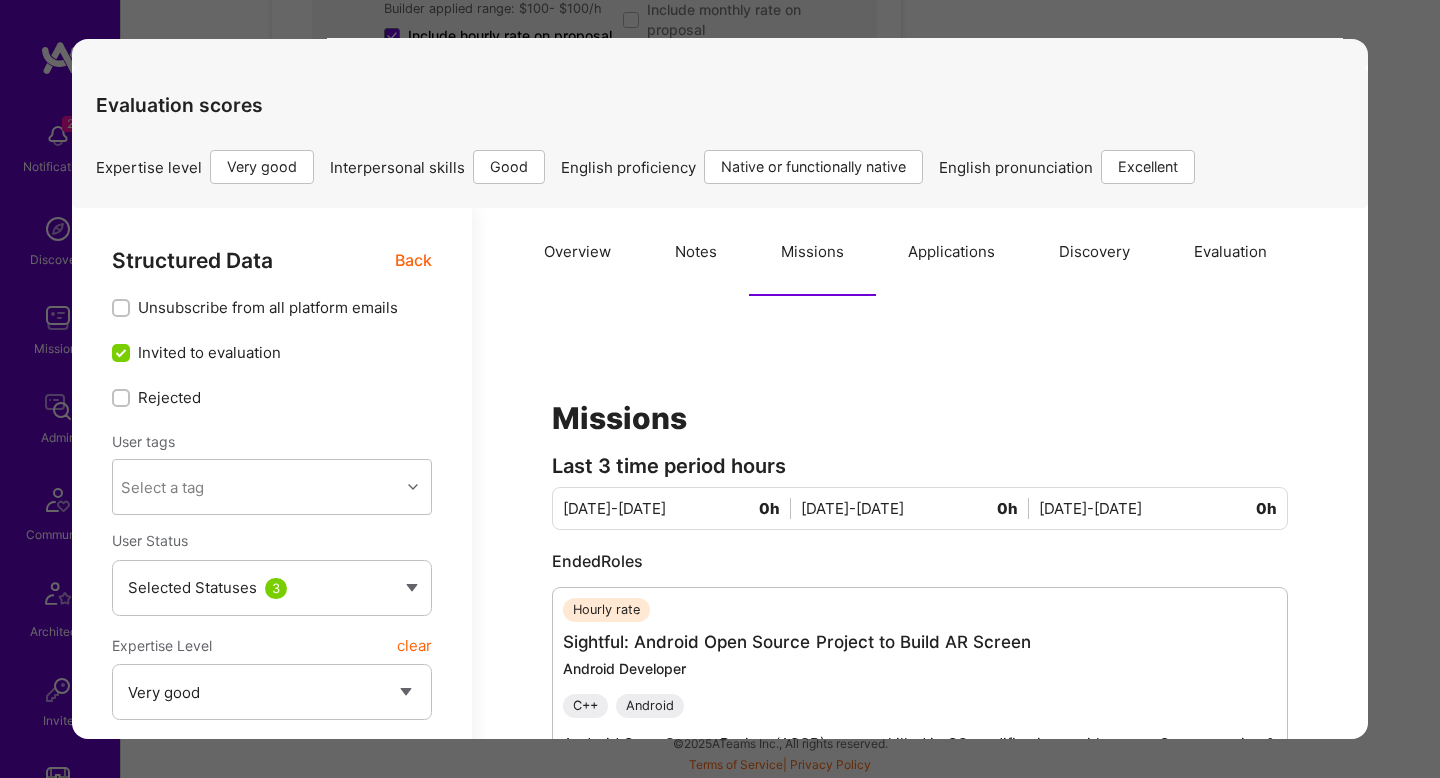 scroll, scrollTop: 0, scrollLeft: 0, axis: both 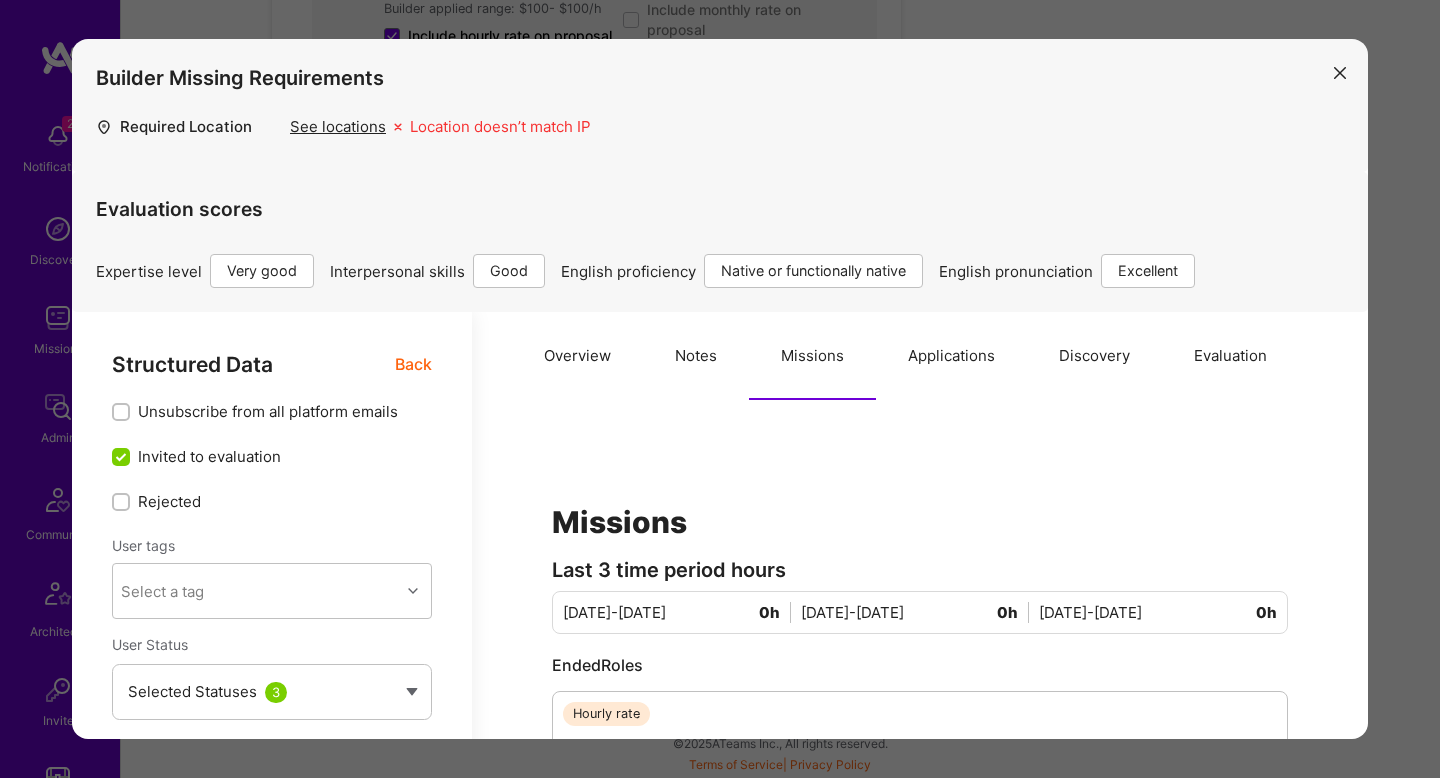 click on "Back" at bounding box center [413, 364] 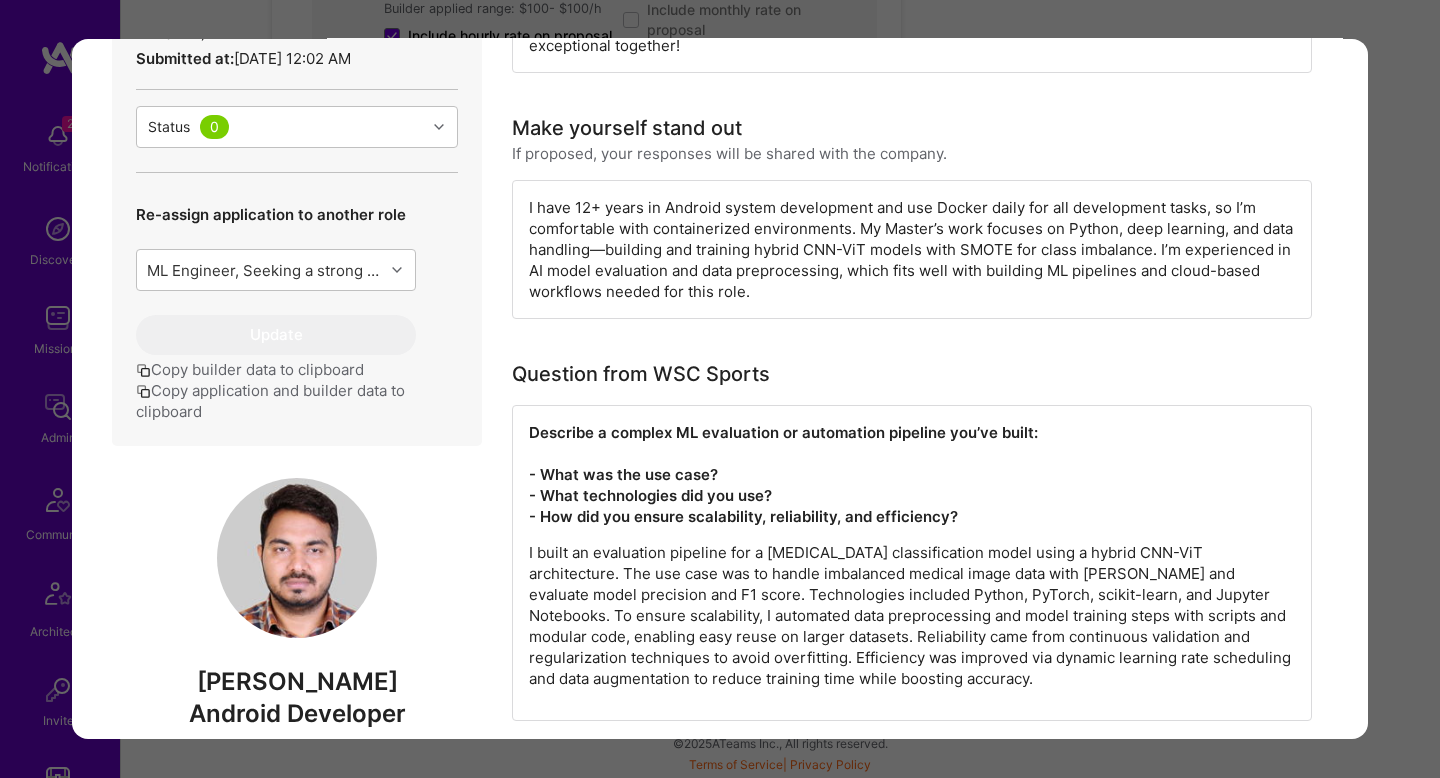 scroll, scrollTop: 890, scrollLeft: 0, axis: vertical 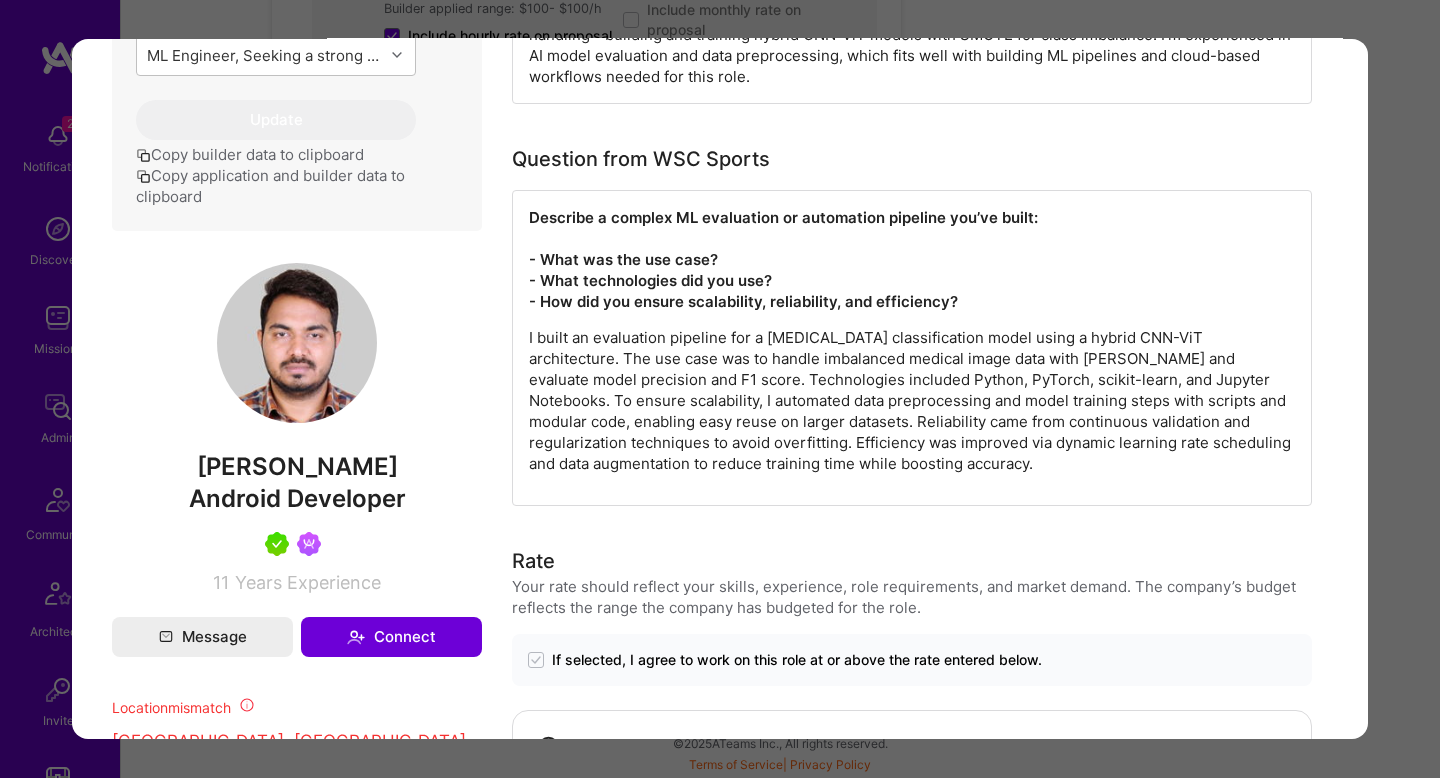 click on "I built an evaluation pipeline for a [MEDICAL_DATA] classification model using a hybrid CNN-ViT architecture. The use case was to handle imbalanced medical image data with [PERSON_NAME] and evaluate model precision and F1 score. Technologies included Python, PyTorch, scikit-learn, and Jupyter Notebooks. To ensure scalability, I automated data preprocessing and model training steps with scripts and modular code, enabling easy reuse on larger datasets. Reliability came from continuous validation and regularization techniques to avoid overfitting. Efficiency was improved via dynamic learning rate scheduling and data augmentation to reduce training time while boosting accuracy." at bounding box center (912, 400) 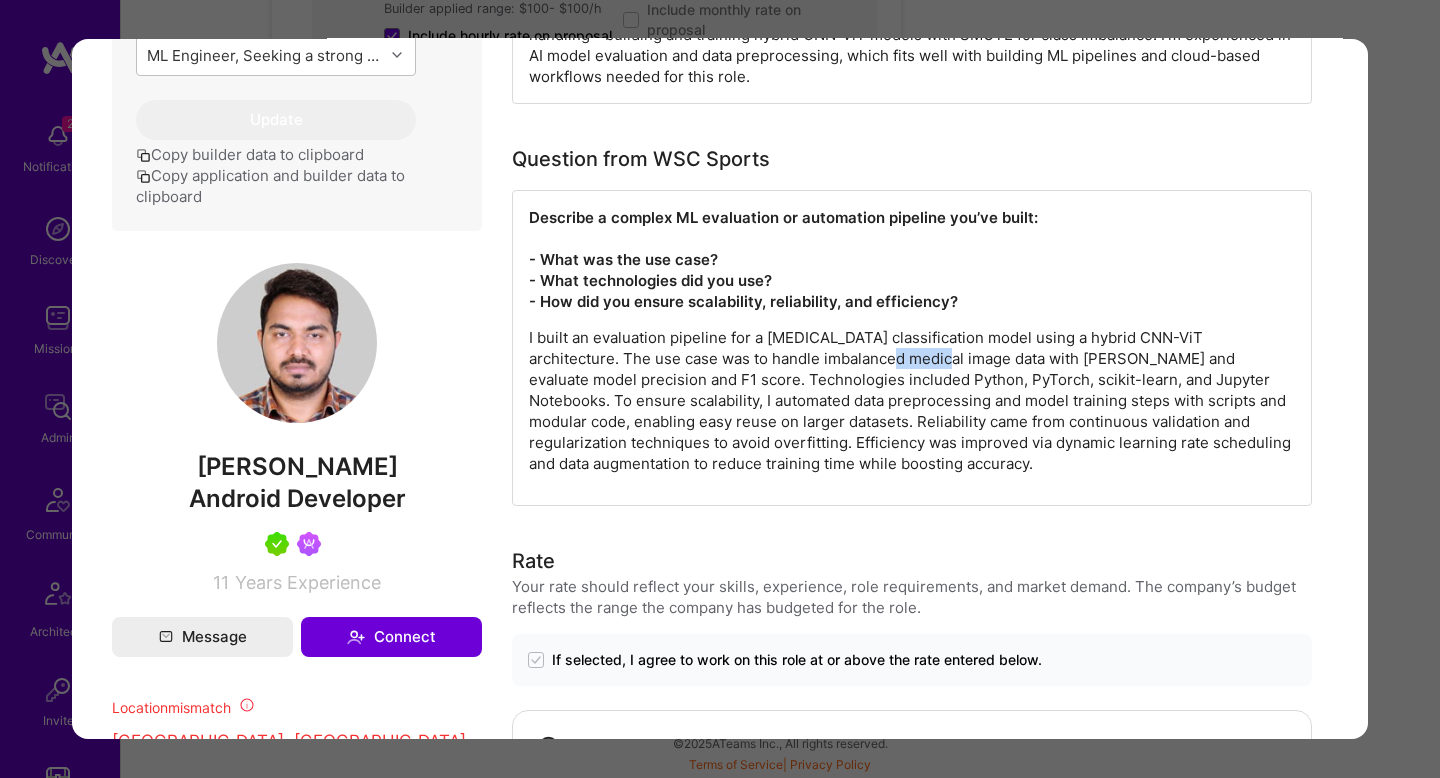 click on "I built an evaluation pipeline for a [MEDICAL_DATA] classification model using a hybrid CNN-ViT architecture. The use case was to handle imbalanced medical image data with [PERSON_NAME] and evaluate model precision and F1 score. Technologies included Python, PyTorch, scikit-learn, and Jupyter Notebooks. To ensure scalability, I automated data preprocessing and model training steps with scripts and modular code, enabling easy reuse on larger datasets. Reliability came from continuous validation and regularization techniques to avoid overfitting. Efficiency was improved via dynamic learning rate scheduling and data augmentation to reduce training time while boosting accuracy." at bounding box center [912, 400] 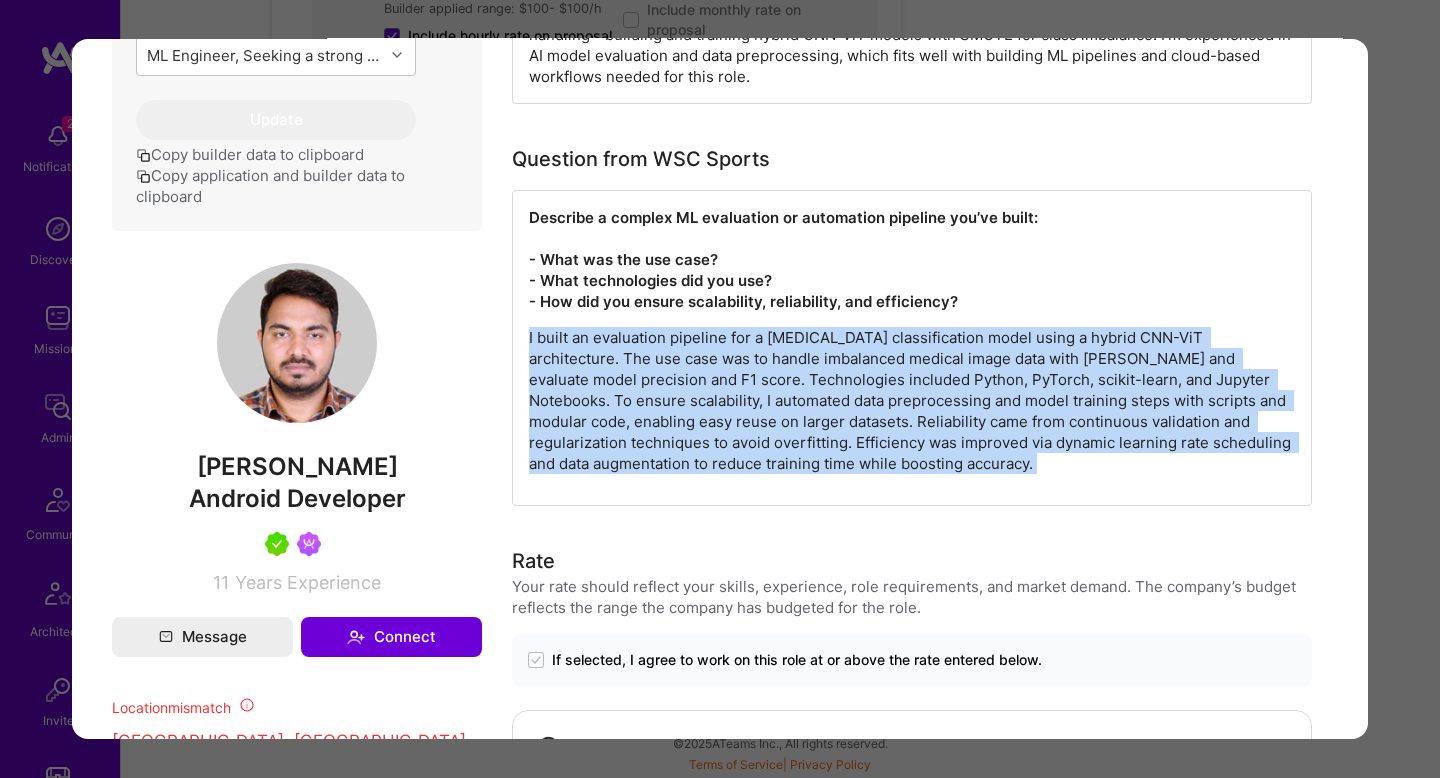 click on "I built an evaluation pipeline for a [MEDICAL_DATA] classification model using a hybrid CNN-ViT architecture. The use case was to handle imbalanced medical image data with [PERSON_NAME] and evaluate model precision and F1 score. Technologies included Python, PyTorch, scikit-learn, and Jupyter Notebooks. To ensure scalability, I automated data preprocessing and model training steps with scripts and modular code, enabling easy reuse on larger datasets. Reliability came from continuous validation and regularization techniques to avoid overfitting. Efficiency was improved via dynamic learning rate scheduling and data augmentation to reduce training time while boosting accuracy." at bounding box center [912, 400] 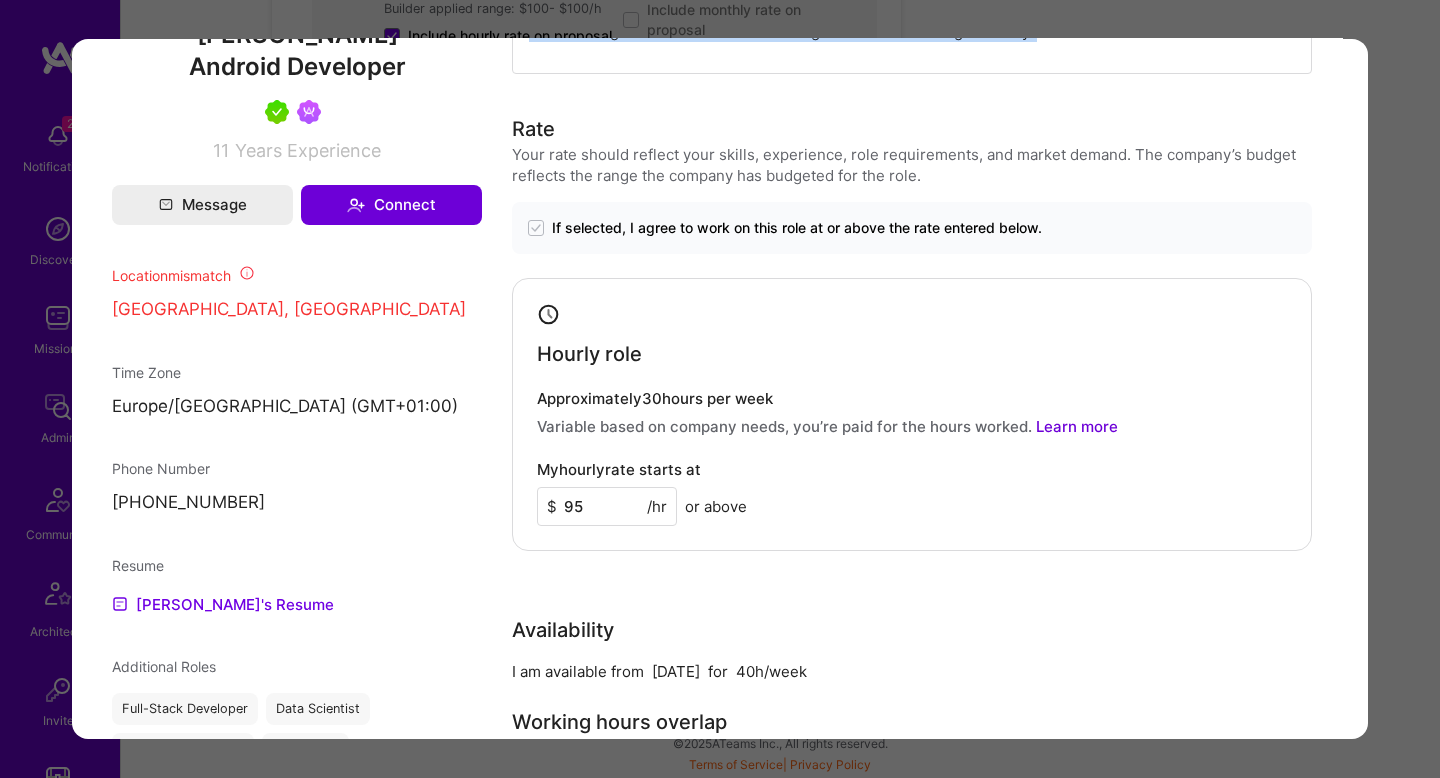 scroll, scrollTop: 1075, scrollLeft: 0, axis: vertical 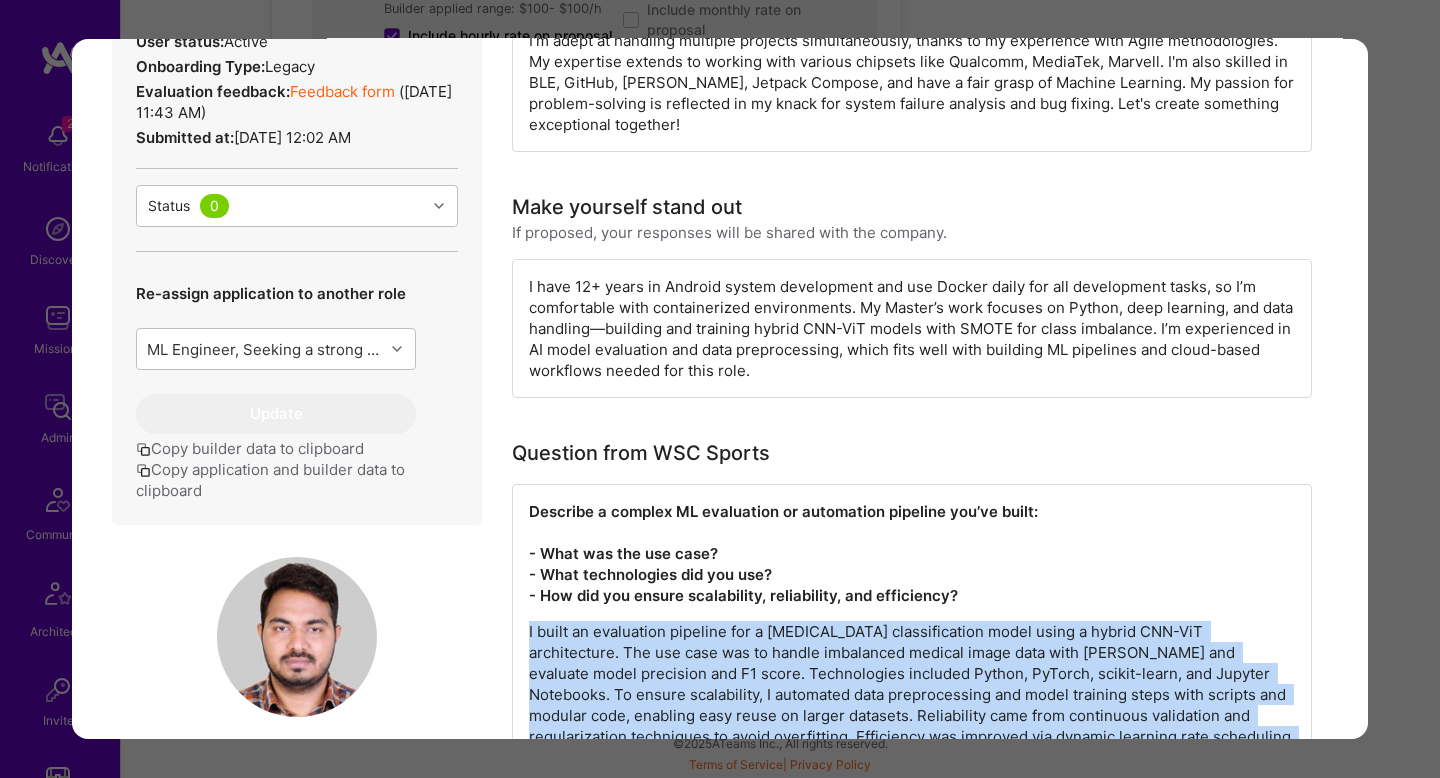 click on "Copy application and builder data to clipboard" at bounding box center [297, 480] 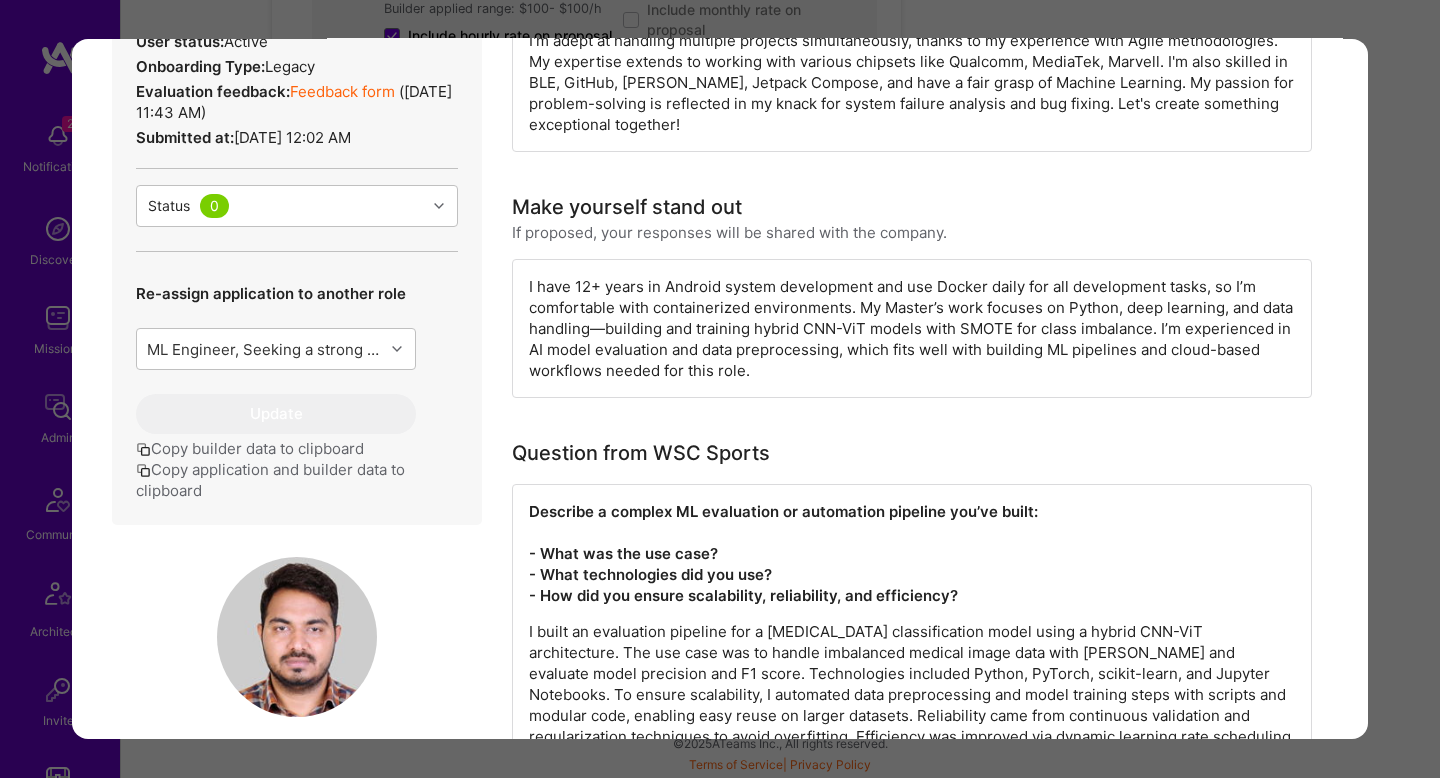 click on "Builder Missing Requirements Required Location See locations Location doesn’t match IP Evaluation scores Expertise level Very good Interpersonal skills Good English proficiency Native or functionally native English pronunciation Excellent Admin data Details User ID:   65423dea49581c0012861004 Admin:   No User type  Regular user or Company user  :   Regular user Email:  [PERSON_NAME][EMAIL_ADDRESS][DOMAIN_NAME]  Copy Email Blocked from email notifications:   No LinkedIn:  [URL][DOMAIN_NAME] Profile URL:  [URL][DOMAIN_NAME]  Copy profile URL User status:  Active Onboarding Type:  legacy Evaluation feedback:  Feedback form   ( [DATE] 11:43 AM ) Submitted at:  [DATE] 12:02 AM Status 0 Re-assign application to another role Update  Copy builder data to clipboard  Copy application and builder data to clipboard [PERSON_NAME] Android Developer 11 Years Experience Message Connect Location  mismatch
[GEOGRAPHIC_DATA], [GEOGRAPHIC_DATA] Time Zone [GEOGRAPHIC_DATA]/[GEOGRAPHIC_DATA] (GMT+01:00" at bounding box center (720, 389) 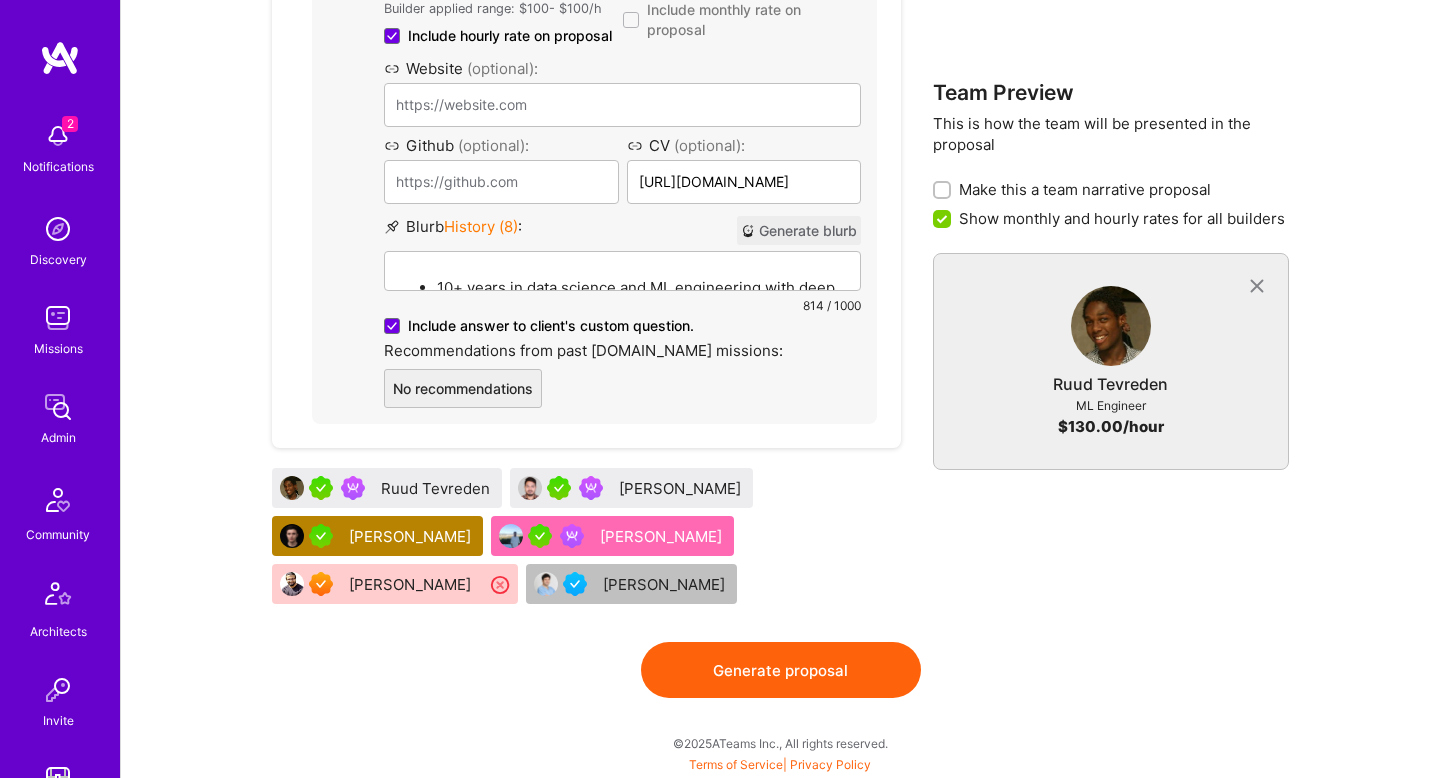 click on "Team Preview This is how the team will be presented in the proposal Make this a team narrative proposal Show monthly and hourly rates for all builders Ruud Tevreden ML Engineer $ 130.00 /hour" at bounding box center [1111, -3] 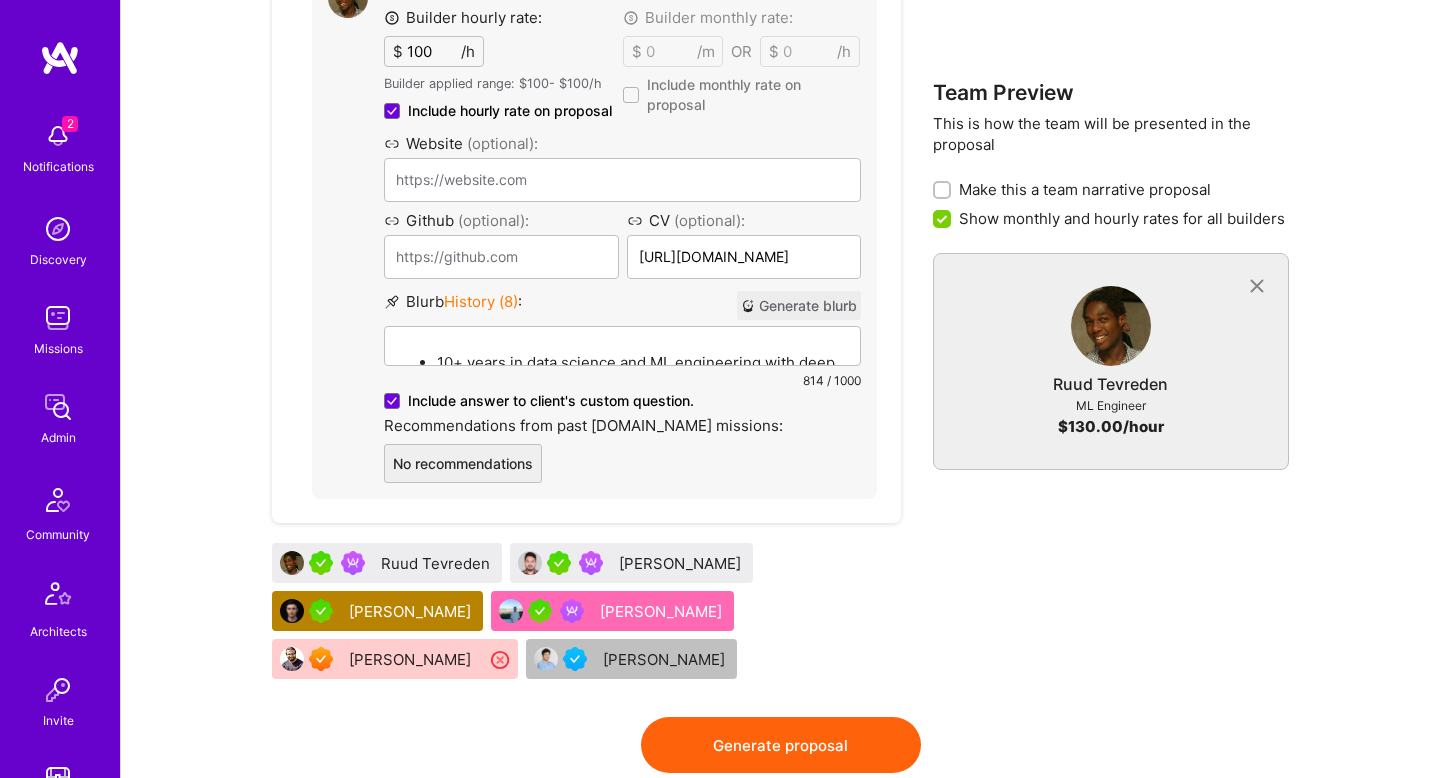 scroll, scrollTop: 1554, scrollLeft: 0, axis: vertical 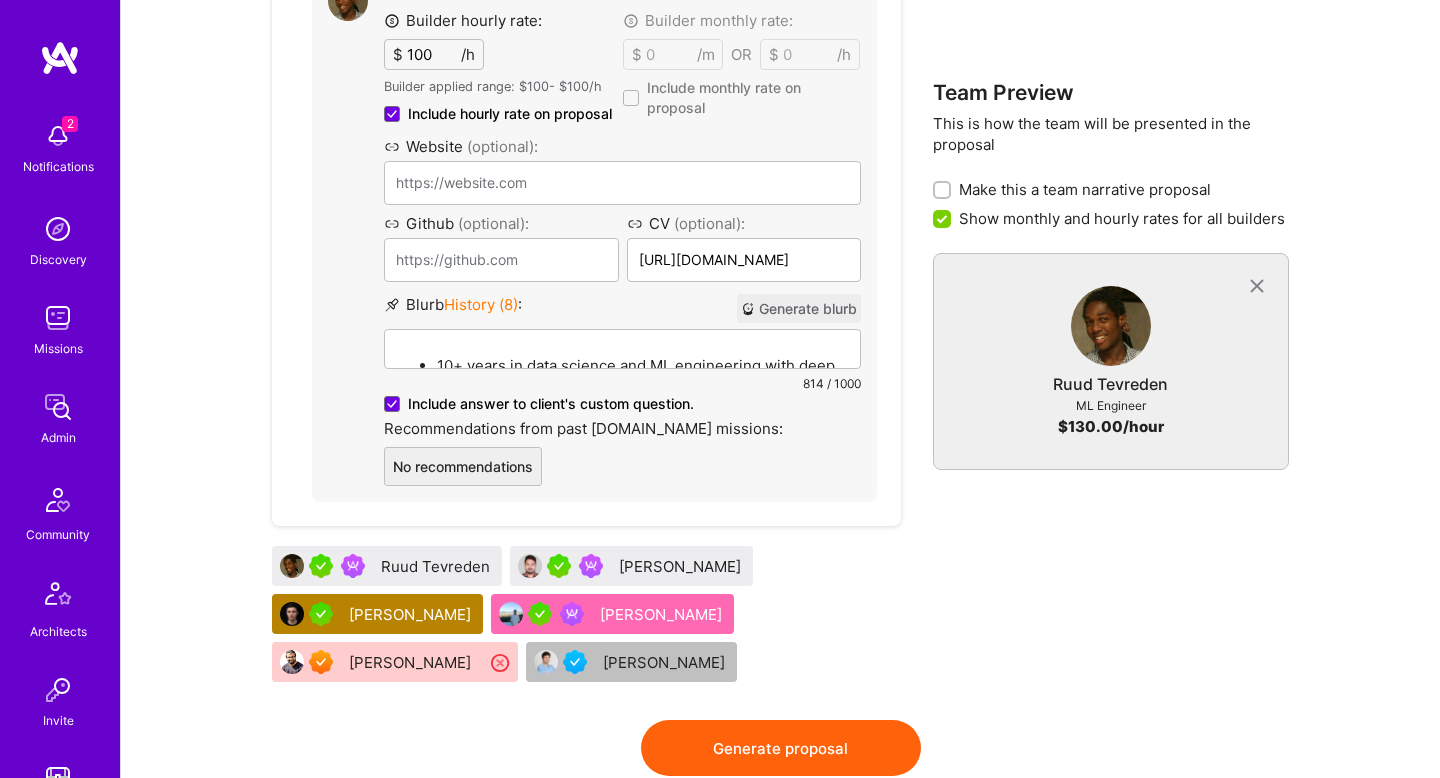 click on "[PERSON_NAME]" at bounding box center (663, 614) 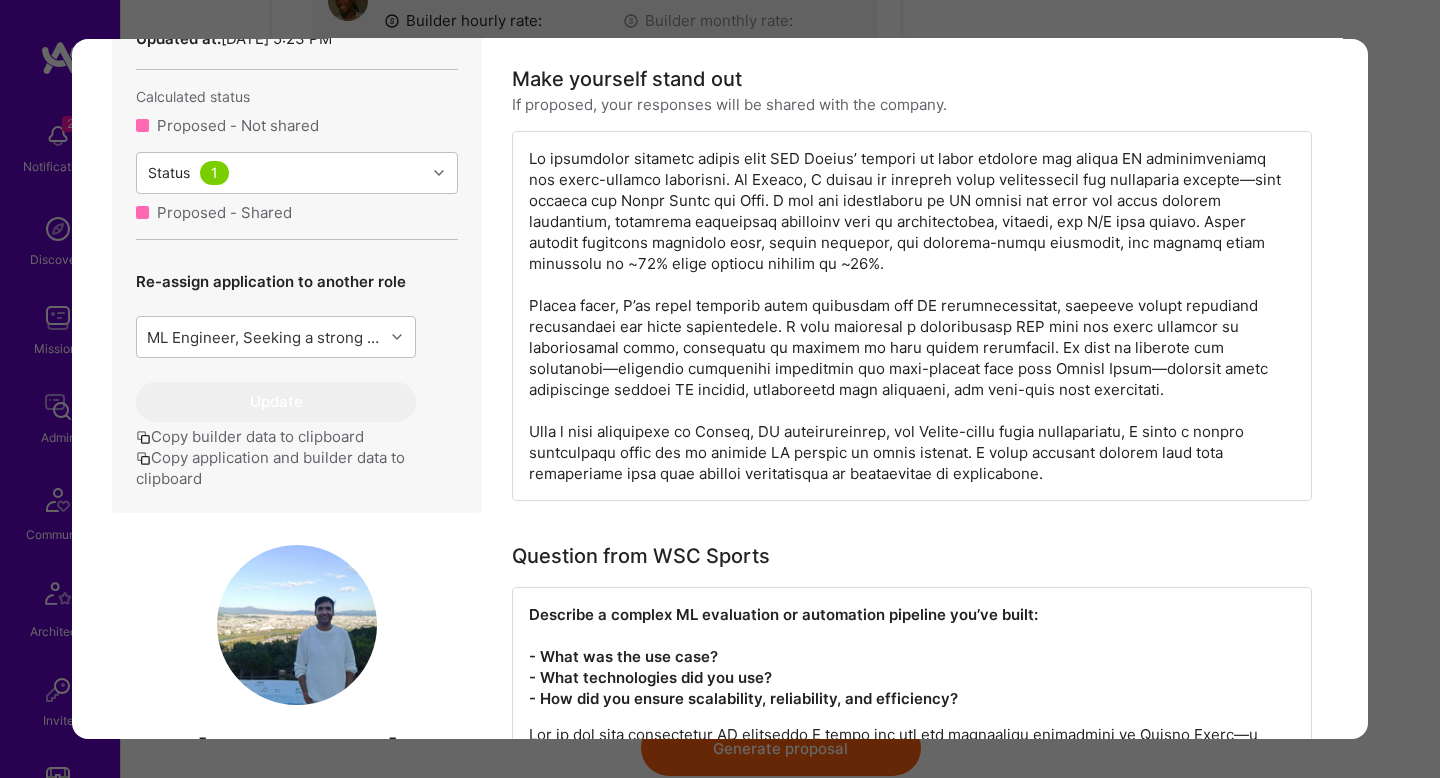 scroll, scrollTop: 867, scrollLeft: 0, axis: vertical 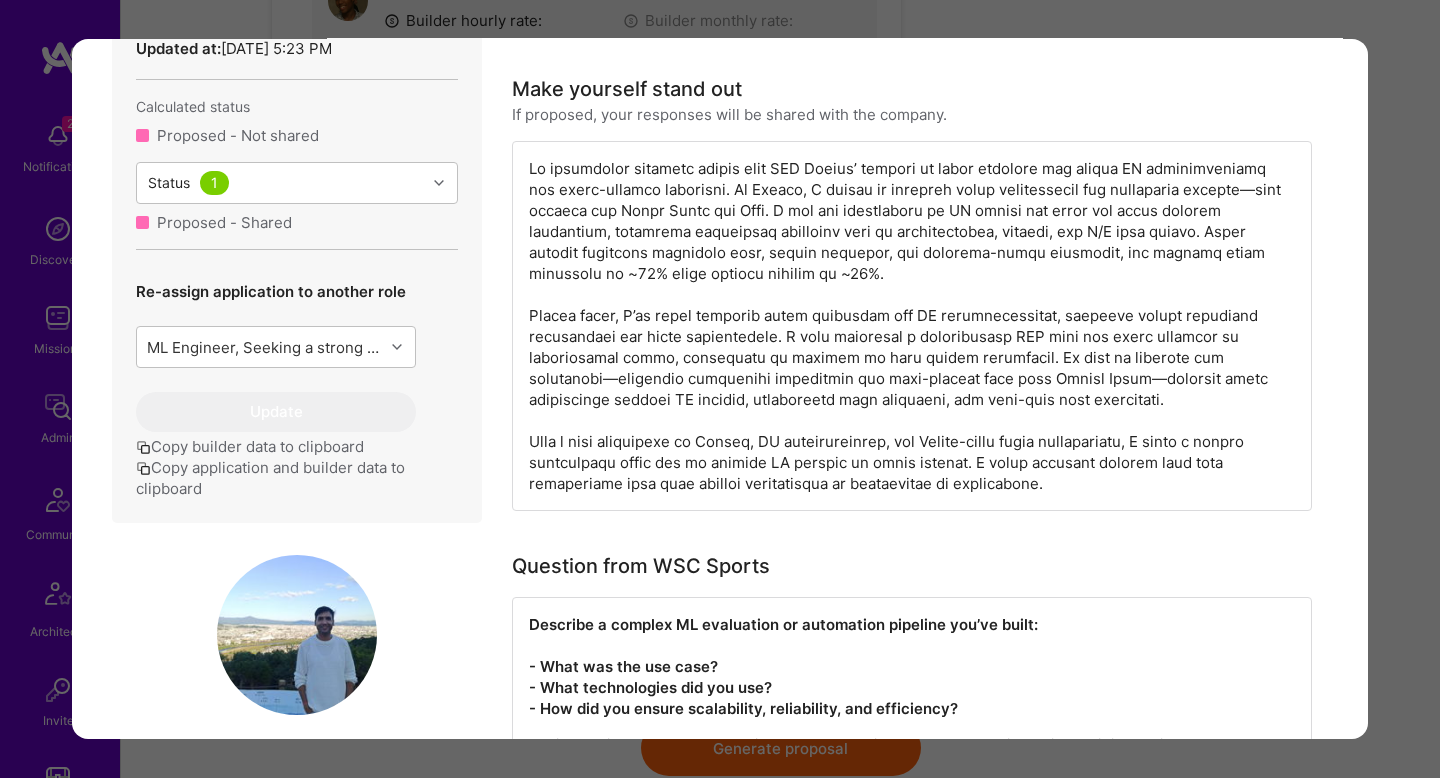 click on "Copy application and builder data to clipboard" at bounding box center (297, 478) 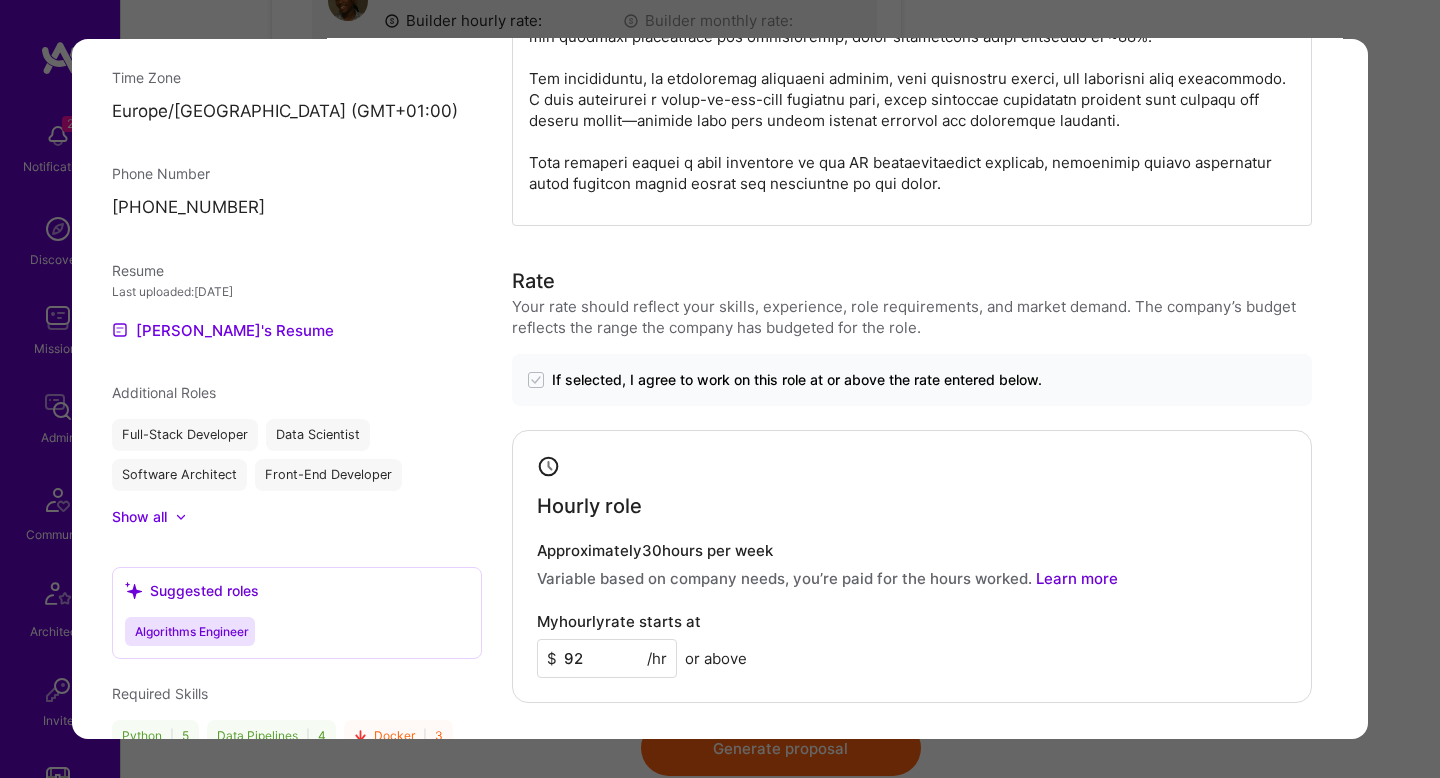type 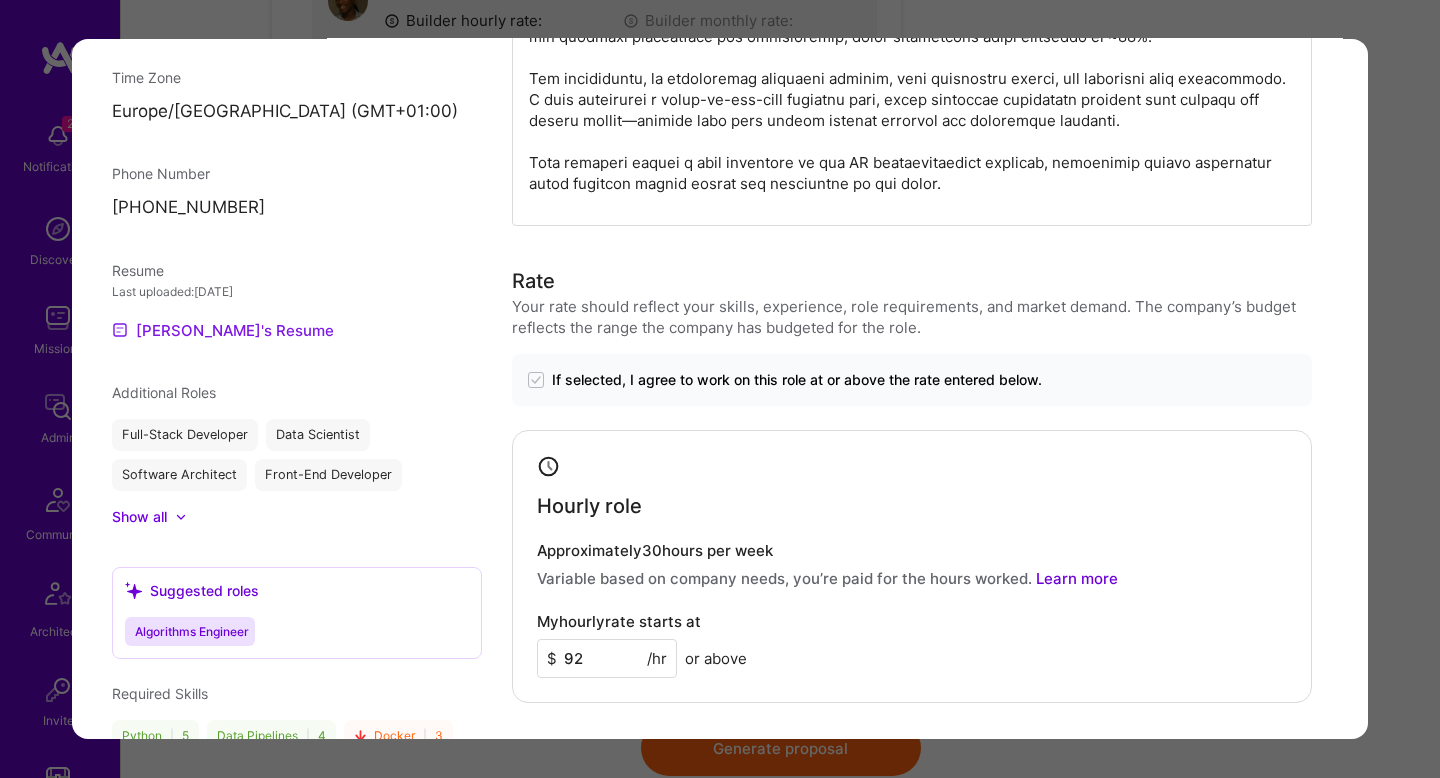 click on "[PERSON_NAME]'s Resume" at bounding box center [223, 331] 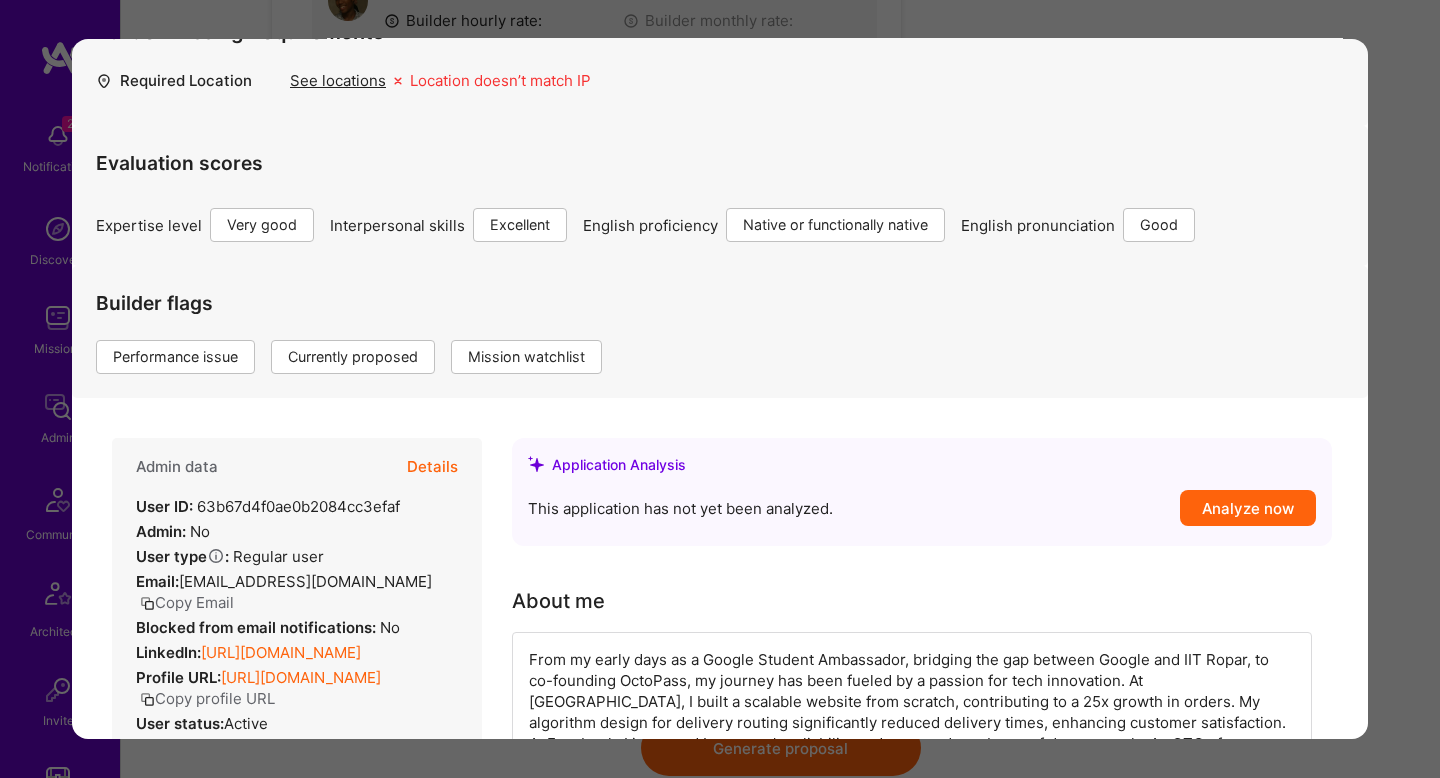 scroll, scrollTop: 0, scrollLeft: 0, axis: both 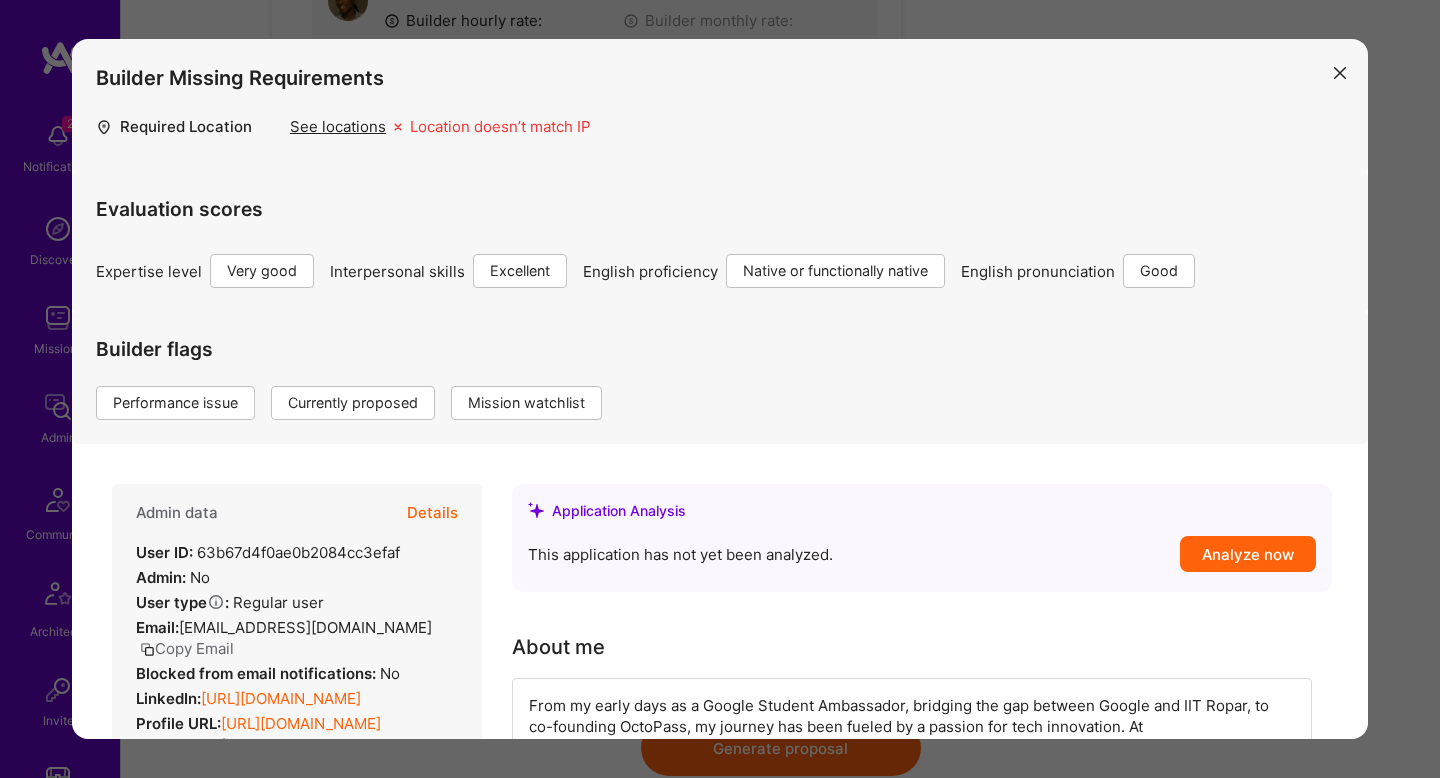 click on "Builder Missing Requirements Required Location See locations Location doesn’t match IP Evaluation scores Expertise level Very good Interpersonal skills Excellent English proficiency Native or functionally native English pronunciation Good Builder flags Performance issue Currently proposed Mission watchlist Admin data Details User ID:   63b67d4f0ae0b2084cc3efaf Admin:   No User type  Regular user or Company user  :   Regular user Email:  [EMAIL_ADDRESS][DOMAIN_NAME]  Copy Email Blocked from email notifications:   No LinkedIn:  [URL][DOMAIN_NAME] Profile URL:  [URL][DOMAIN_NAME]  Copy profile URL User status:  Active Onboarding Type:  legacy Onboarding Stage:  Complete - Accepted Evaluation feedback:  Feedback form   ( [DATE] 4:53 PM ) Submitted at:  [DATE] 5:23 PM Updated at:  [DATE] 5:23 PM Calculated status Proposed - Not shared Status 1 Proposed - Shared Re-assign application to another role Update  Copy builder data to clipboard [PERSON_NAME] 9" at bounding box center [720, 389] 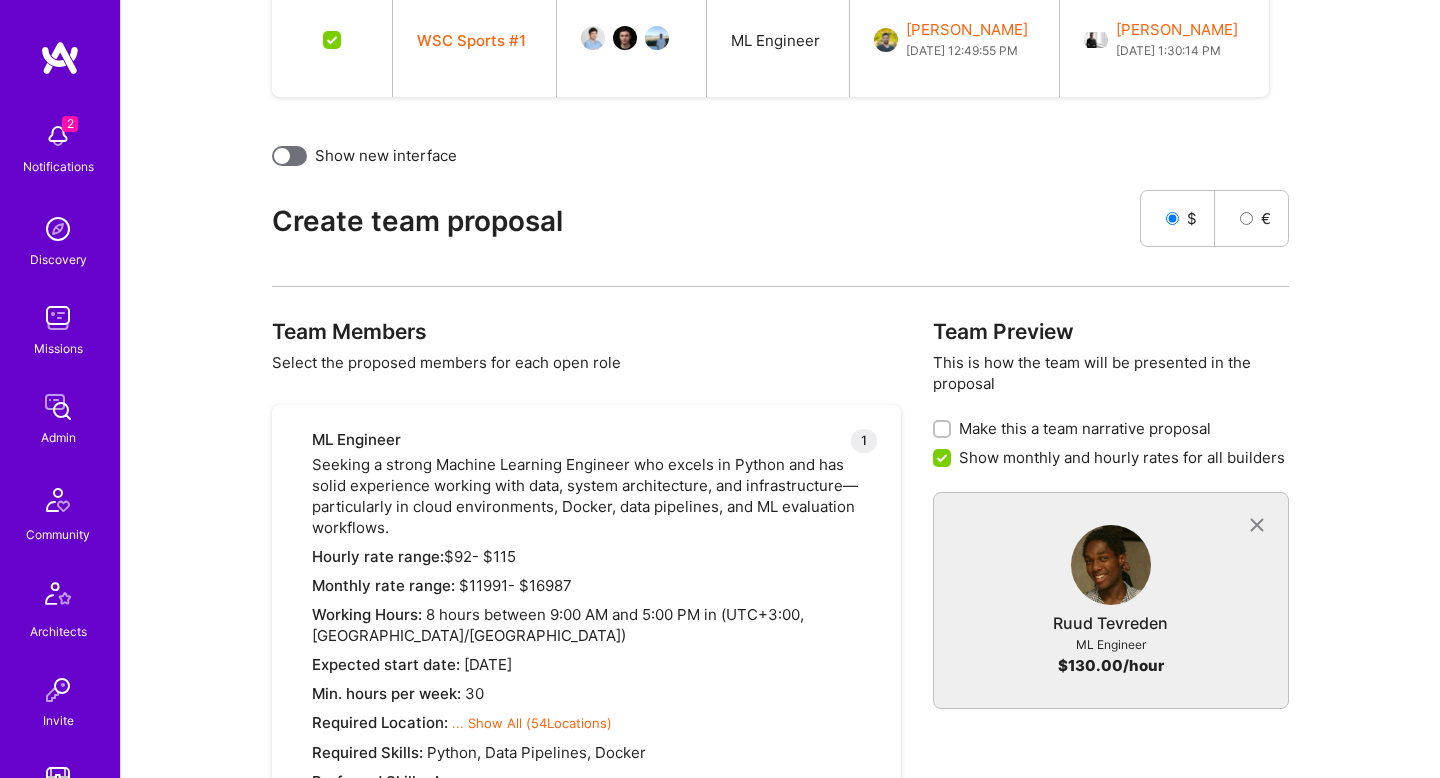 scroll, scrollTop: 0, scrollLeft: 0, axis: both 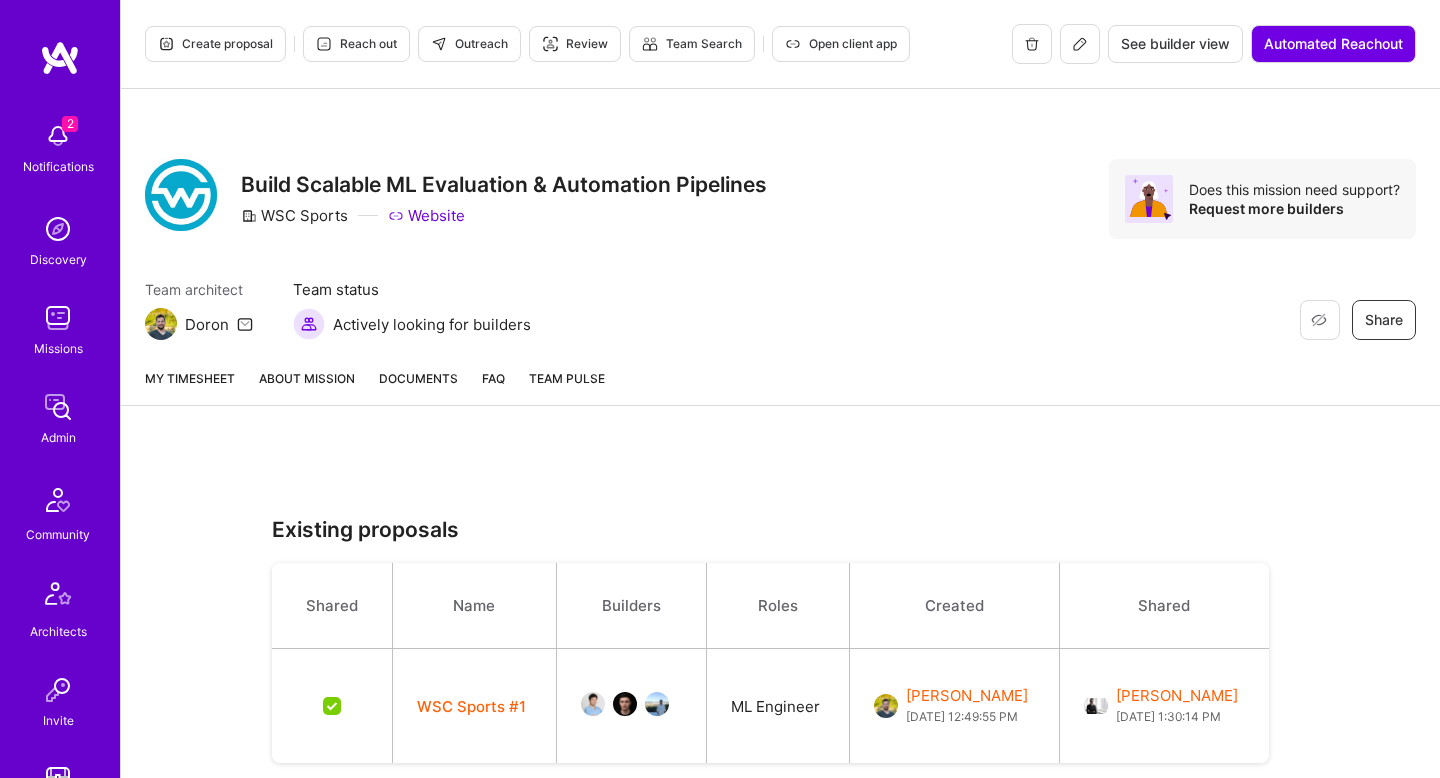 click on "My timesheet About Mission   Documents FAQ Team Pulse" at bounding box center (780, 379) 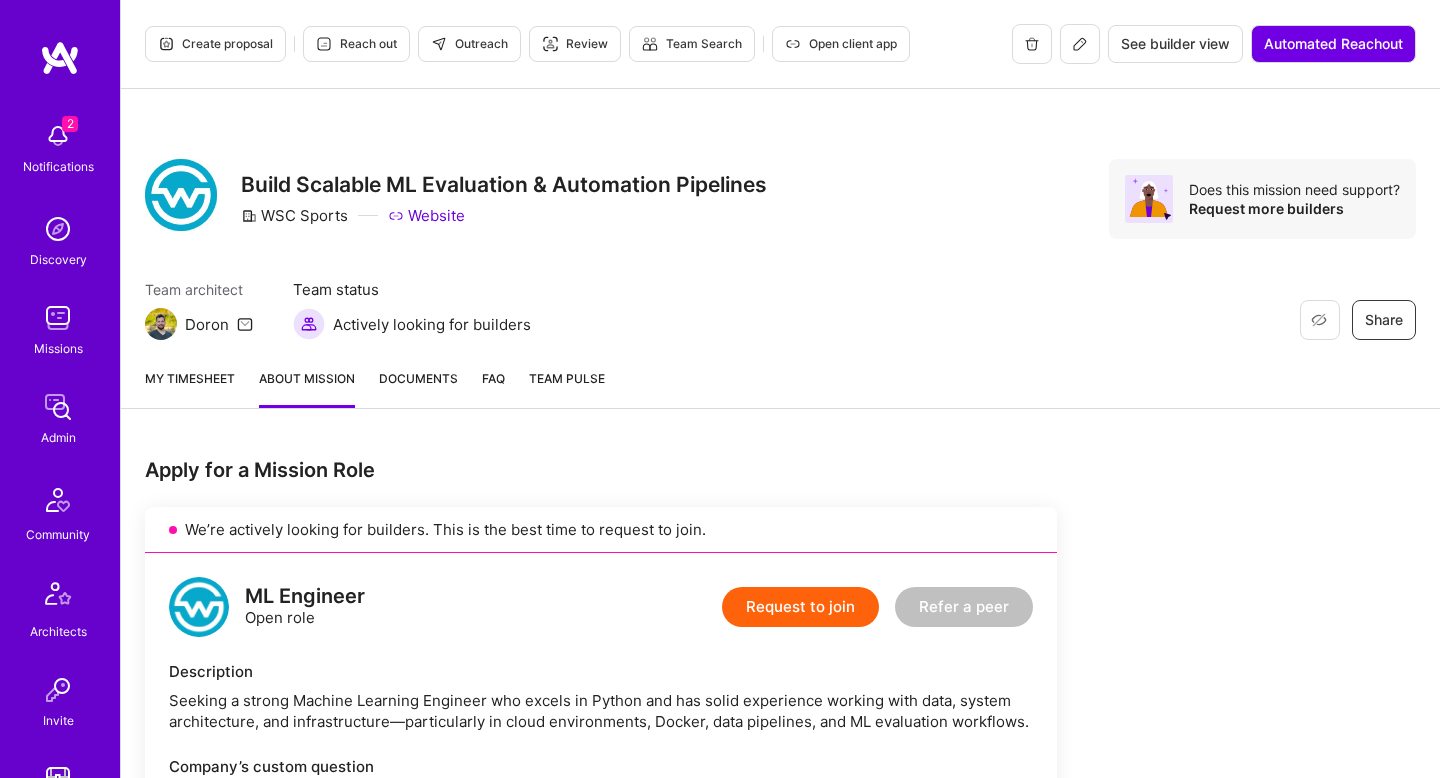 click on "Reach out" at bounding box center [356, 44] 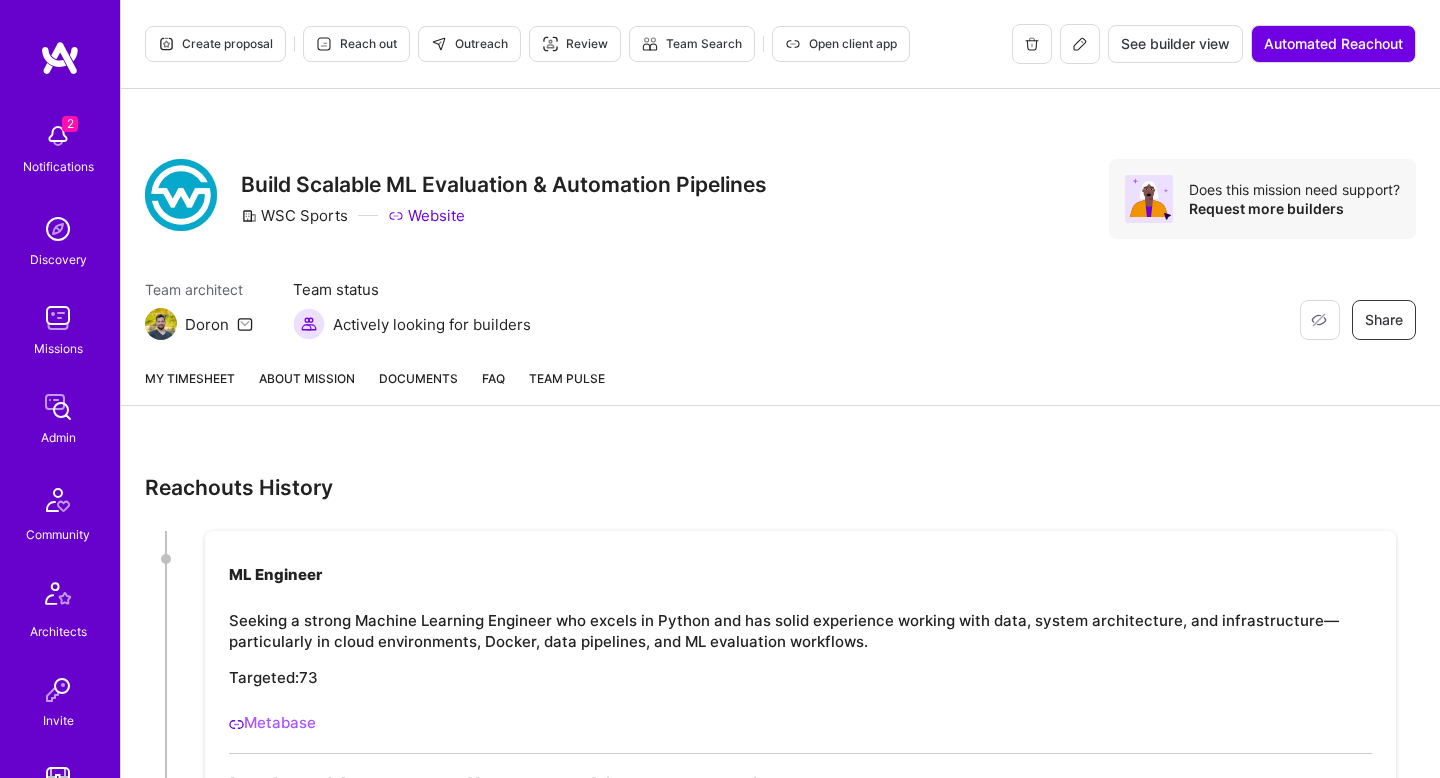click on "Outreach" at bounding box center (469, 44) 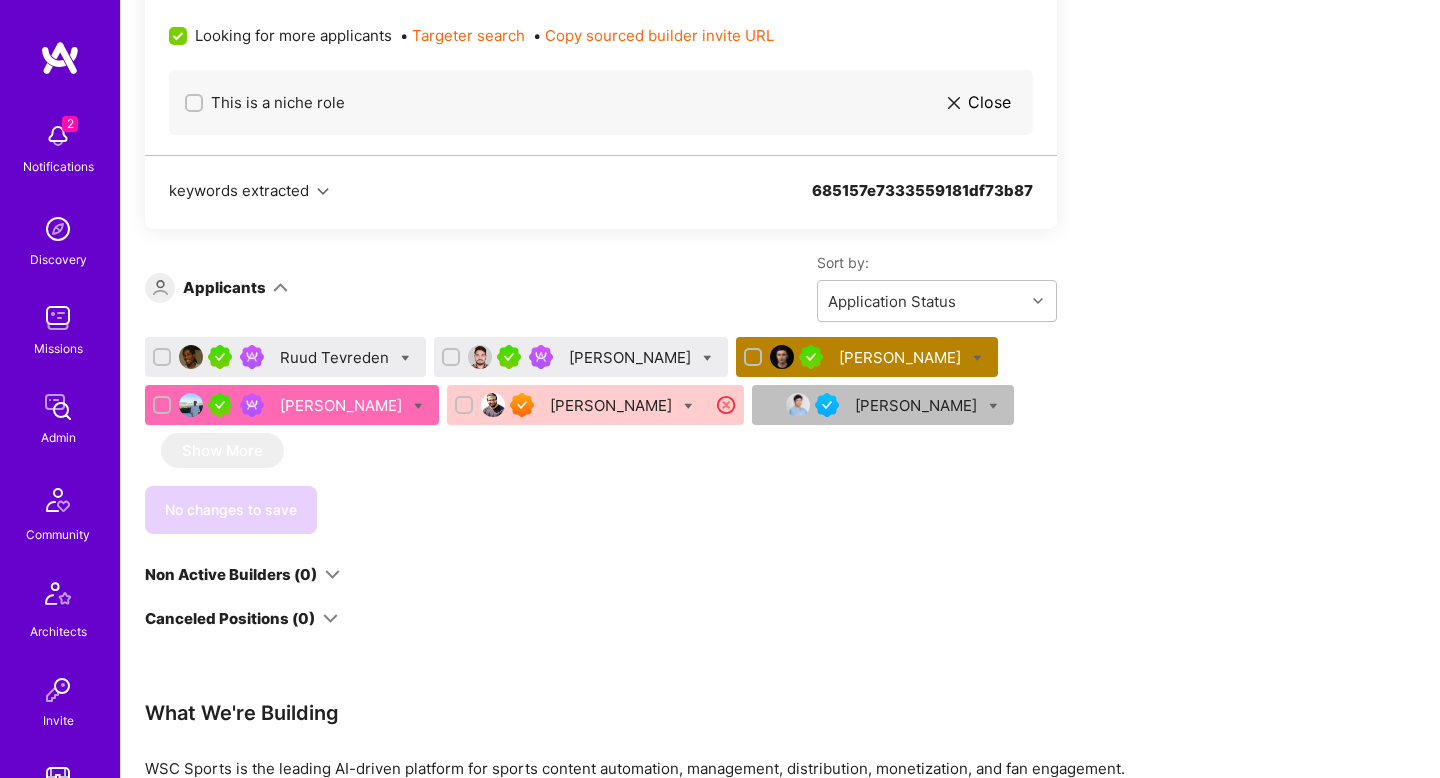 scroll, scrollTop: 1300, scrollLeft: 0, axis: vertical 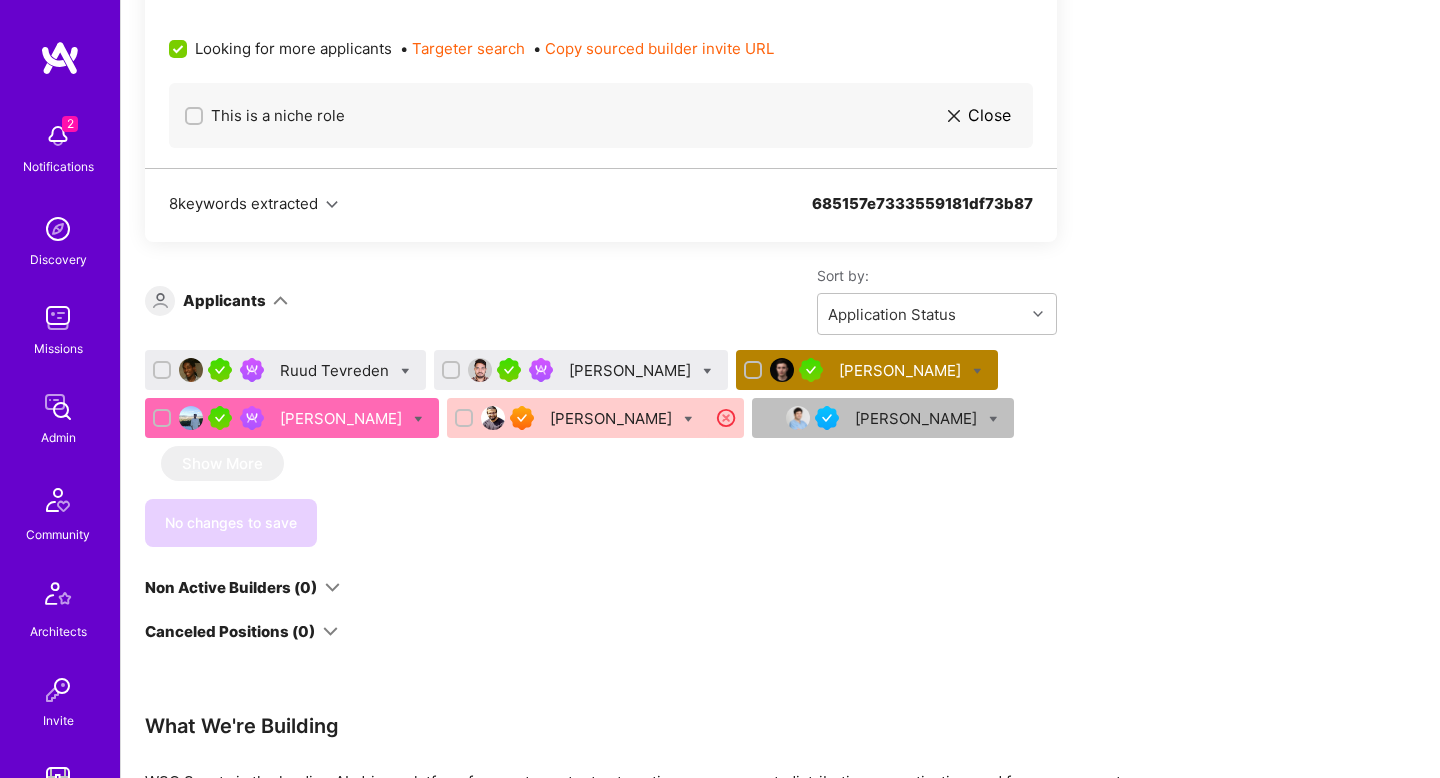 click on "[PERSON_NAME]" at bounding box center (918, 418) 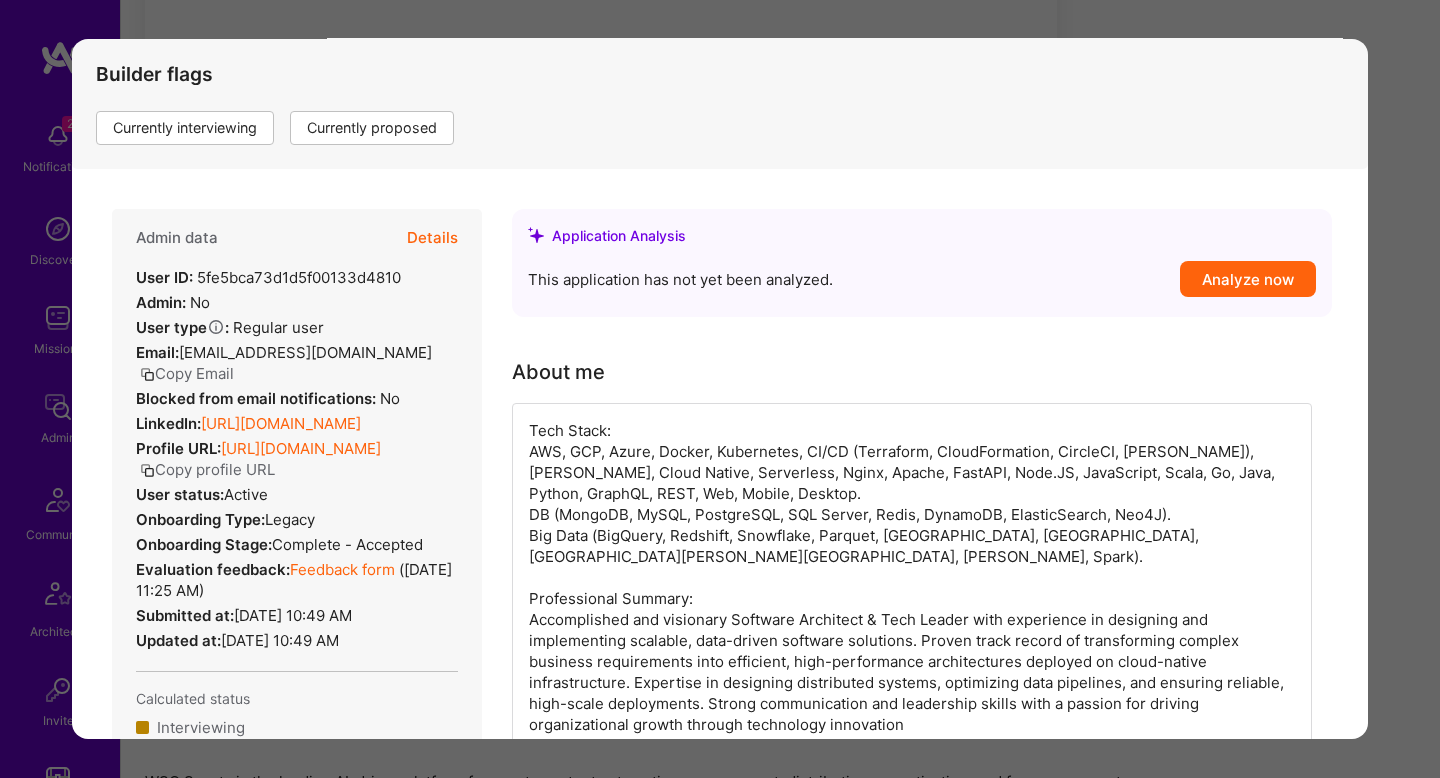scroll, scrollTop: 276, scrollLeft: 0, axis: vertical 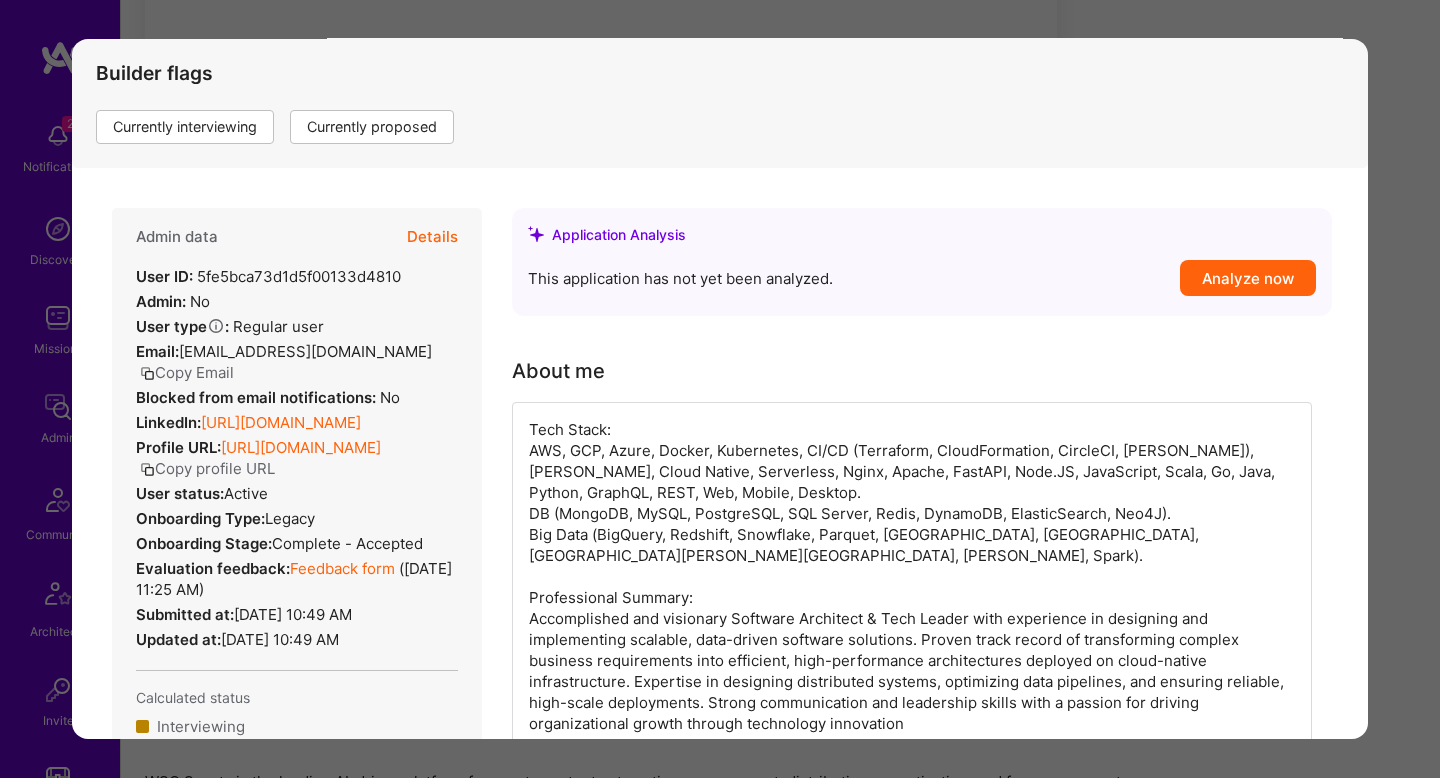 click on "[URL][DOMAIN_NAME]" at bounding box center (301, 447) 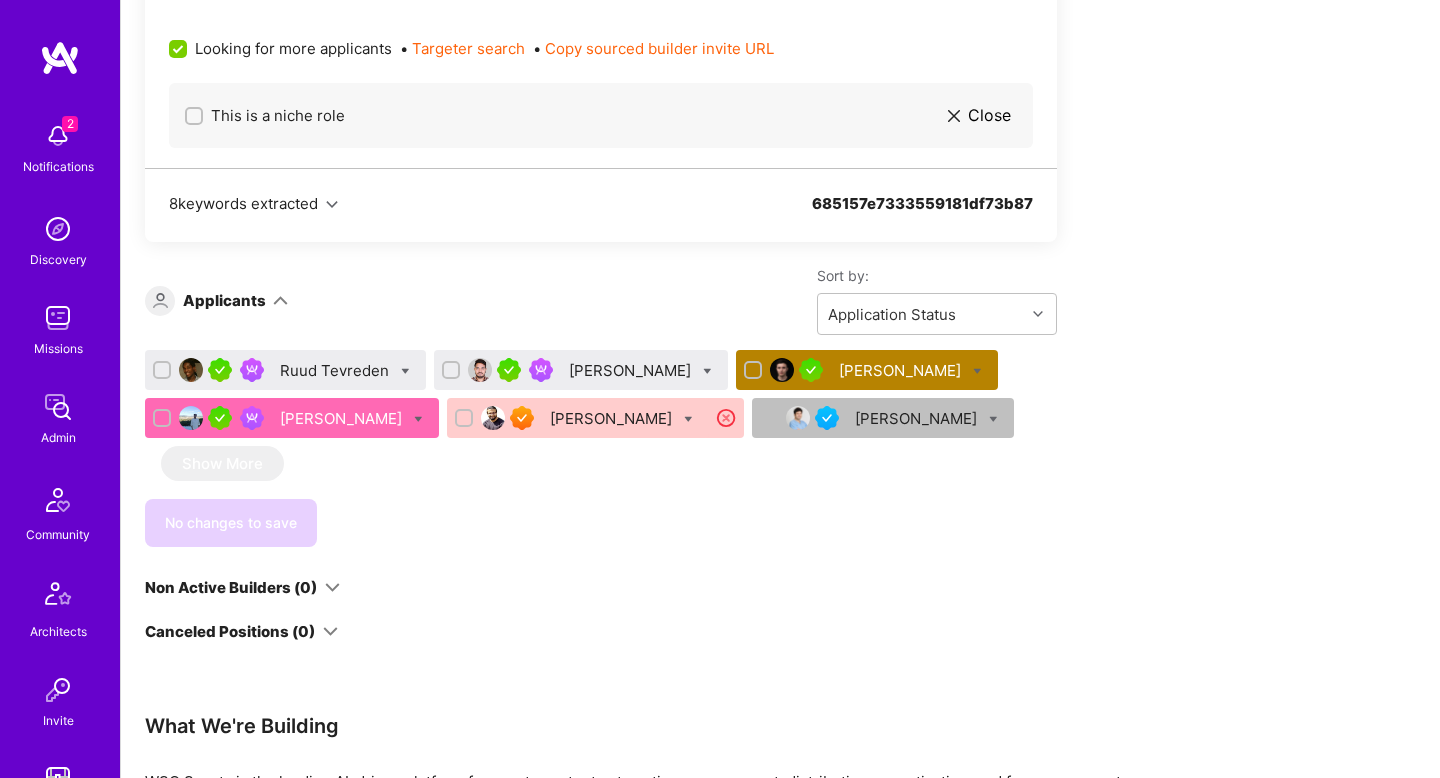 click on "Ruud Tevreden" at bounding box center (336, 370) 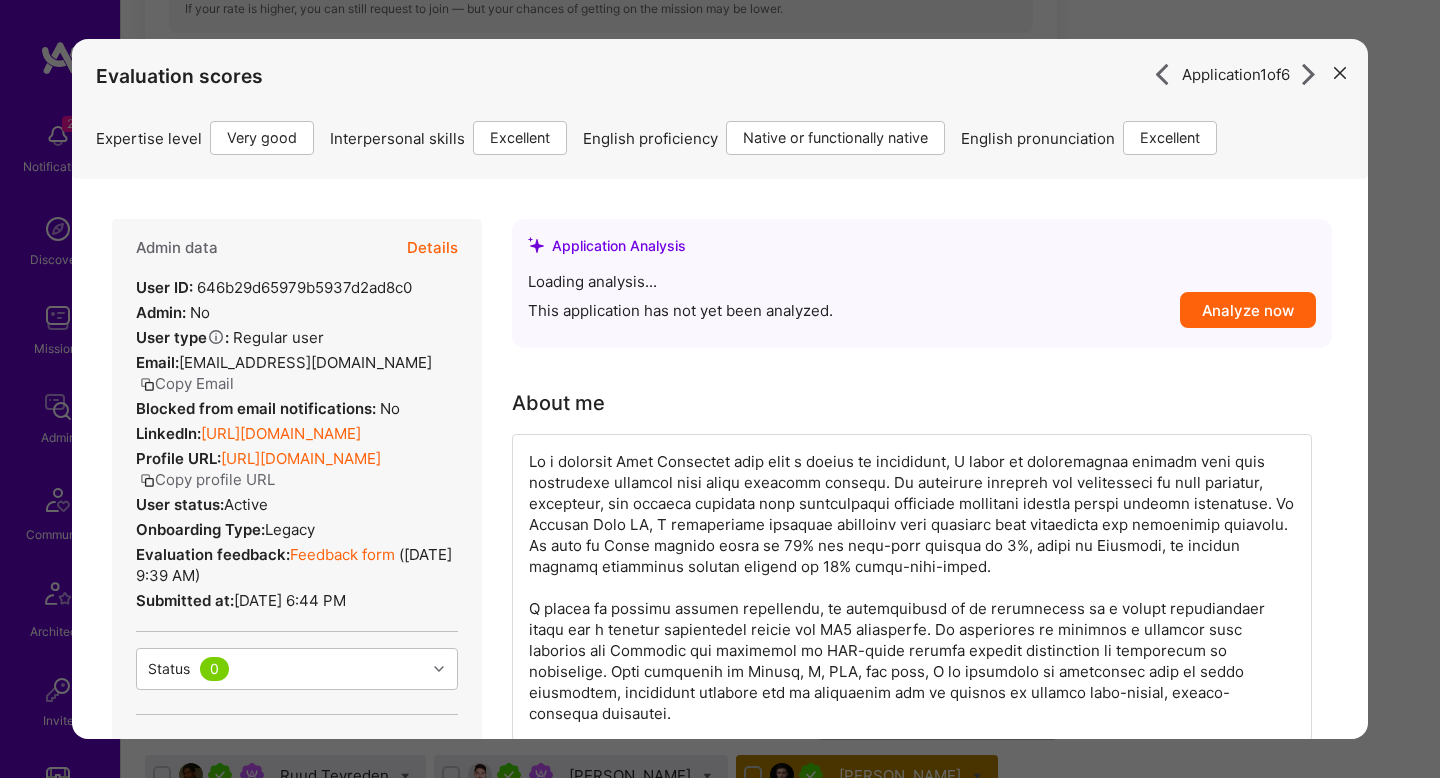 scroll, scrollTop: 899, scrollLeft: 0, axis: vertical 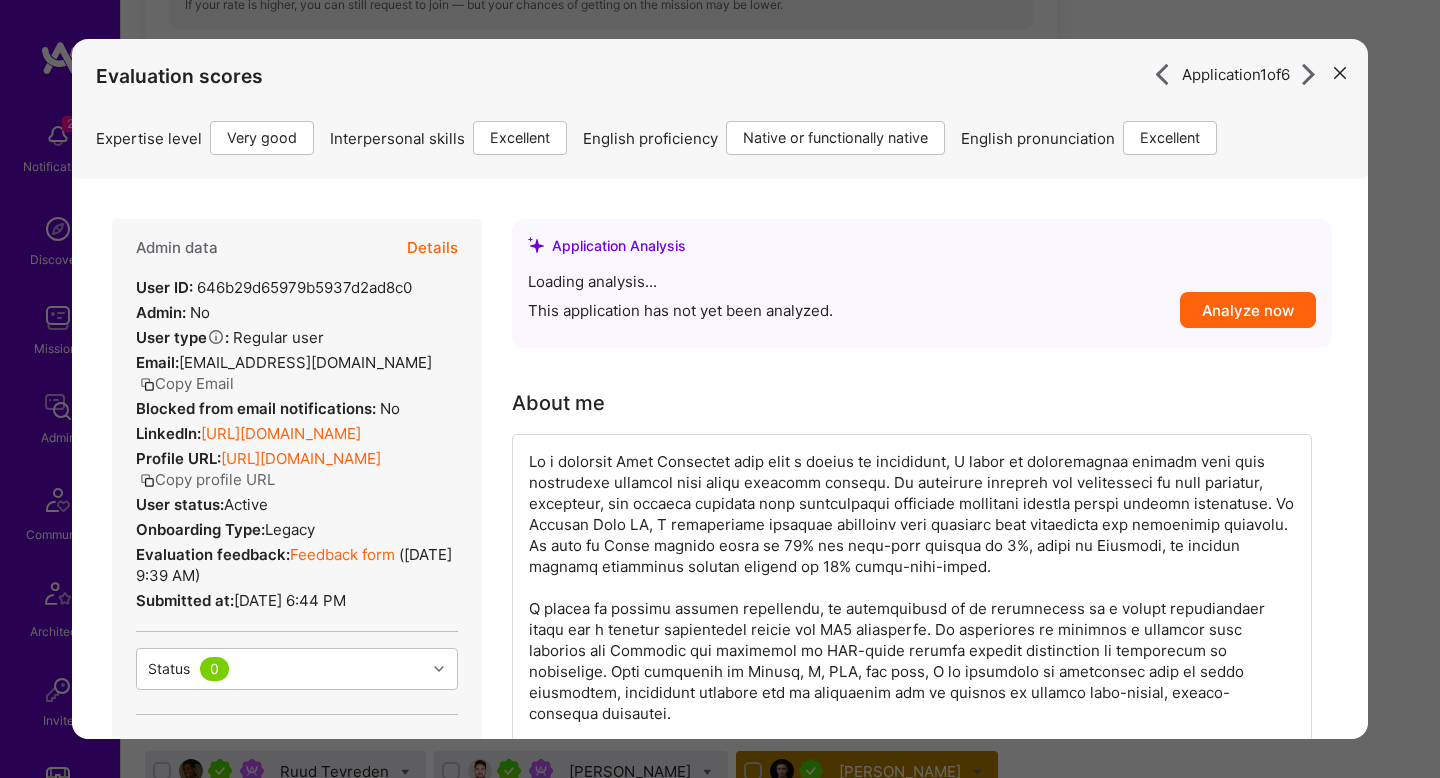 click on "Admin data Details User ID:   646b29d65979b5937d2ad8c0 Admin:   No User type  Regular user or Company user  :   Regular user Email:  [EMAIL_ADDRESS][DOMAIN_NAME]  Copy Email Blocked from email notifications:   No LinkedIn:  [URL][DOMAIN_NAME] Profile URL:  [URL][DOMAIN_NAME]  Copy profile URL User status:  Active Onboarding Type:  legacy Evaluation feedback:  Feedback form   ( [DATE] 9:39 AM ) Submitted at:  [DATE] 6:44 PM Status 0 Re-assign application to another role ML Engineer, Seeking a strong Machine Learning Engineer who excels in Python and has solid experience working with data, system architecture, and infrastructure—particularly in cloud environments, Docker, data pipelines, and ML evaluation workflows. Update  Copy builder data to clipboard  Copy application and builder data to clipboard" at bounding box center (297, 603) 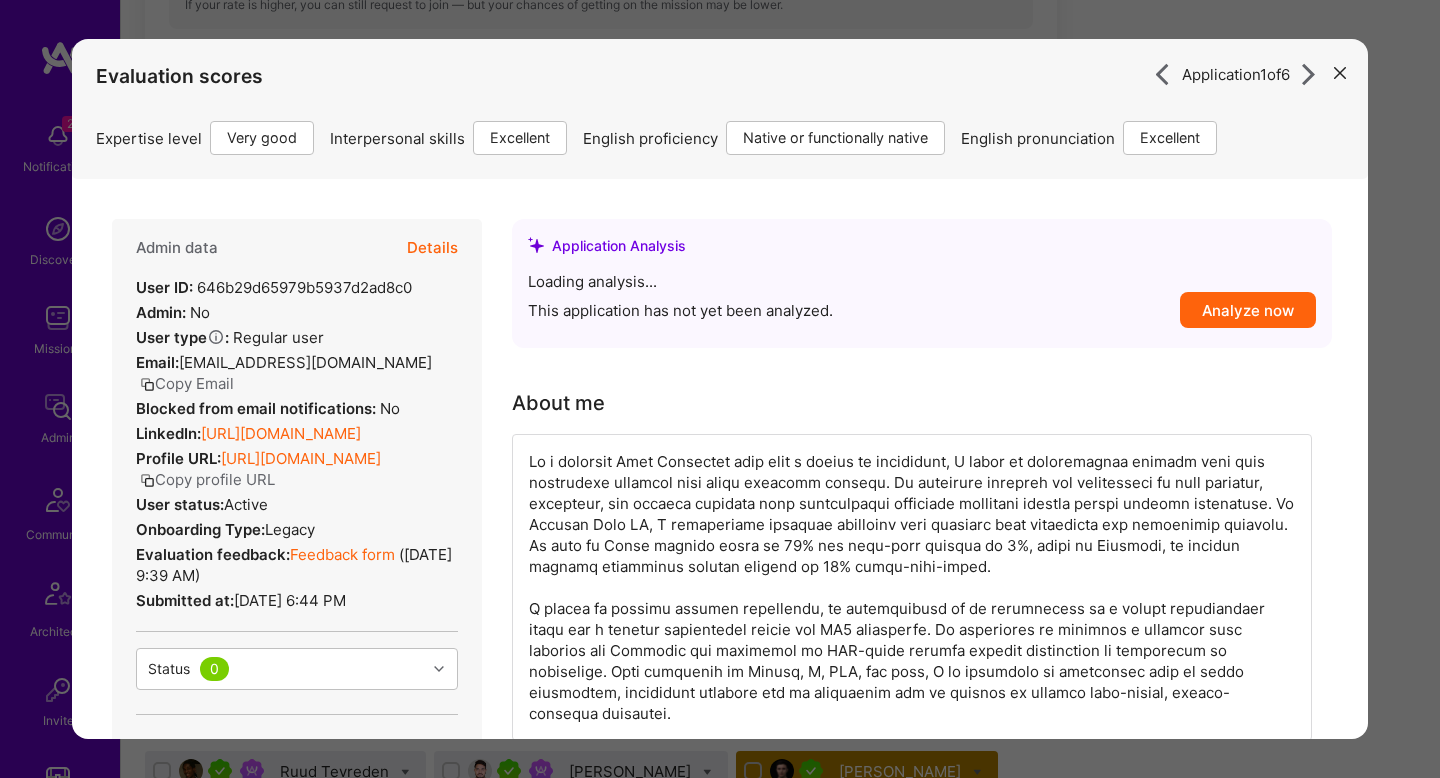 click on "Details" at bounding box center (432, 248) 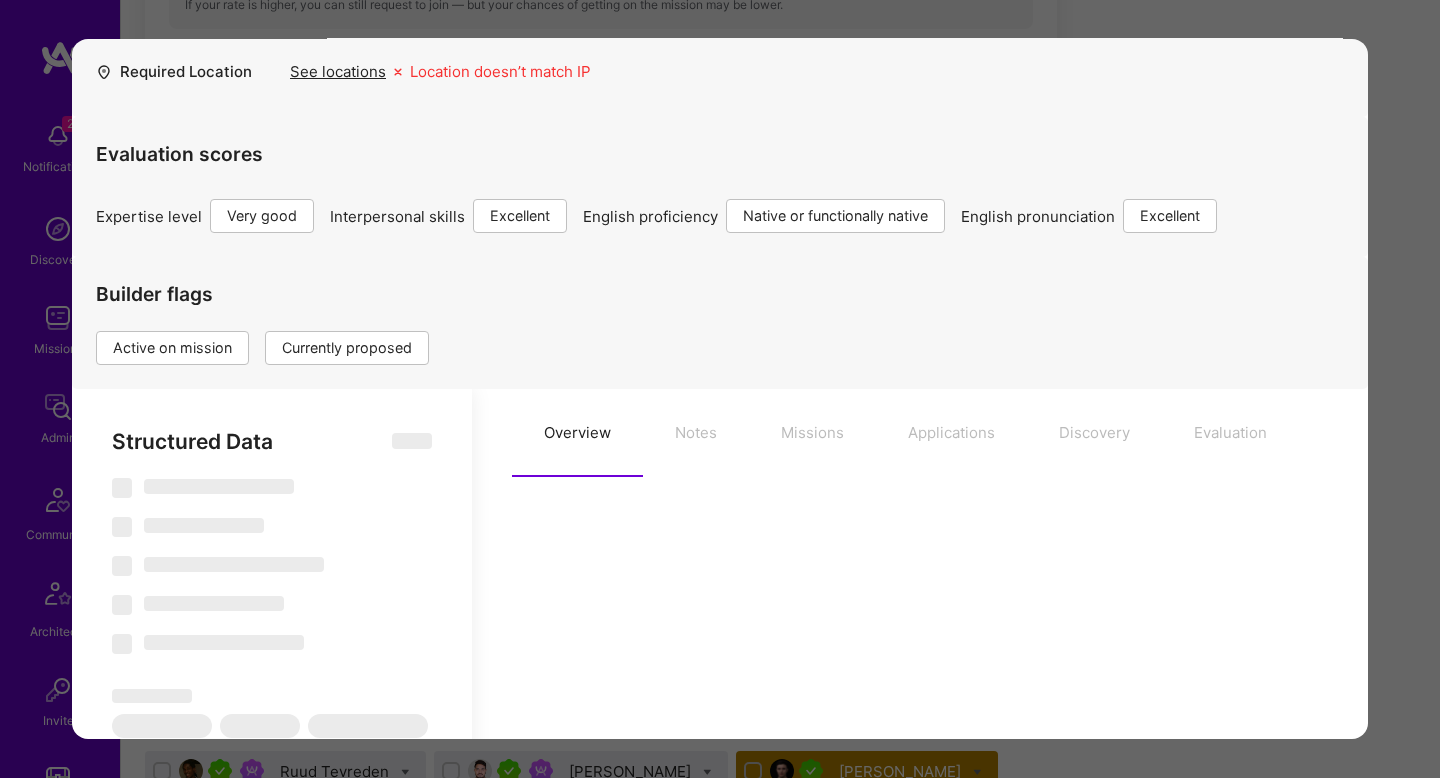 scroll, scrollTop: 172, scrollLeft: 0, axis: vertical 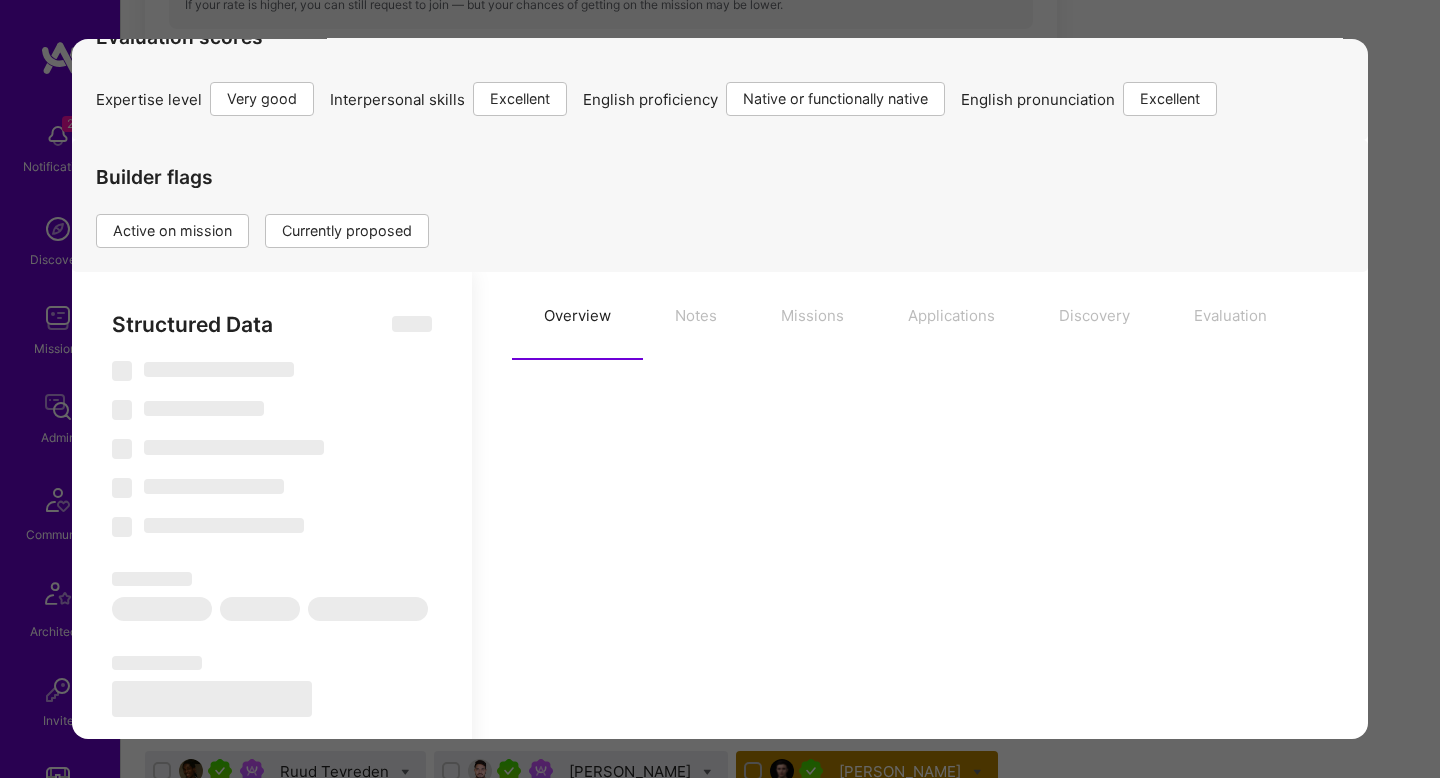 click on "Overview Notes Missions Applications Discovery Evaluation" at bounding box center [920, 316] 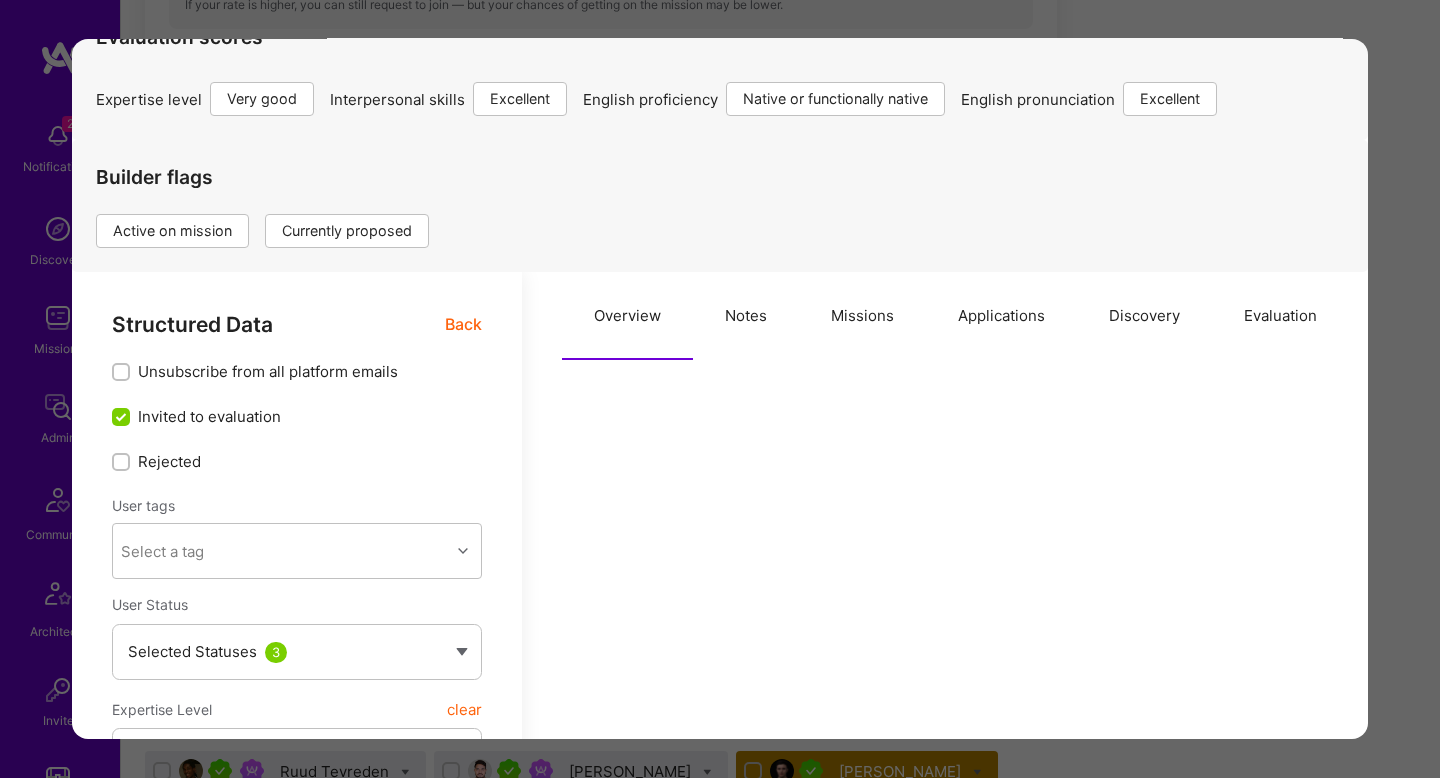 click on "Missions" at bounding box center [862, 316] 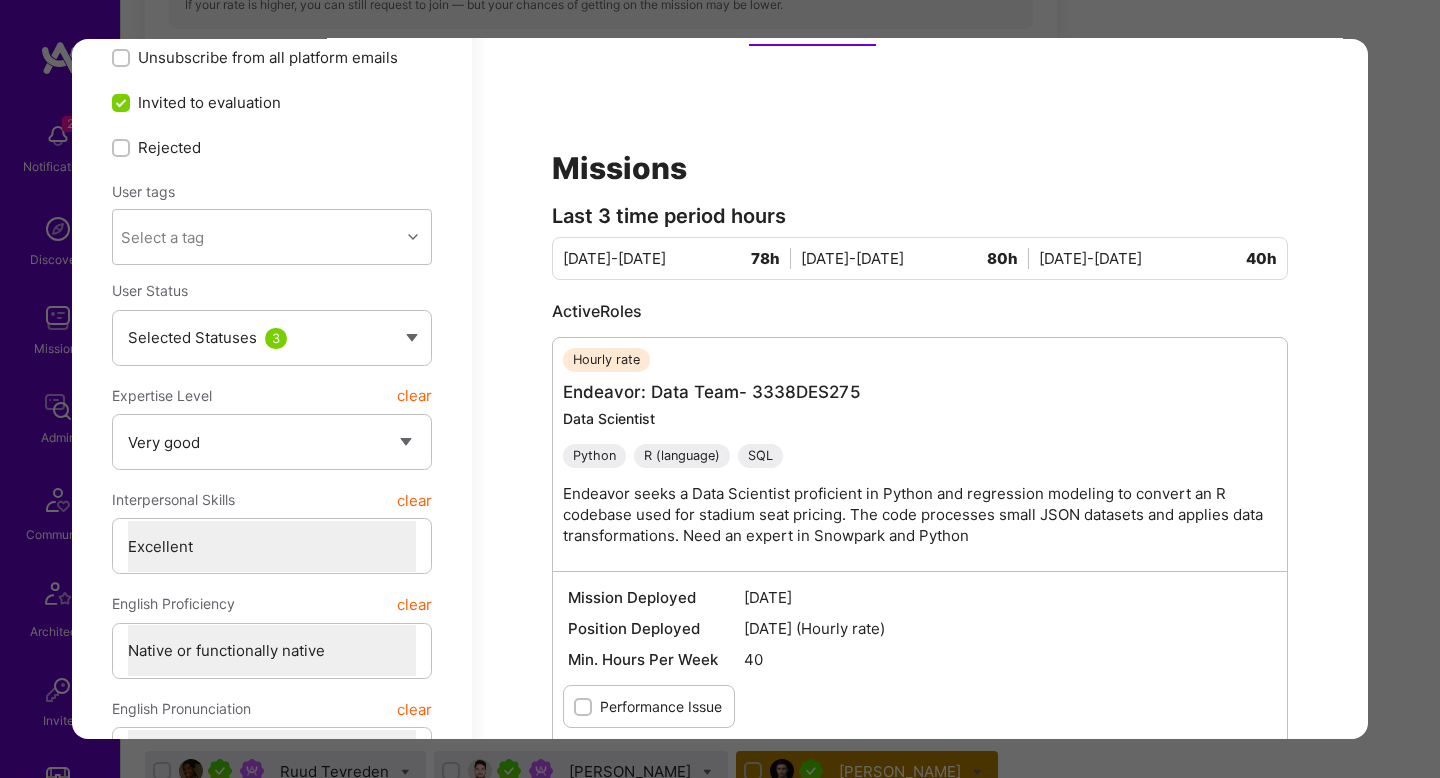 scroll, scrollTop: 0, scrollLeft: 0, axis: both 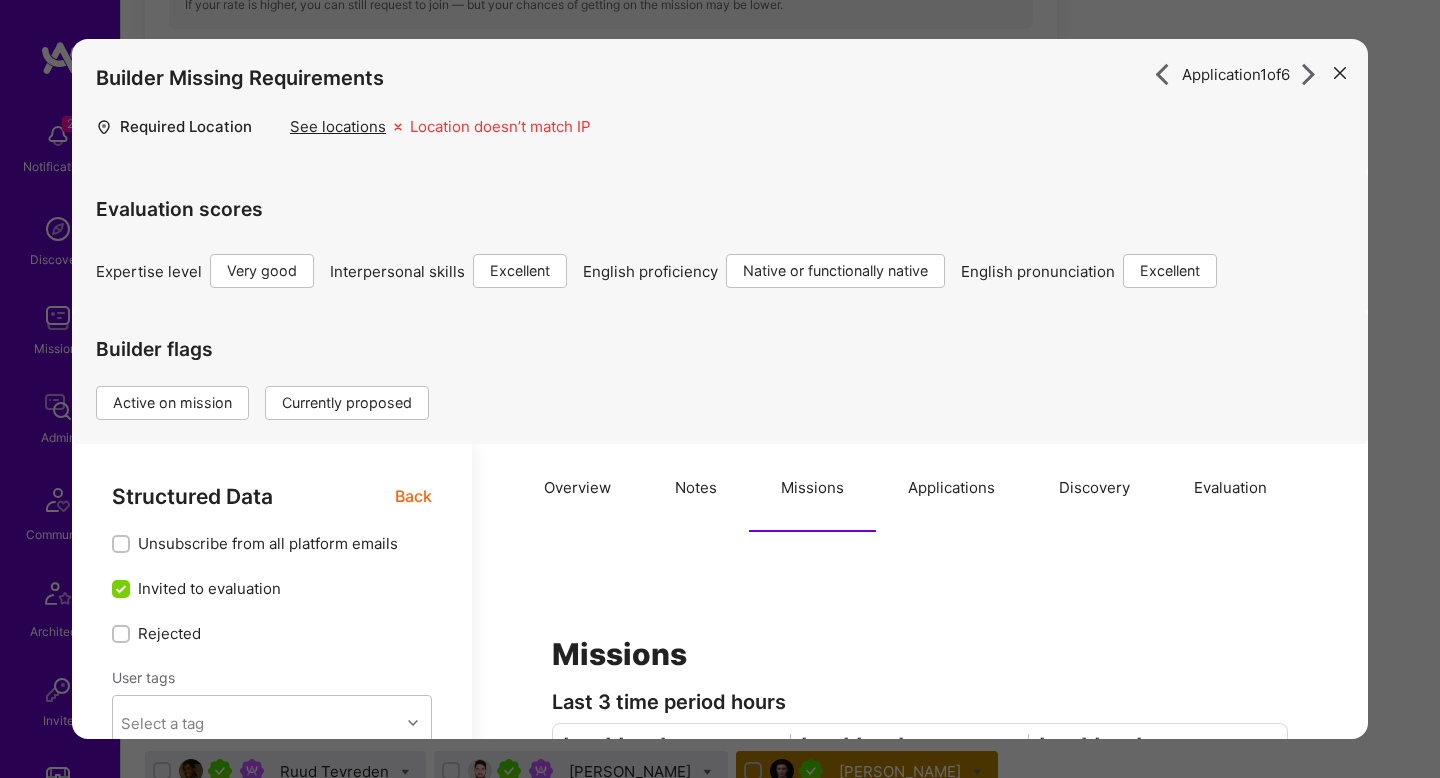 click on "Back" at bounding box center [413, 496] 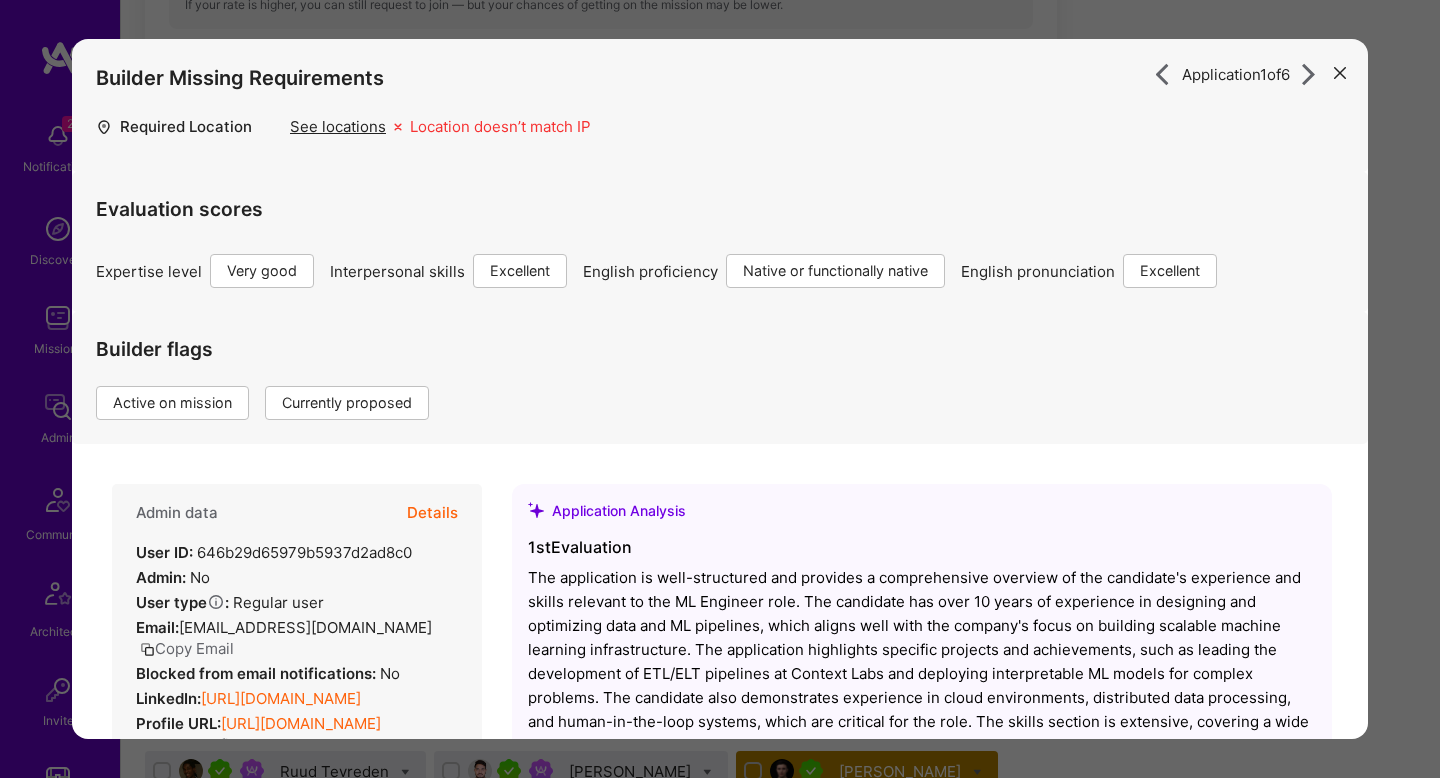 click on "Details" at bounding box center (432, 513) 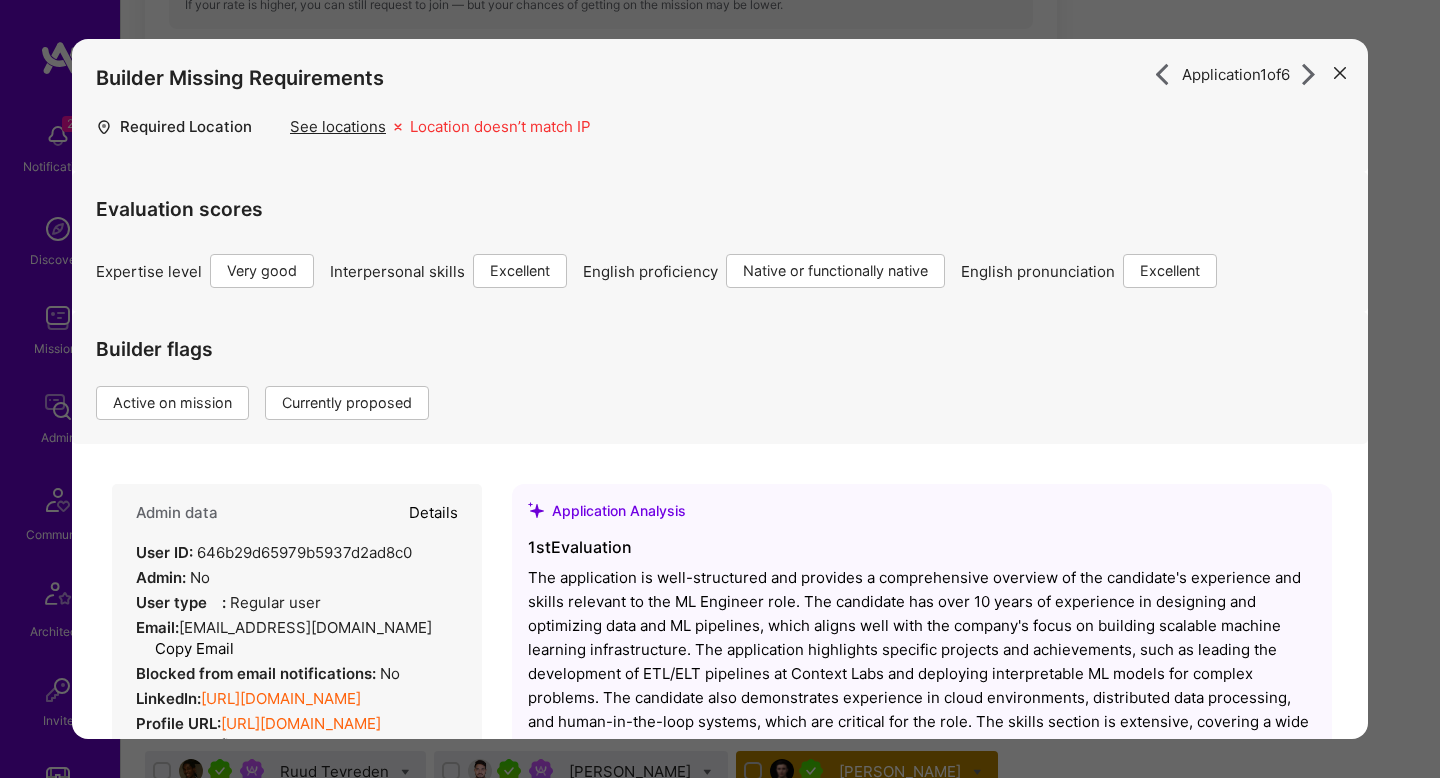 type on "x" 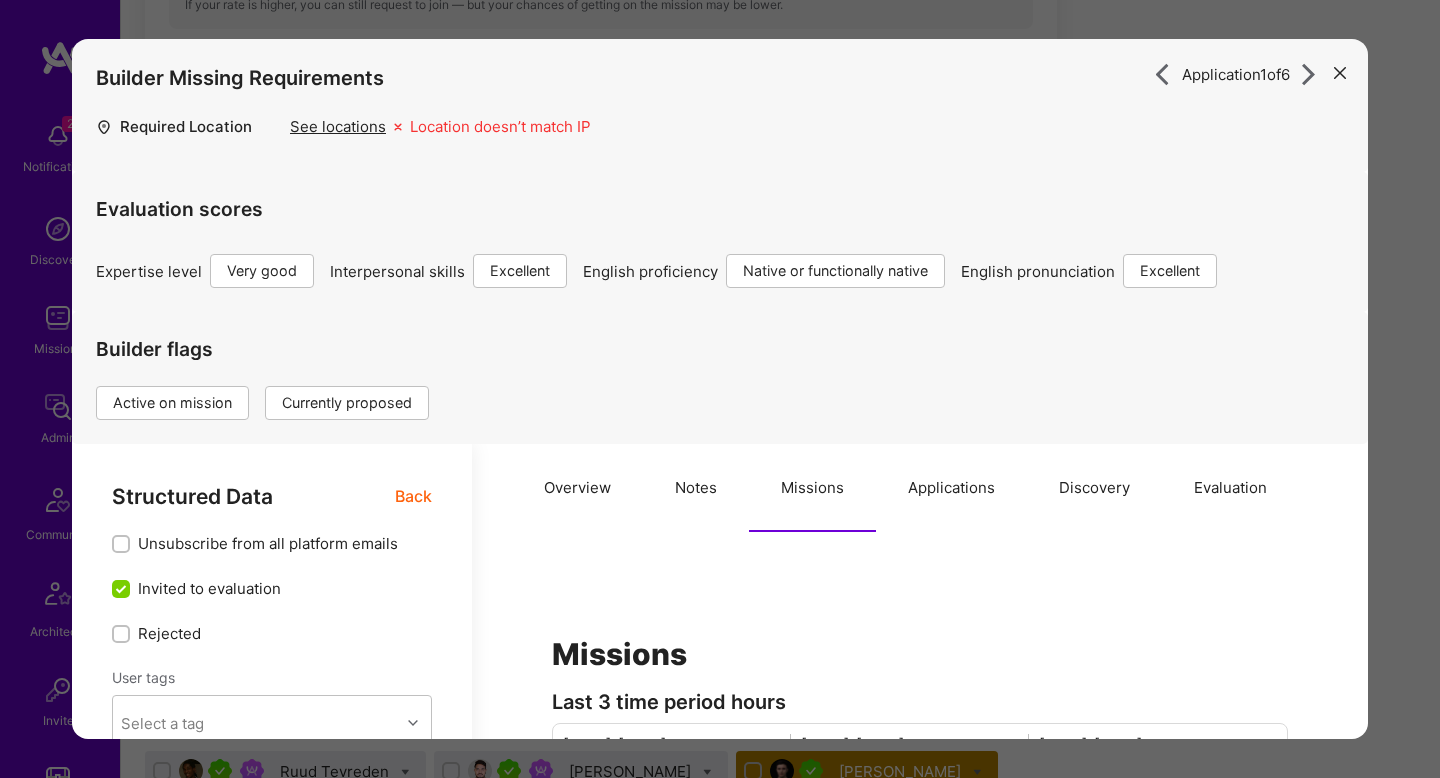 click on "Overview" at bounding box center [577, 488] 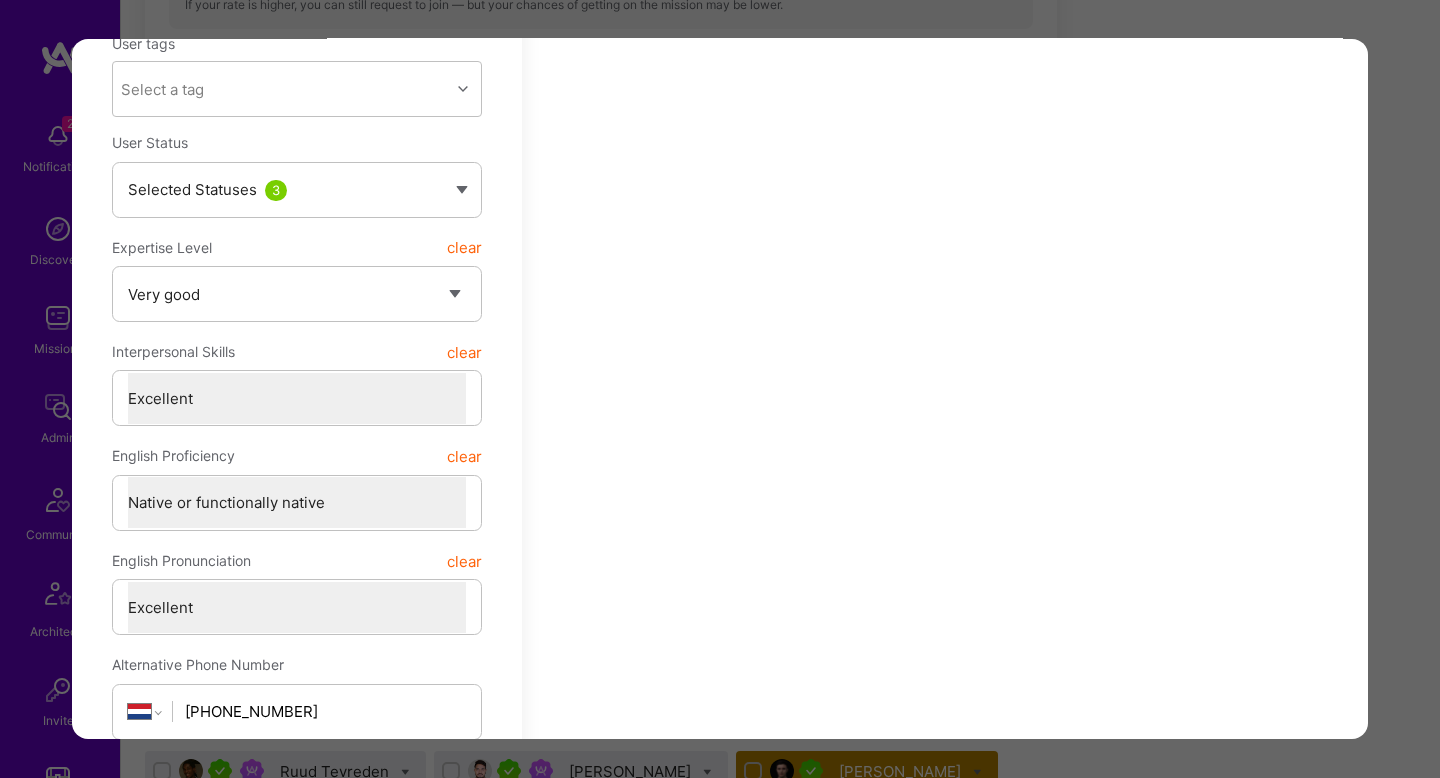 scroll, scrollTop: 0, scrollLeft: 0, axis: both 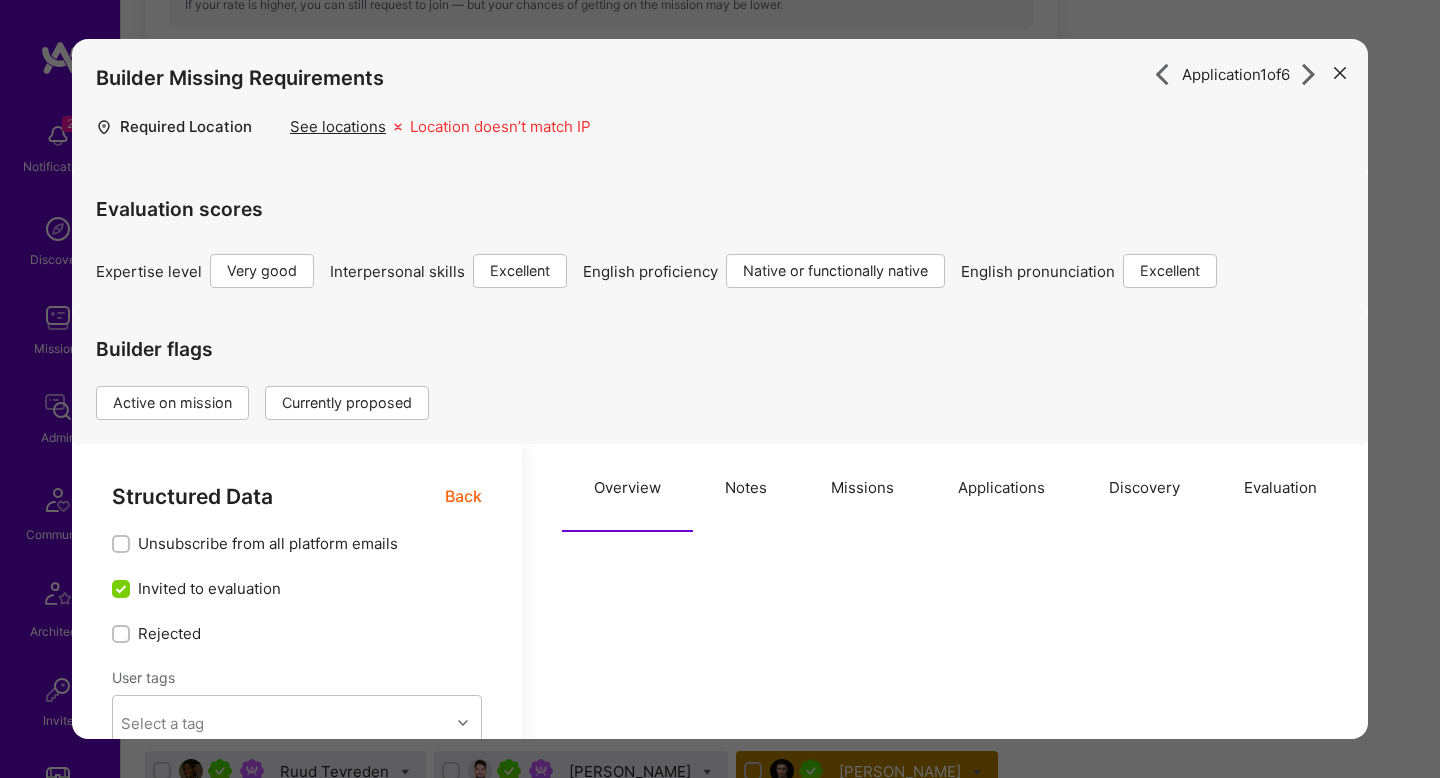 click on "Back" at bounding box center [463, 496] 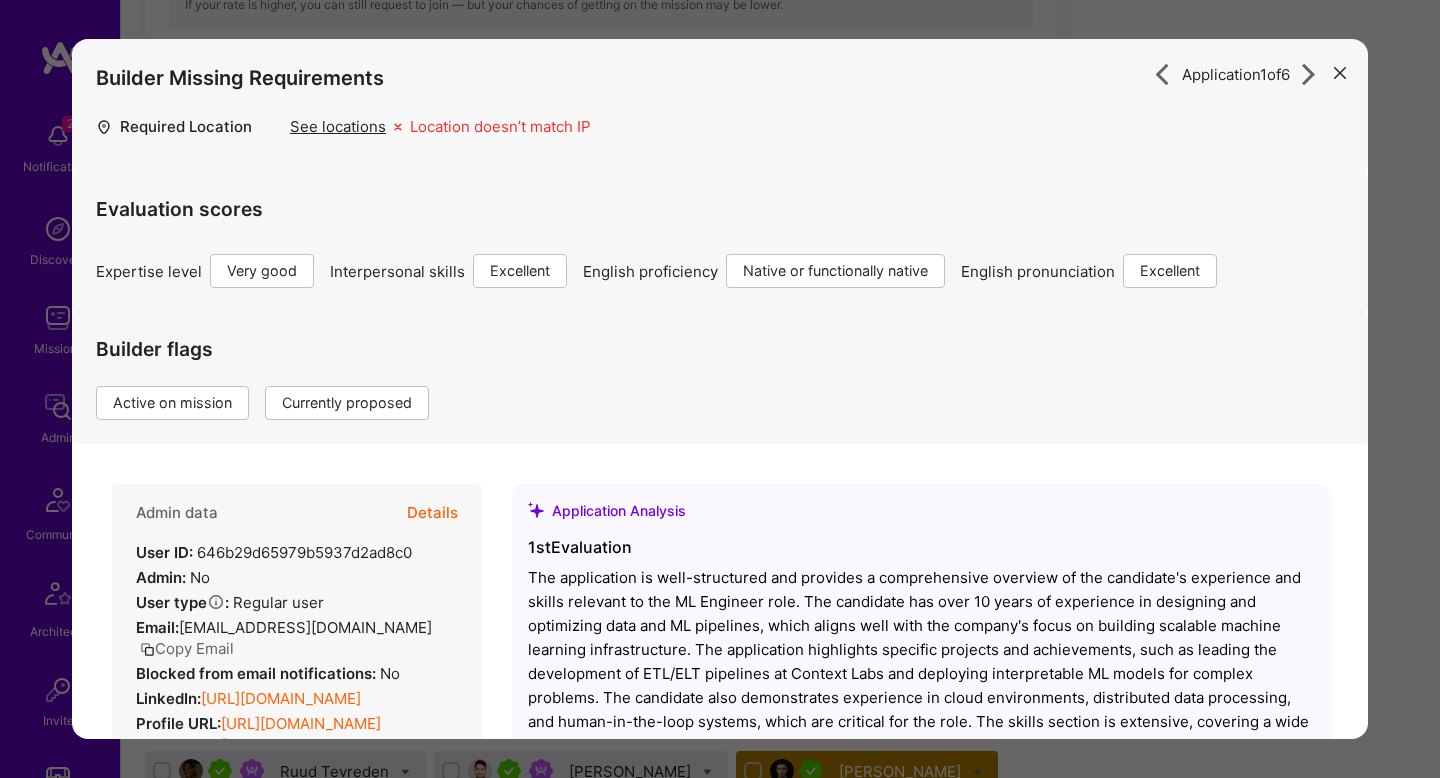 click on "Admin data Details User ID:   646b29d65979b5937d2ad8c0 Admin:   No User type  Regular user or Company user  :   Regular user Email:  [EMAIL_ADDRESS][DOMAIN_NAME]  Copy Email Blocked from email notifications:   No LinkedIn:  [URL][DOMAIN_NAME] Profile URL:  [URL][DOMAIN_NAME]  Copy profile URL User status:  Active Onboarding Type:  legacy Evaluation feedback:  Feedback form   ( [DATE] 9:39 AM ) Submitted at:  [DATE] 6:44 PM Status 0 Re-assign application to another role ML Engineer, Seeking a strong Machine Learning Engineer who excels in Python and has solid experience working with data, system architecture, and infrastructure—particularly in cloud environments, Docker, data pipelines, and ML evaluation workflows. Update  Copy builder data to clipboard  Copy application and builder data to clipboard" at bounding box center (297, 868) 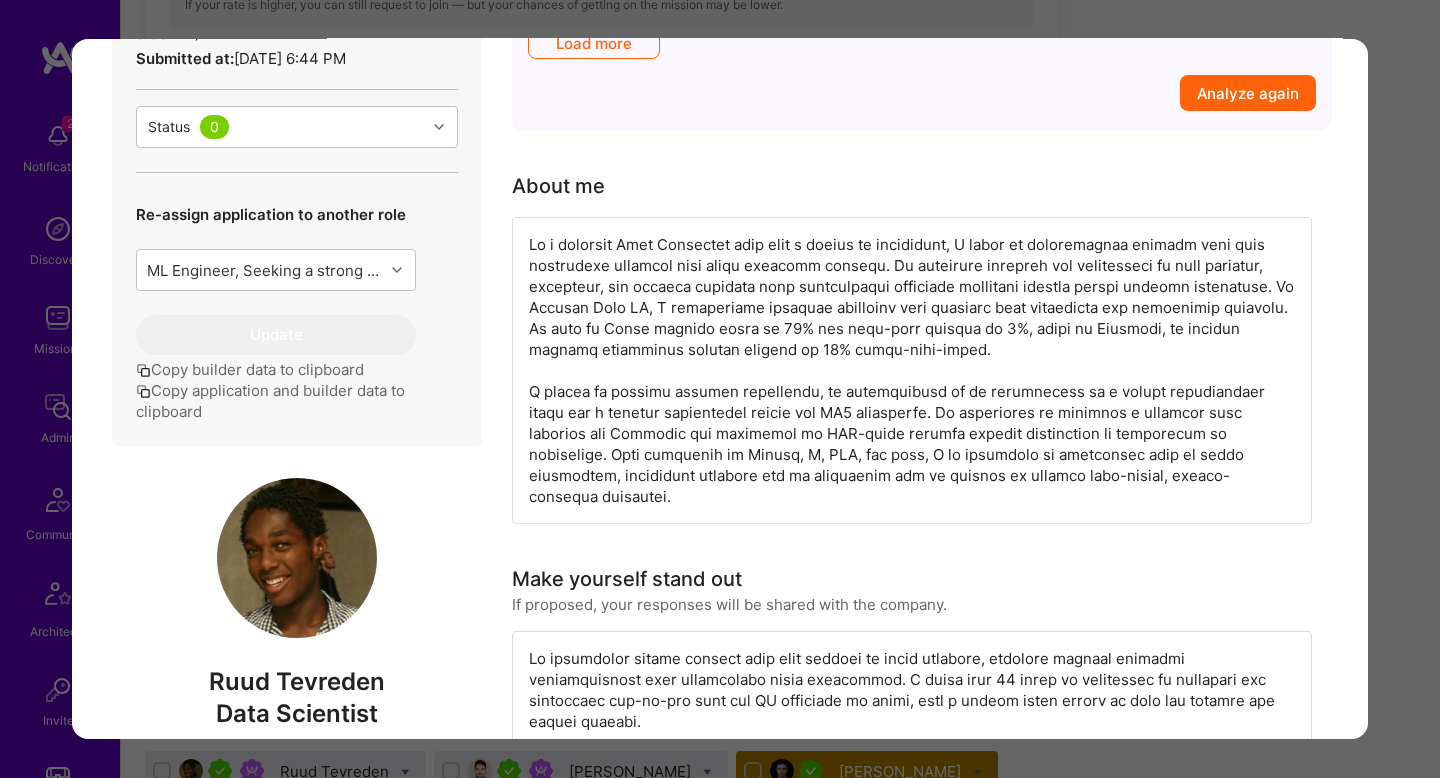 scroll, scrollTop: 811, scrollLeft: 0, axis: vertical 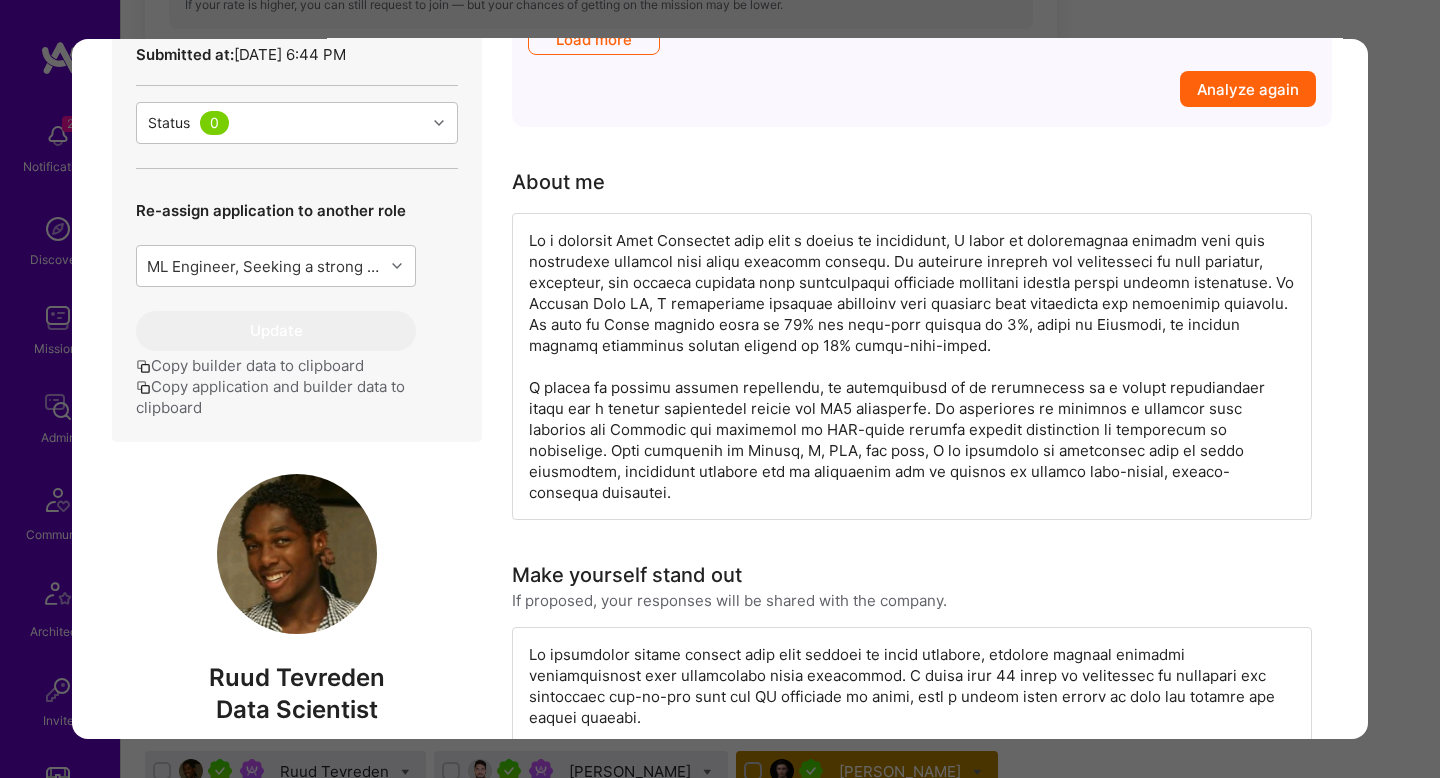 click on "Ruud Tevreden" at bounding box center [297, 678] 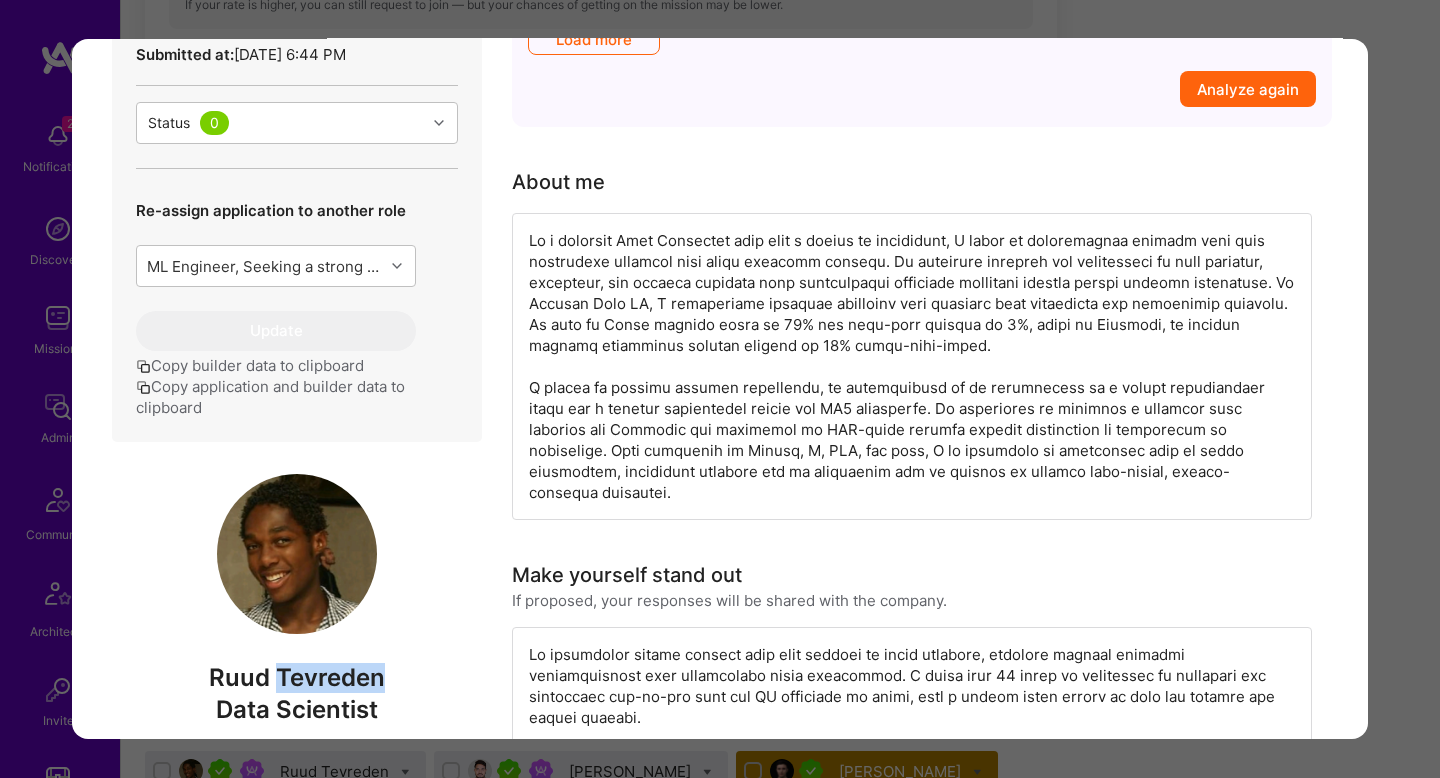 click on "Ruud Tevreden" at bounding box center (297, 678) 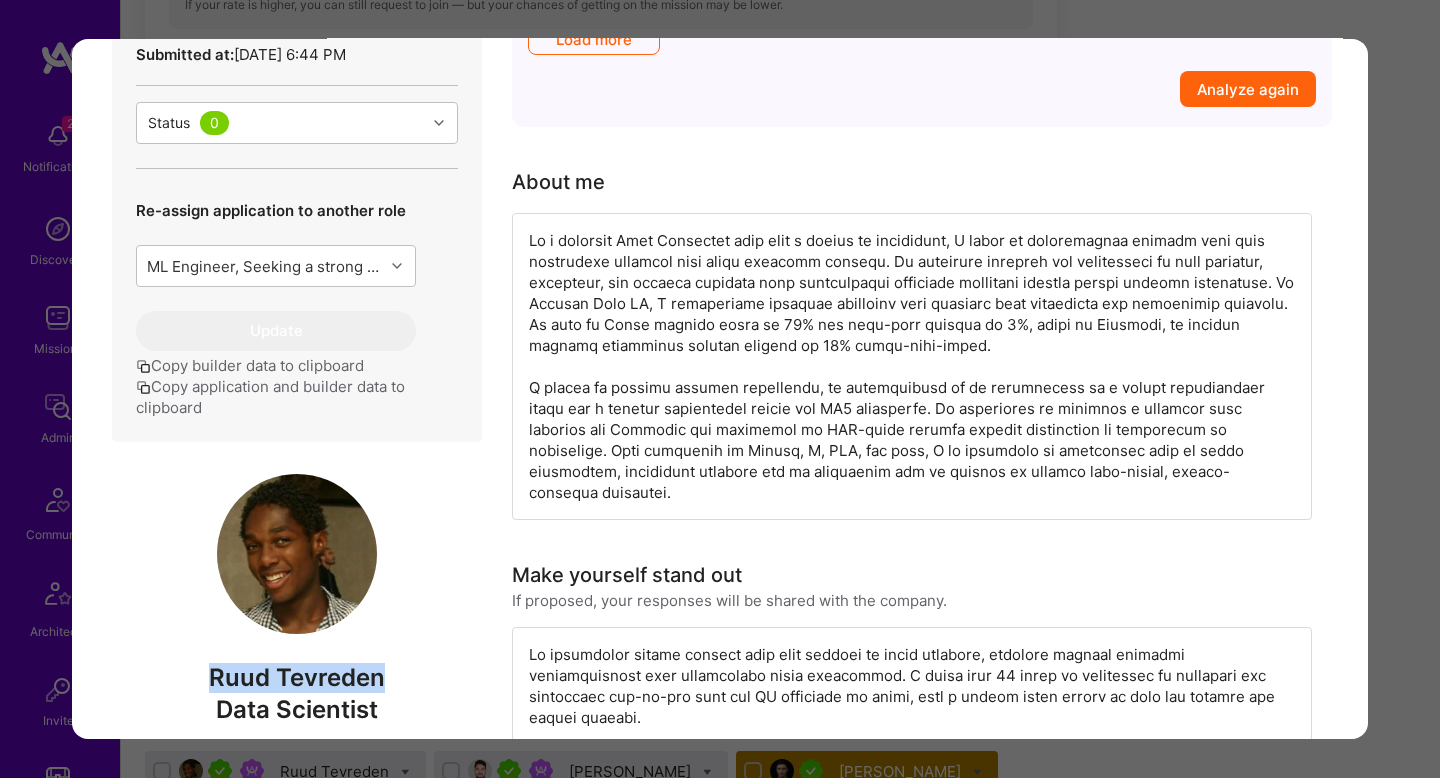click on "Ruud Tevreden" at bounding box center (297, 678) 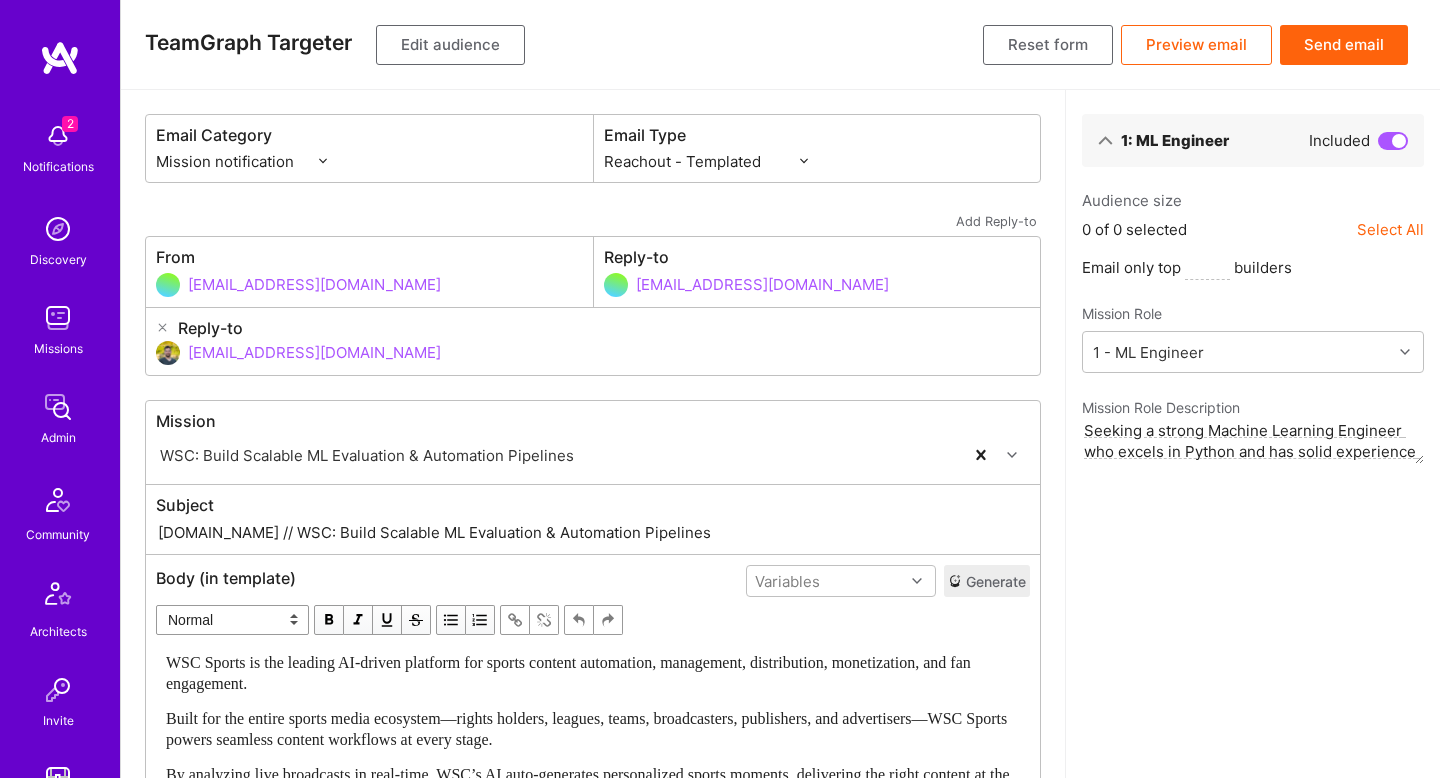 select on "rich-reachout" 